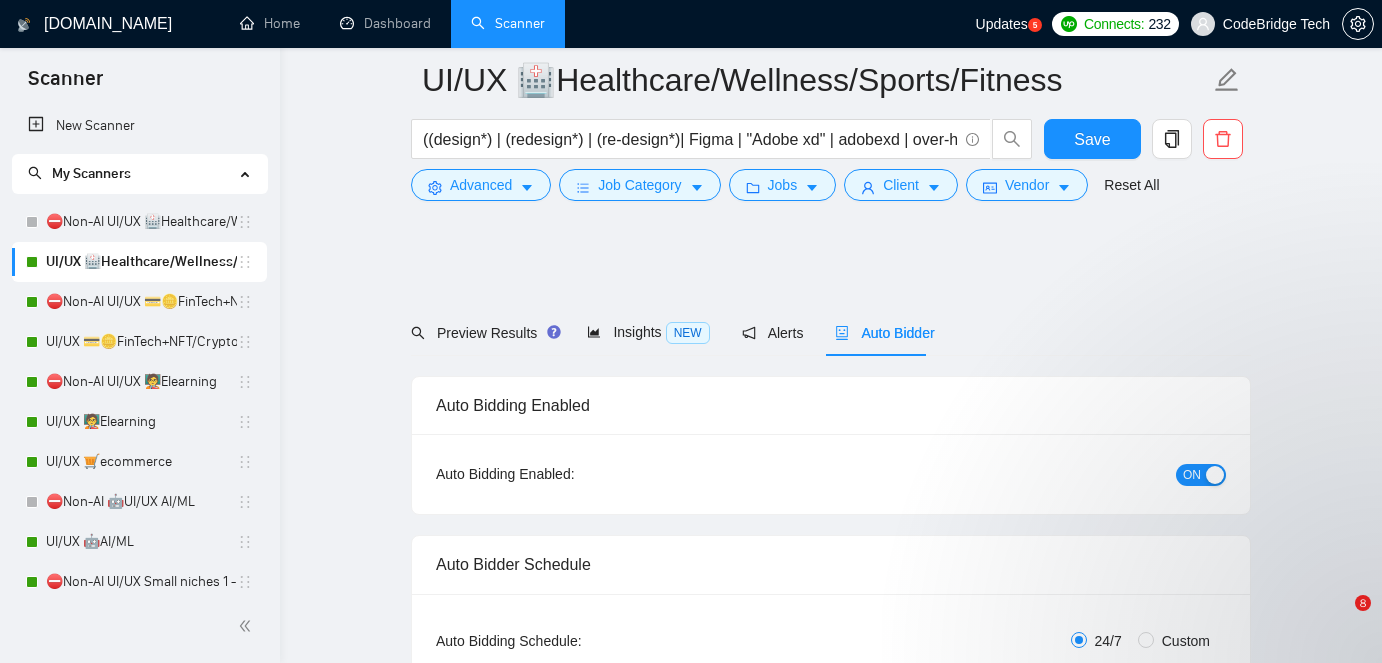 scroll, scrollTop: 1976, scrollLeft: 0, axis: vertical 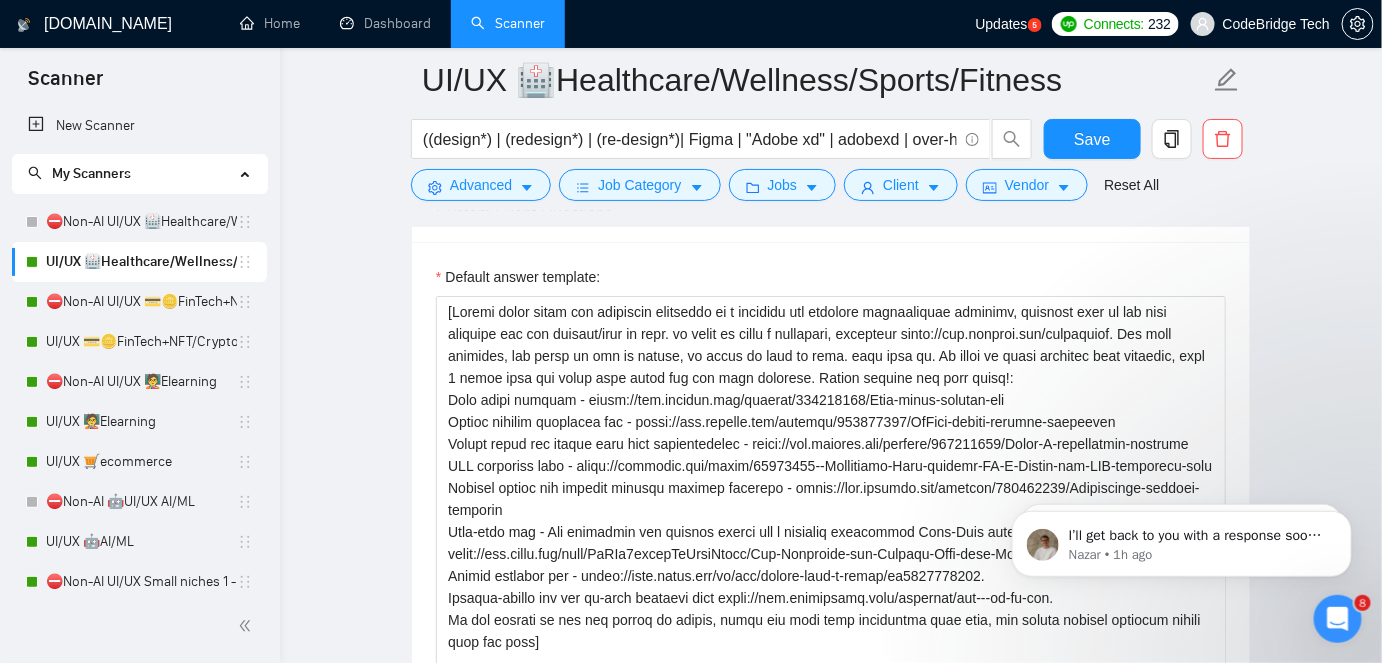 click 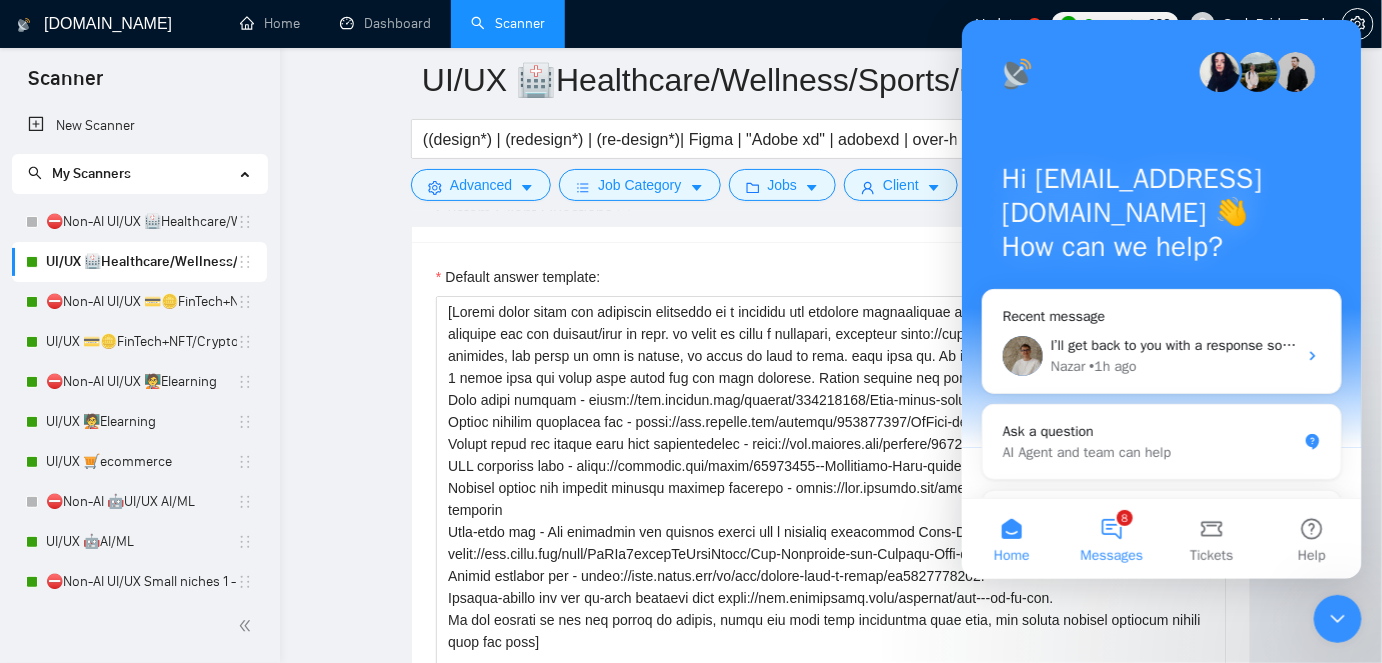 click on "8 Messages" at bounding box center [1111, 538] 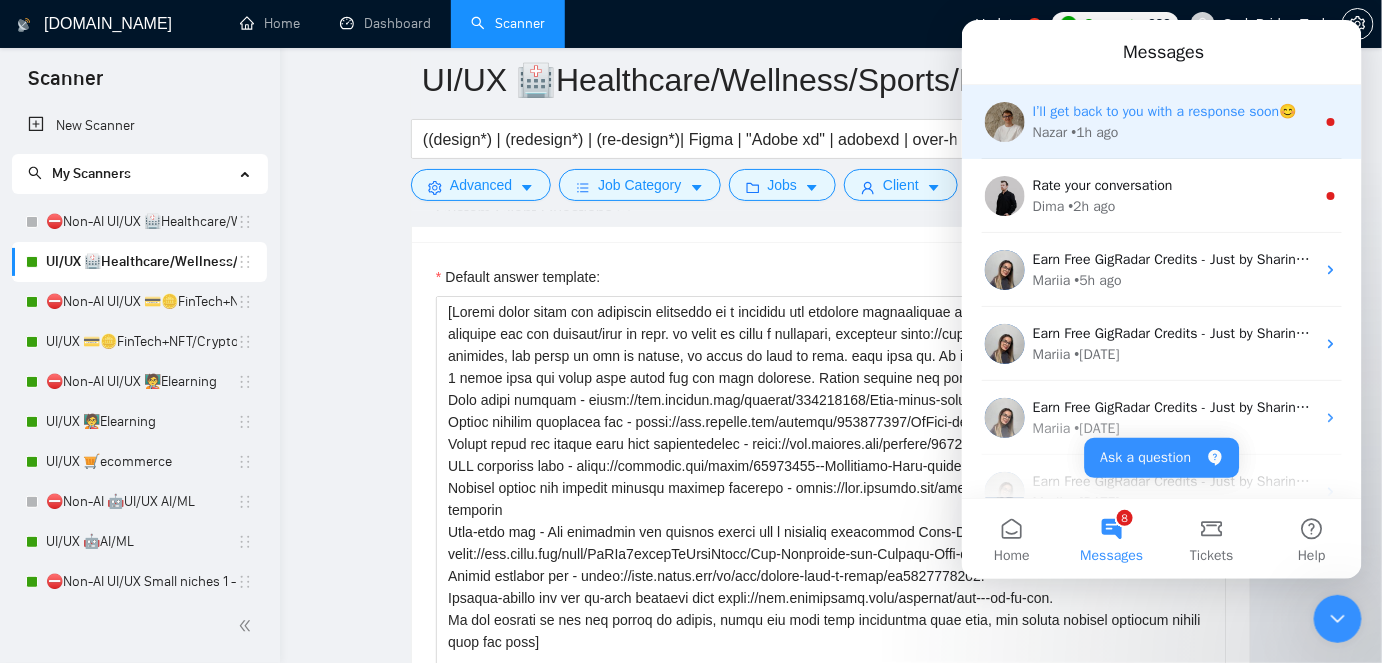 click on "I’ll get back to you with a response soon😊" at bounding box center [1164, 110] 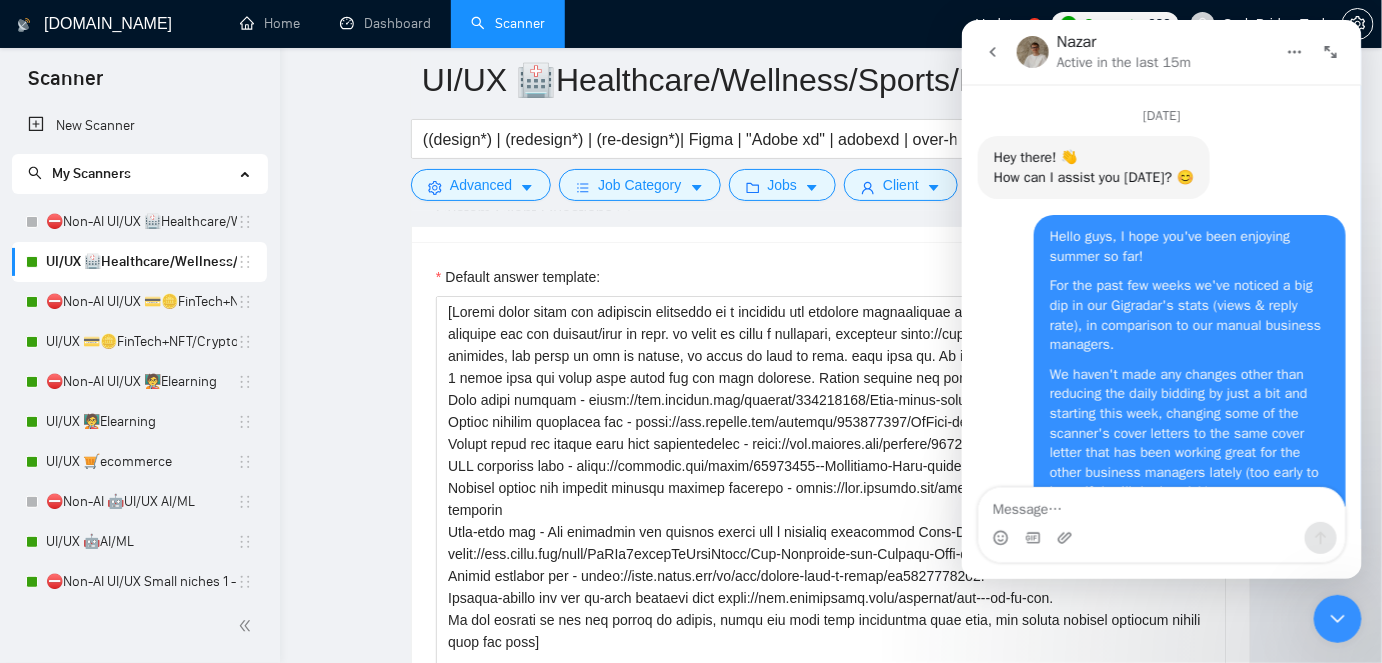scroll, scrollTop: 2, scrollLeft: 0, axis: vertical 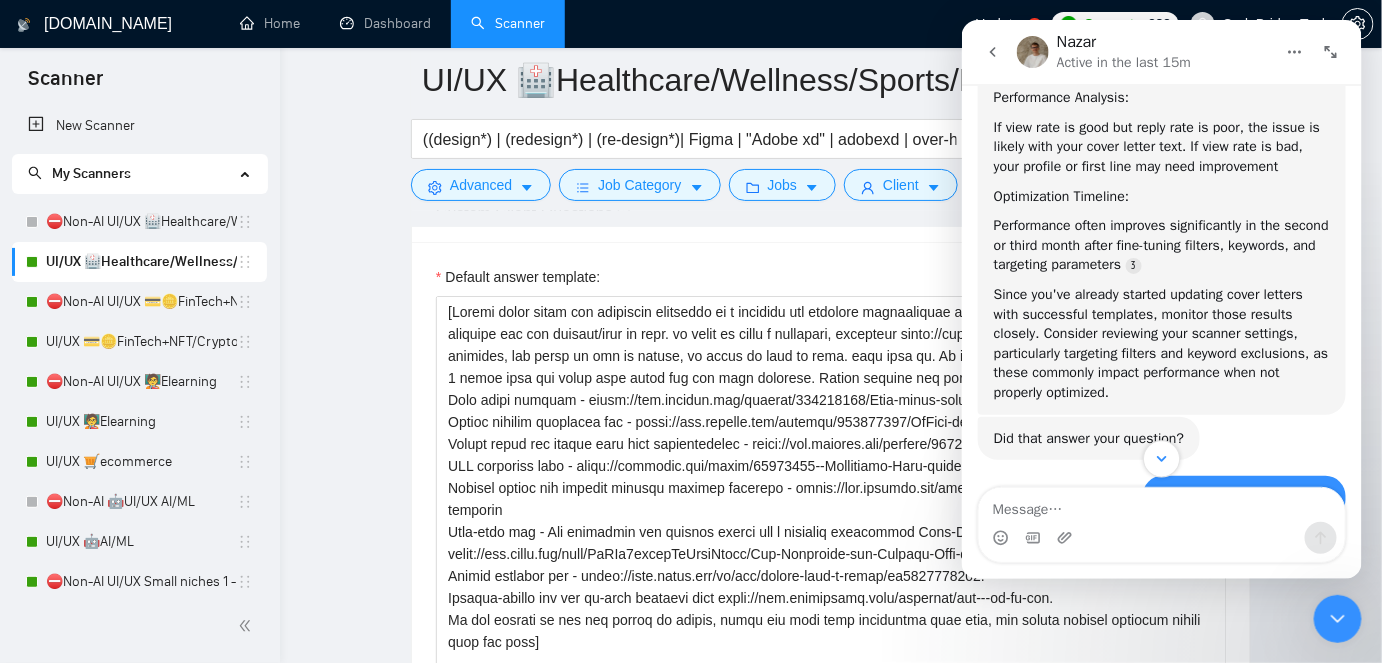 click 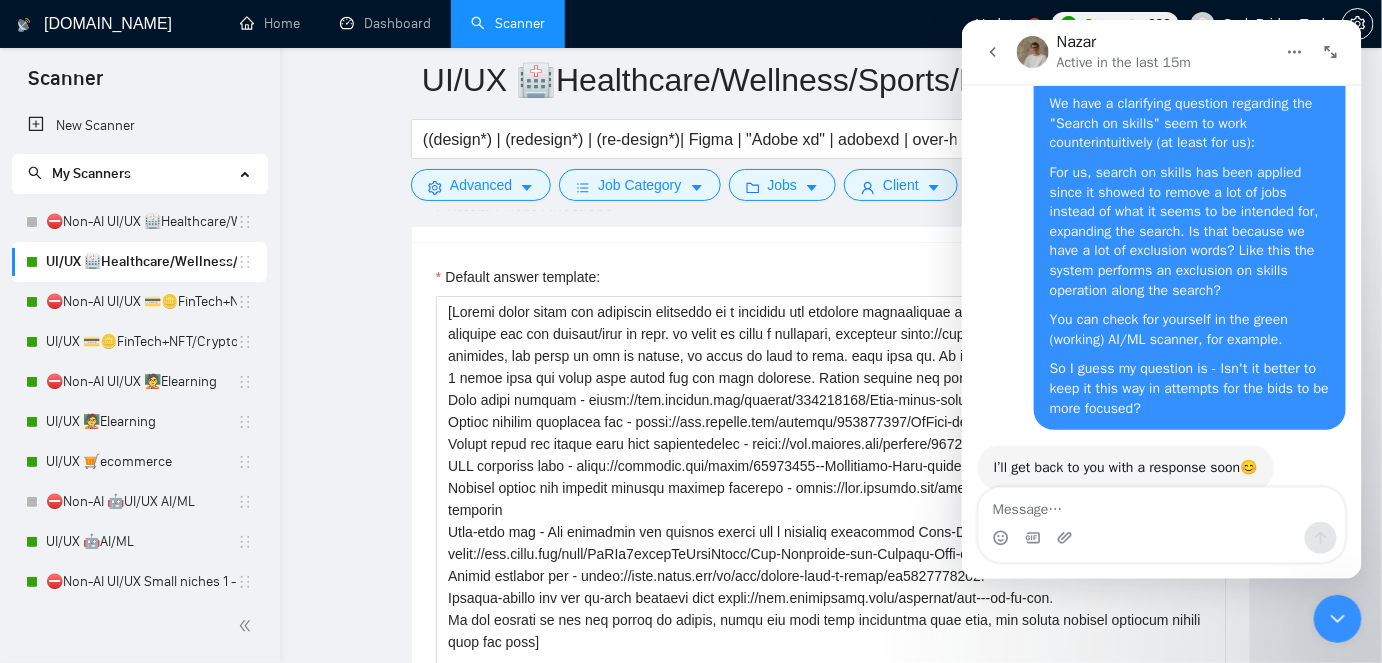 scroll, scrollTop: 7696, scrollLeft: 0, axis: vertical 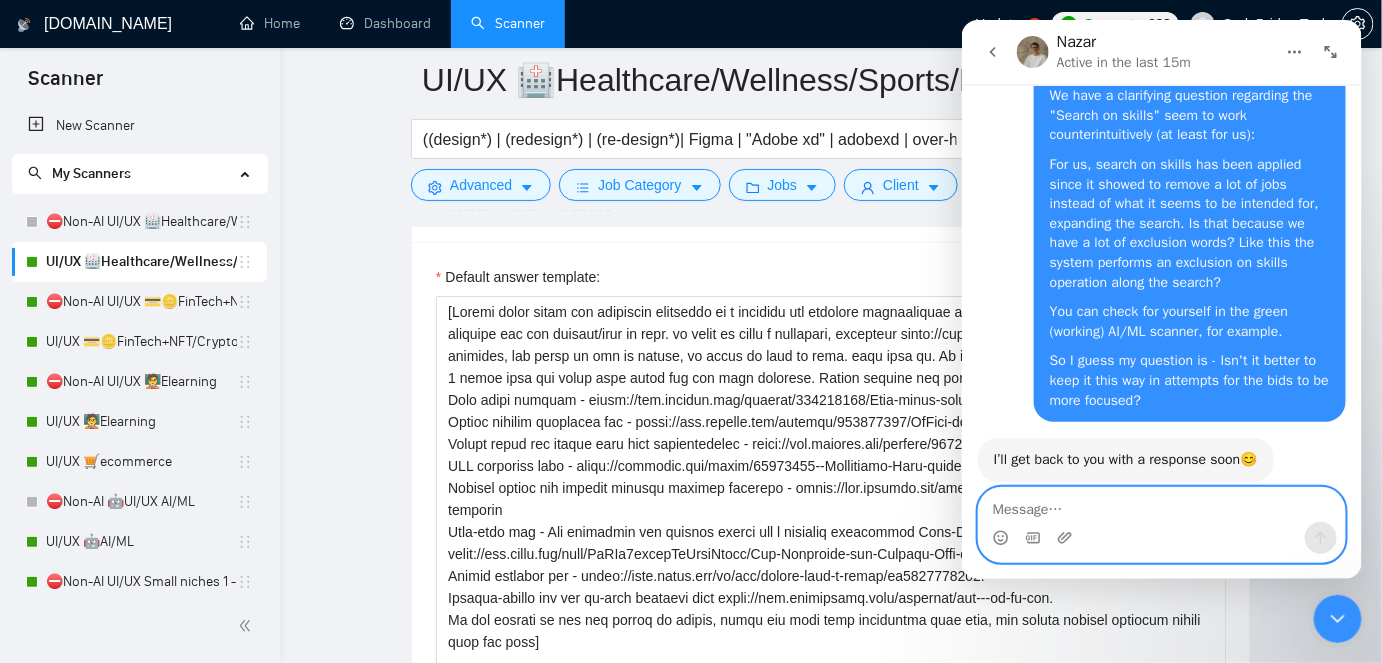 click at bounding box center (1161, 504) 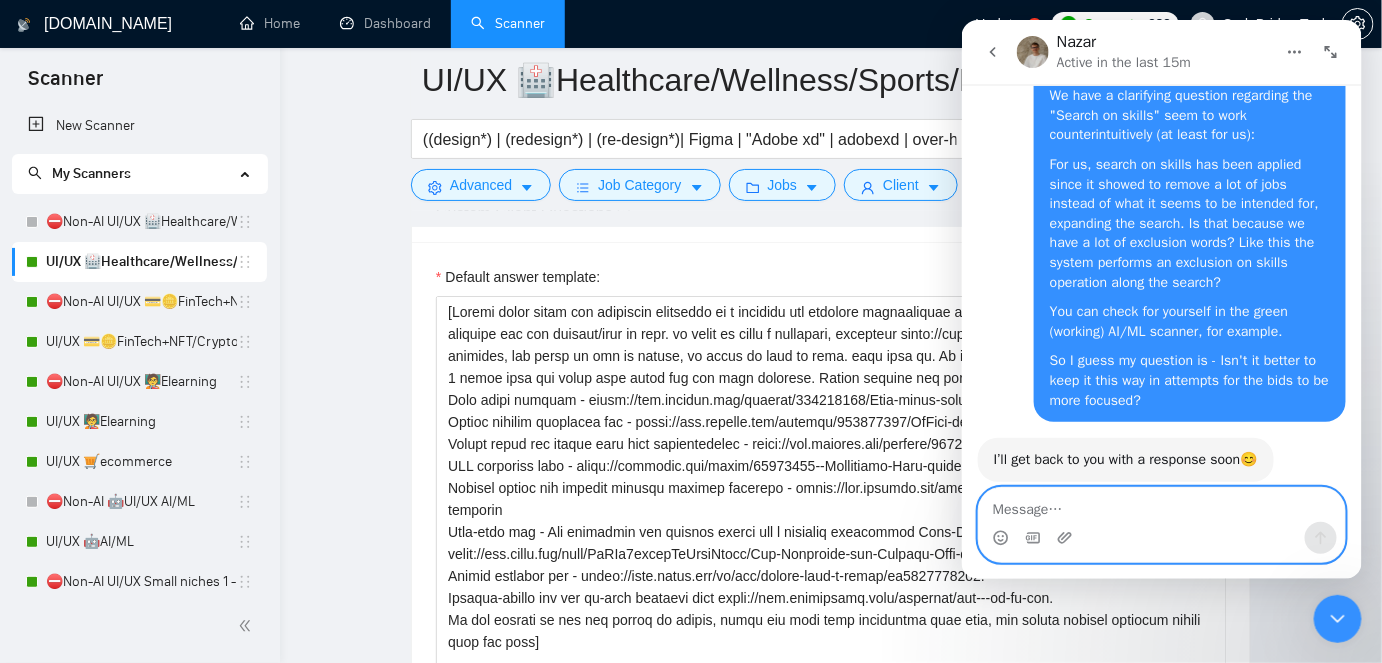 type on "T" 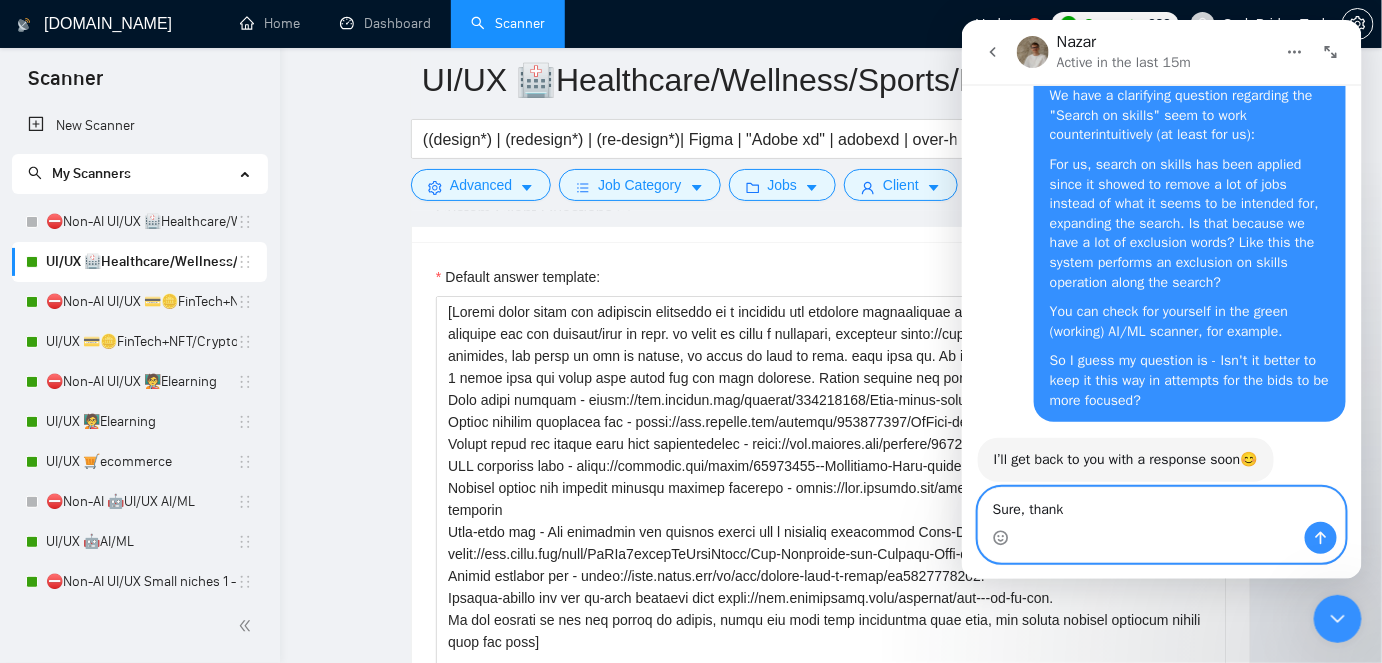 type on "Sure, thanks" 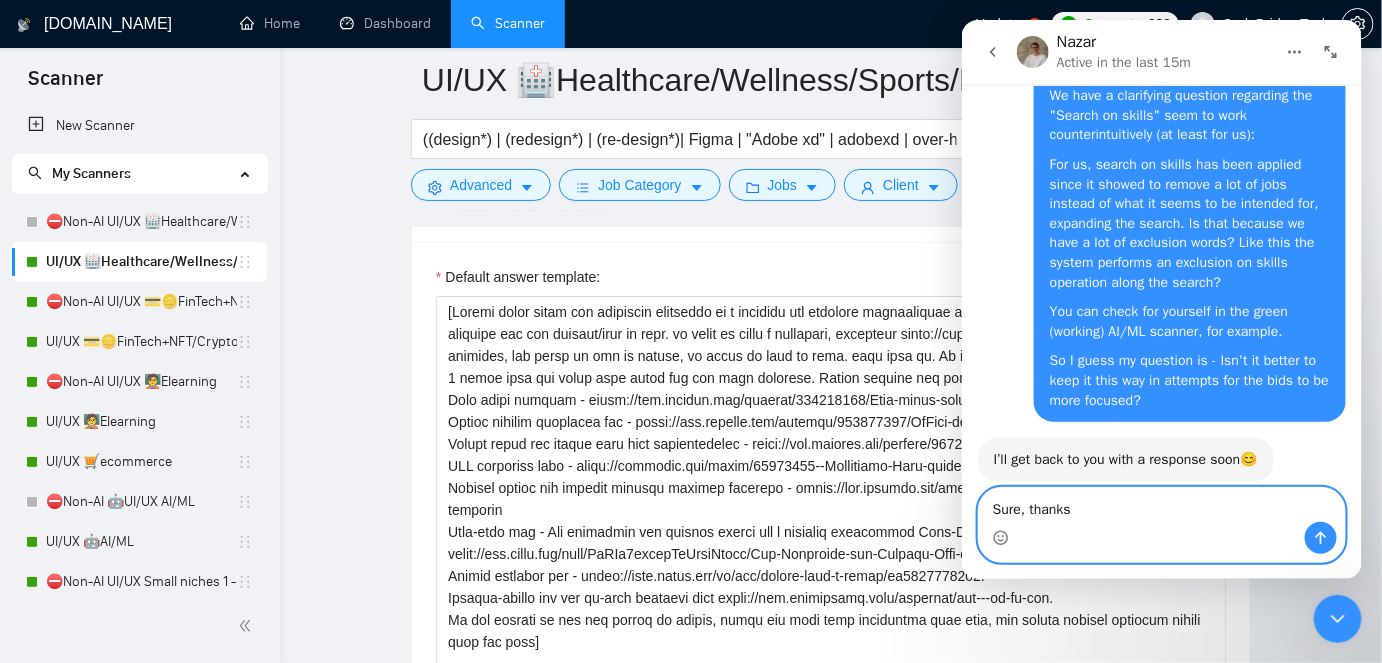type 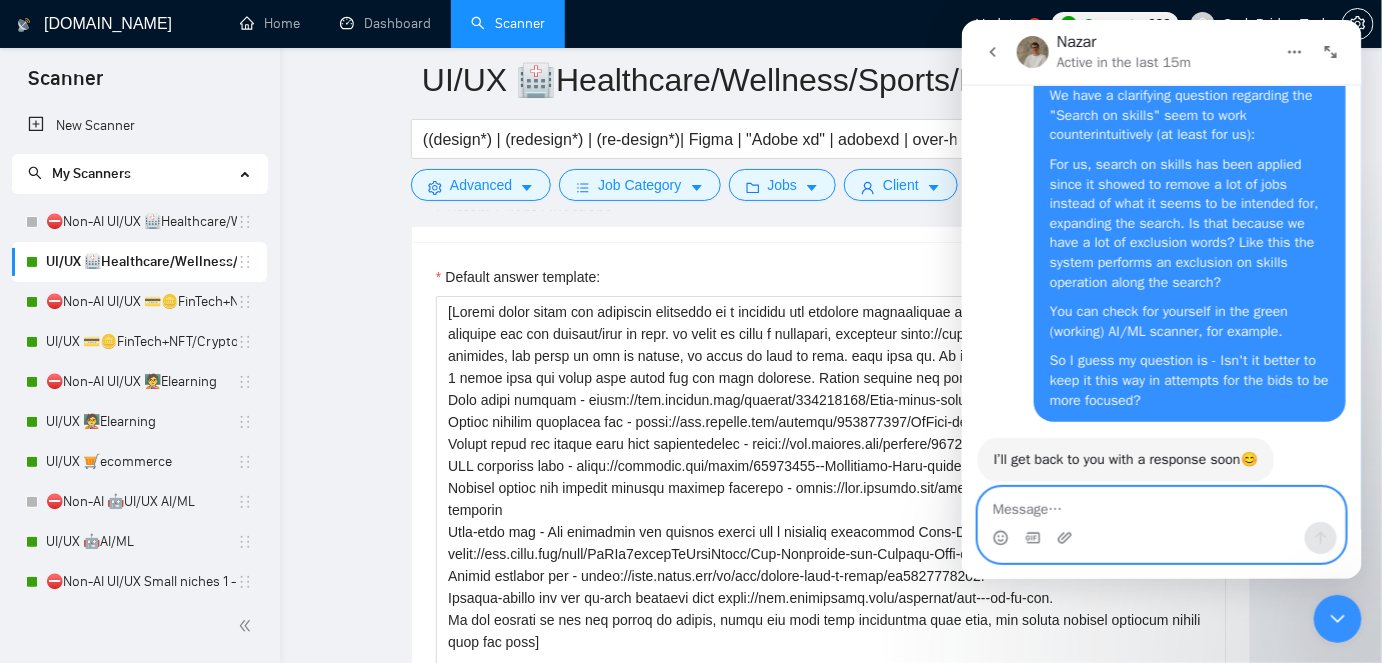scroll, scrollTop: 7755, scrollLeft: 0, axis: vertical 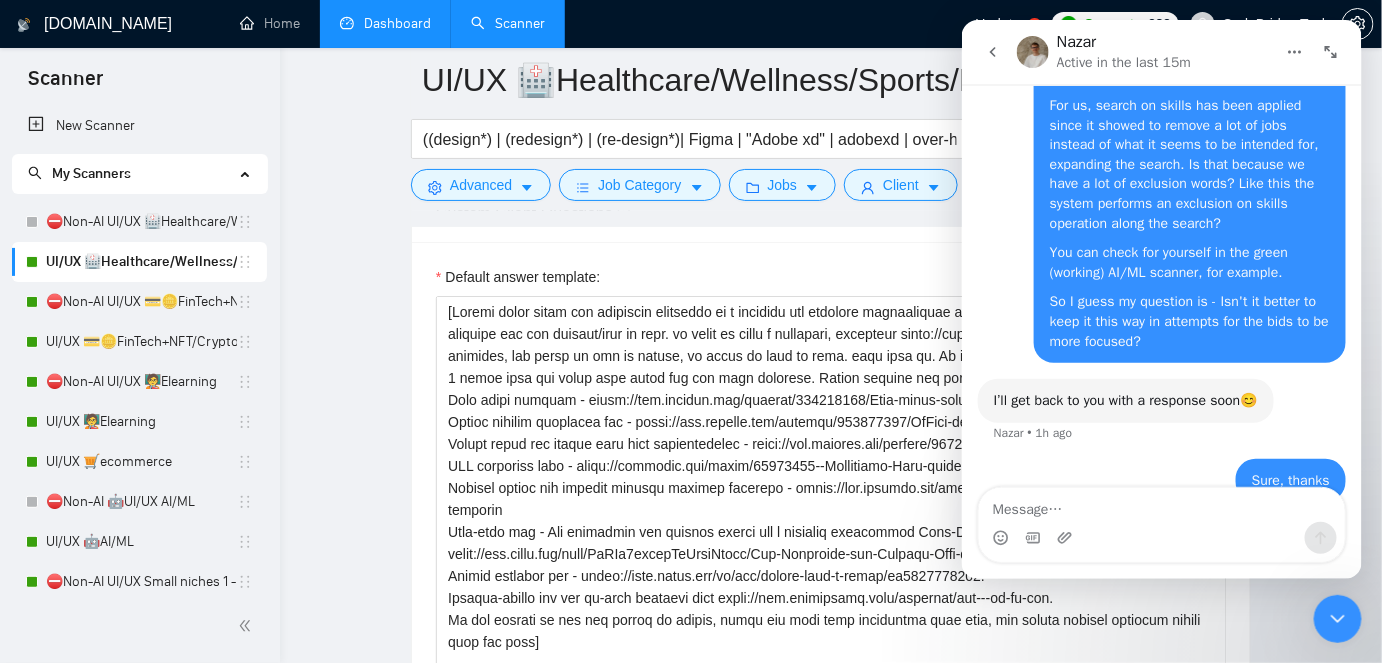 click on "Dashboard" at bounding box center [385, 23] 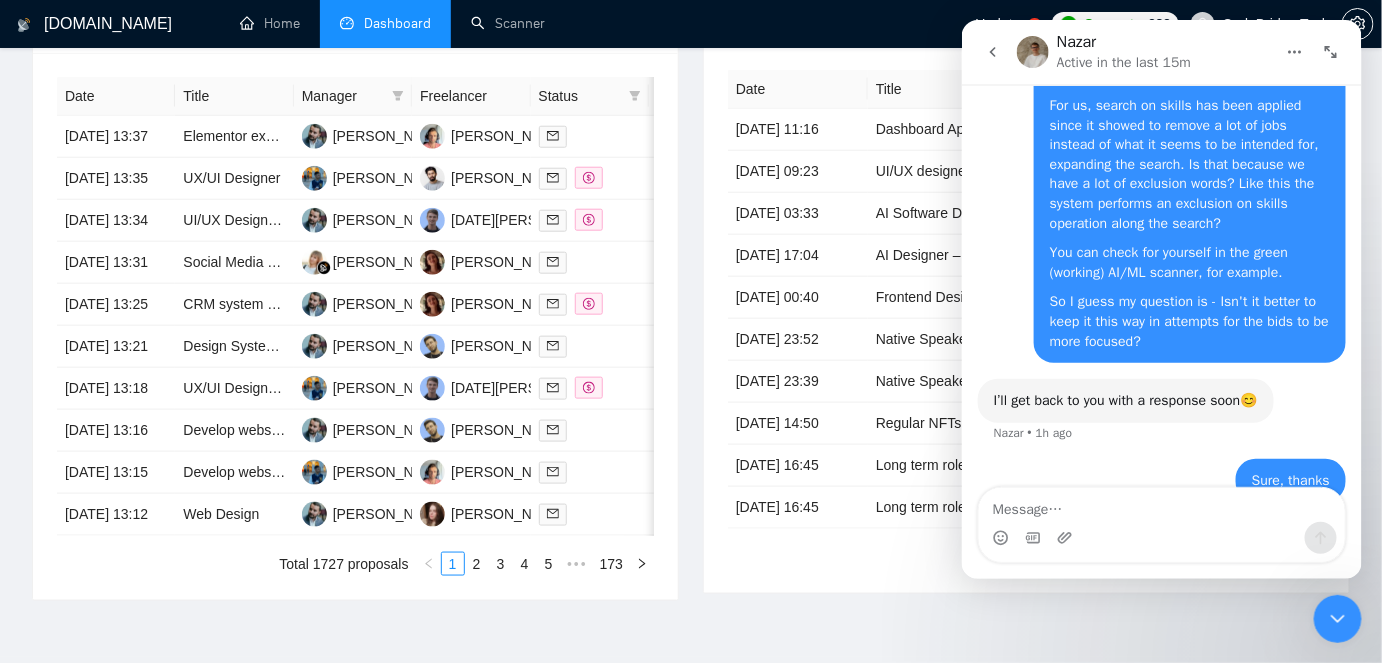 scroll, scrollTop: 528, scrollLeft: 0, axis: vertical 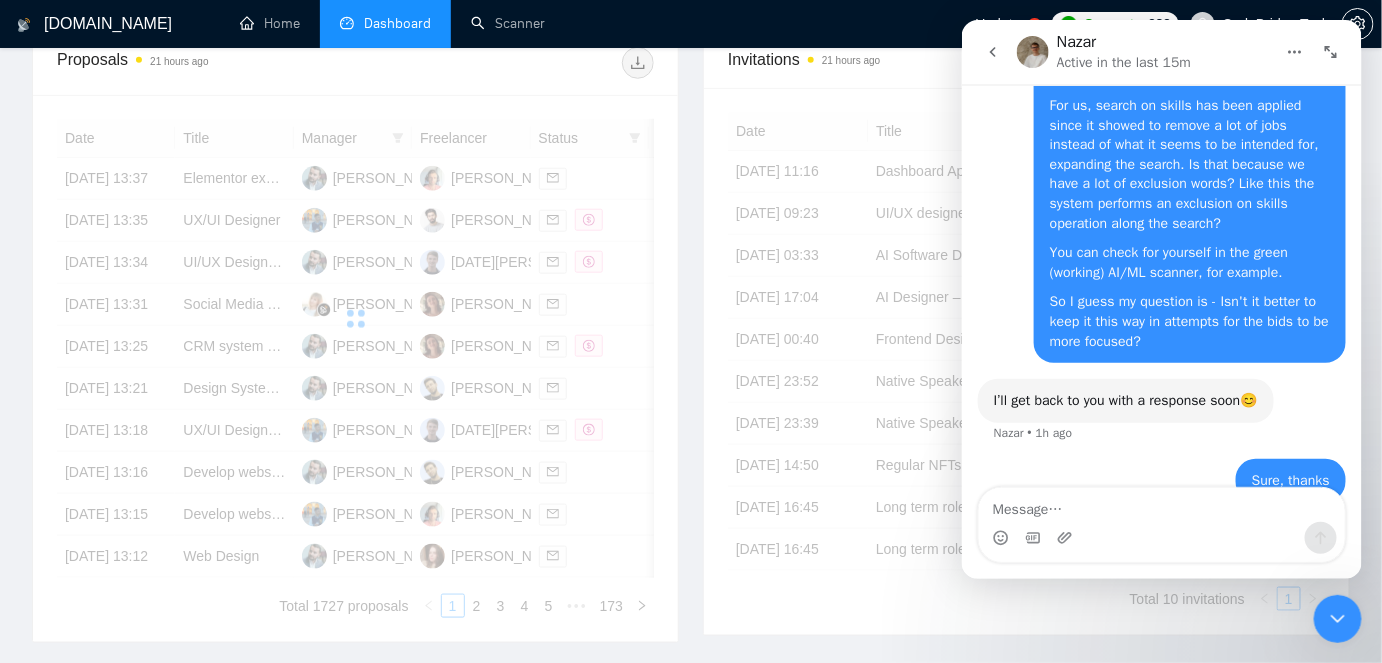 click 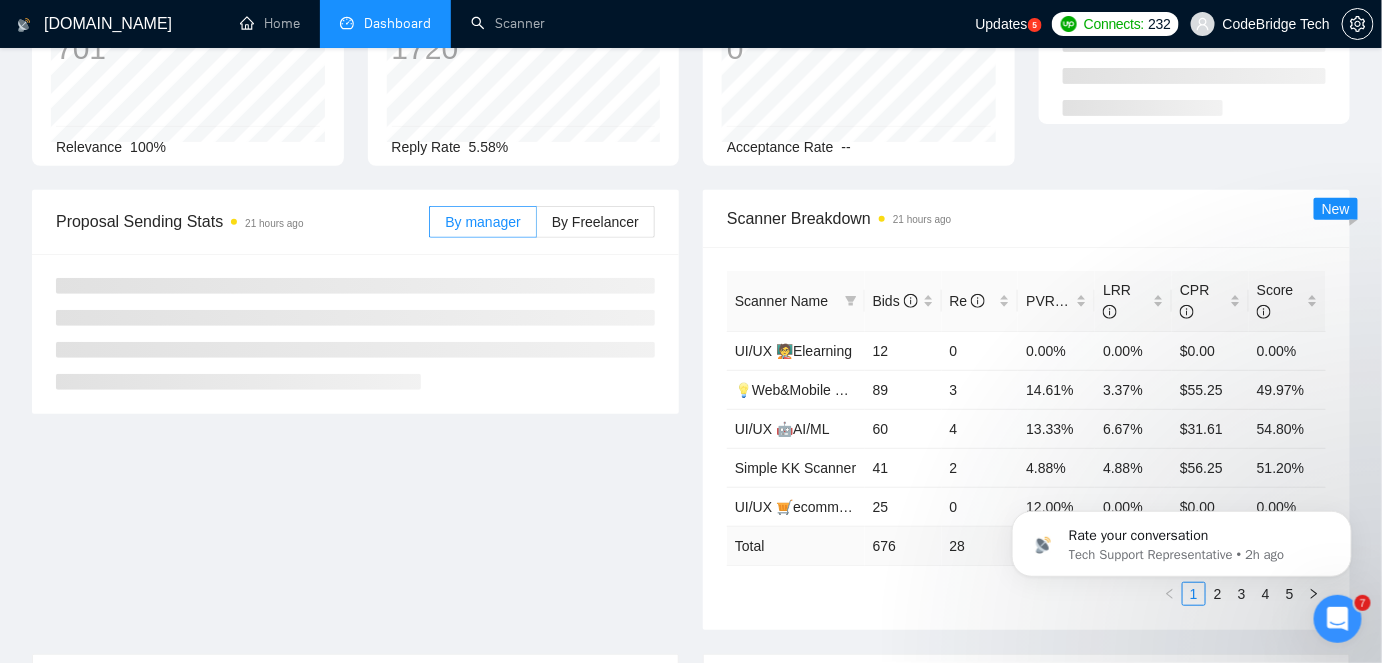 scroll, scrollTop: 20, scrollLeft: 0, axis: vertical 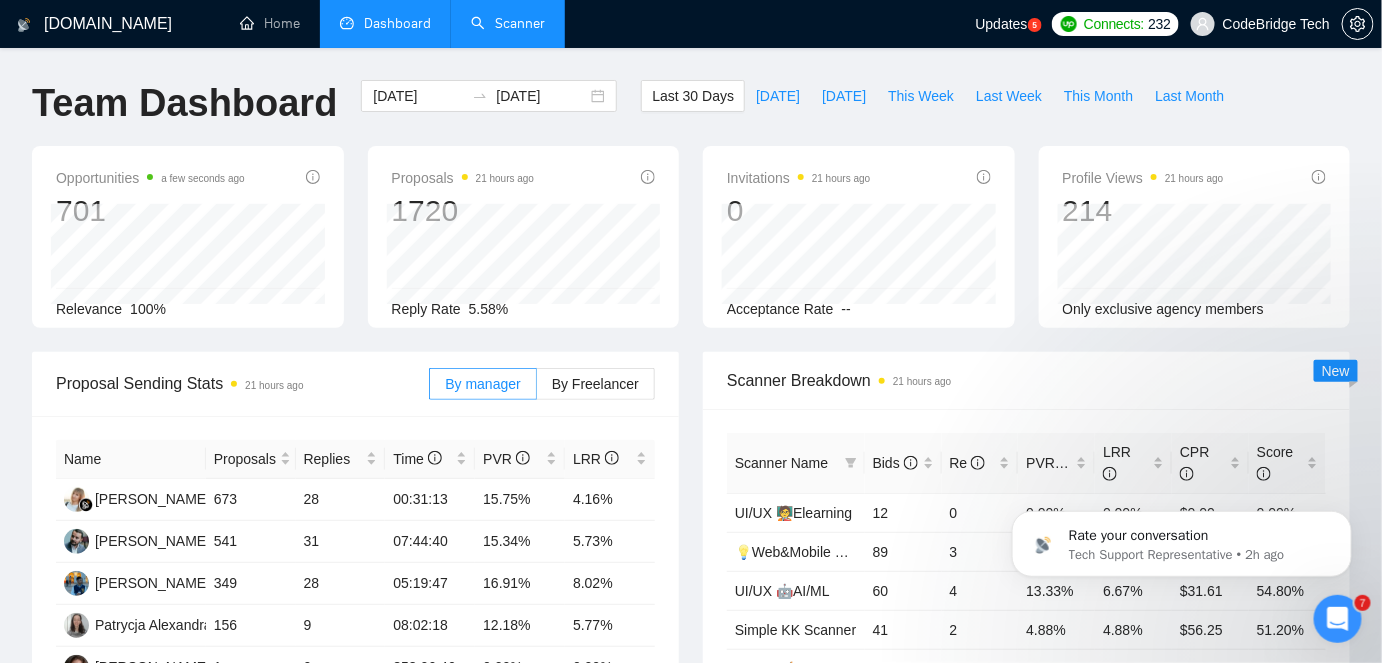 click on "Scanner" at bounding box center [508, 23] 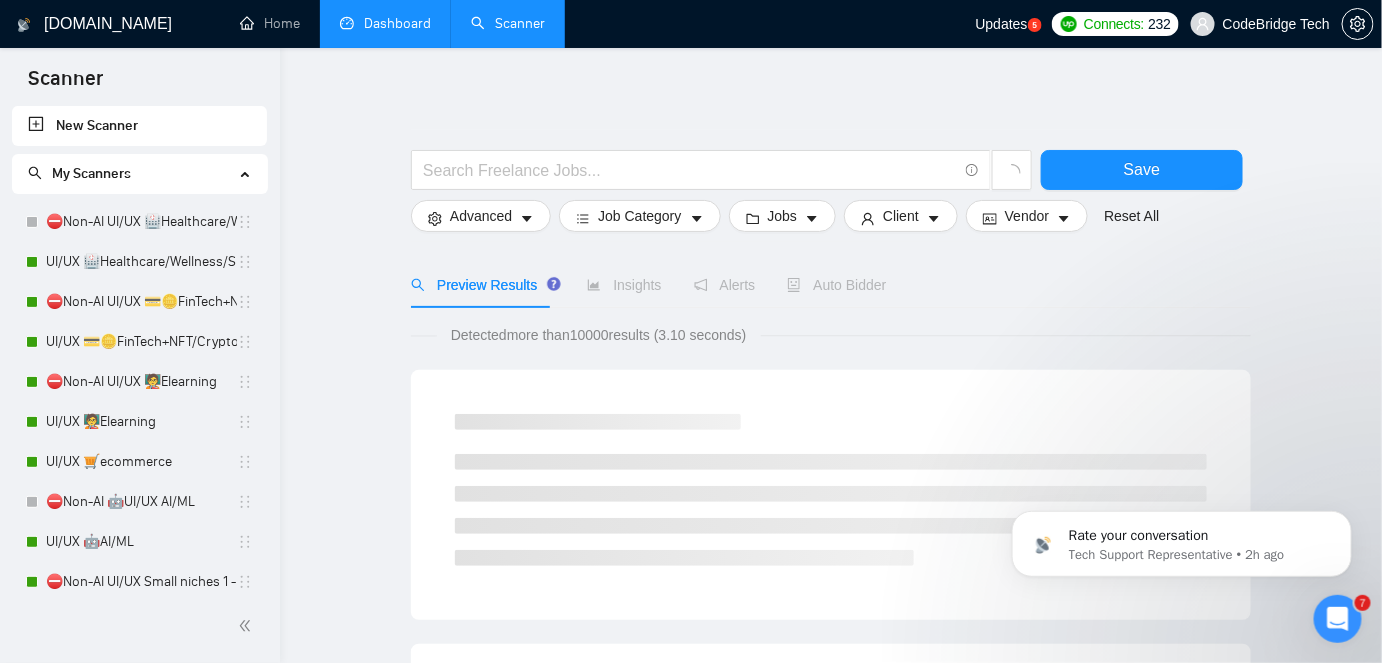 click 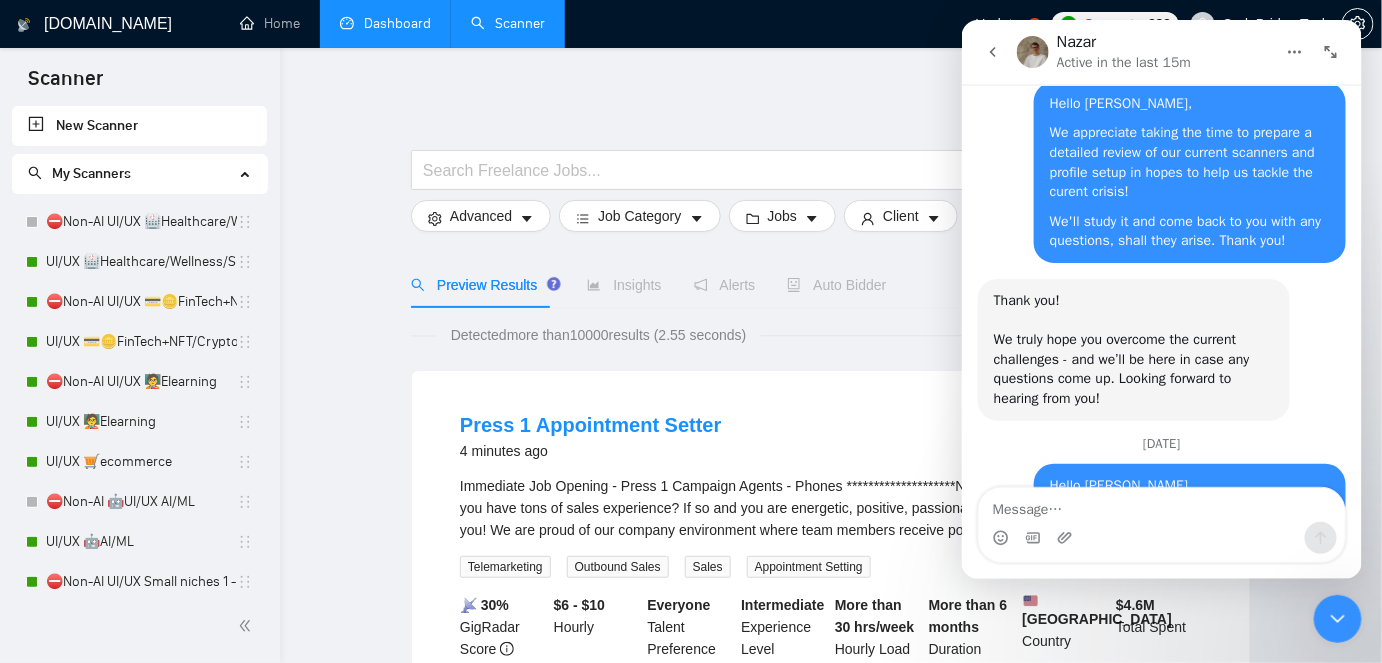 scroll, scrollTop: 7755, scrollLeft: 0, axis: vertical 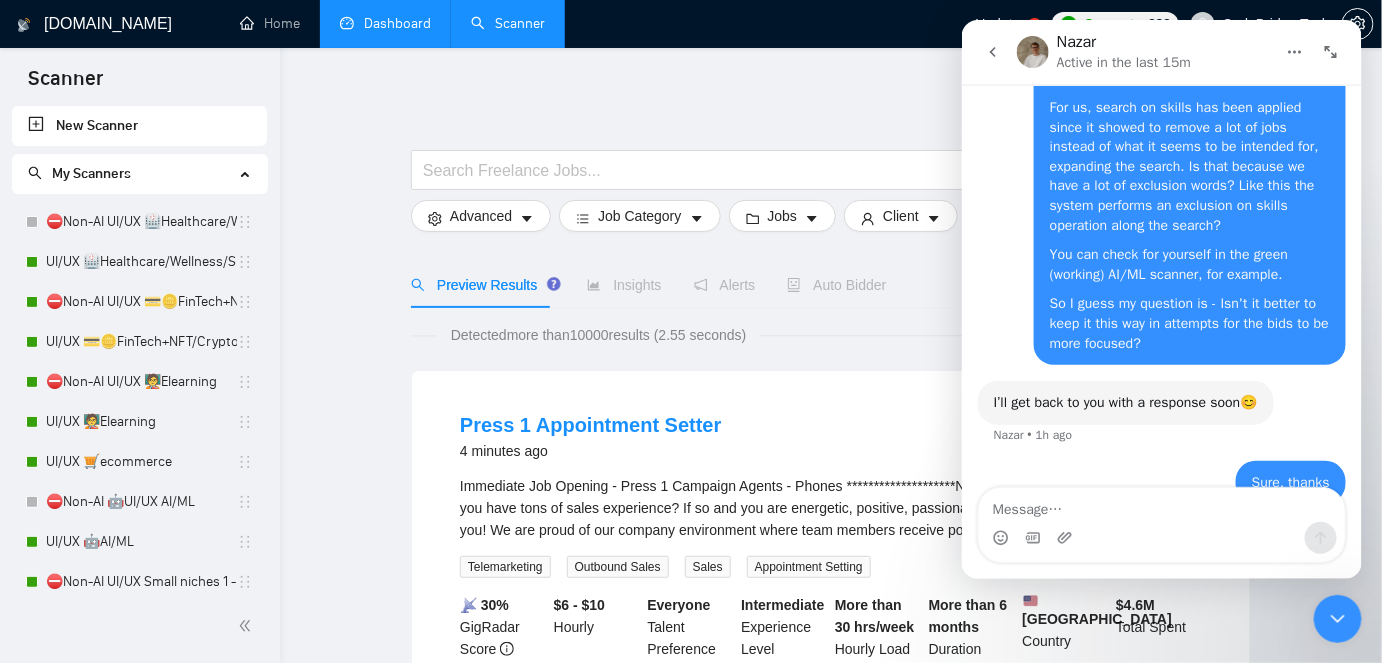 click 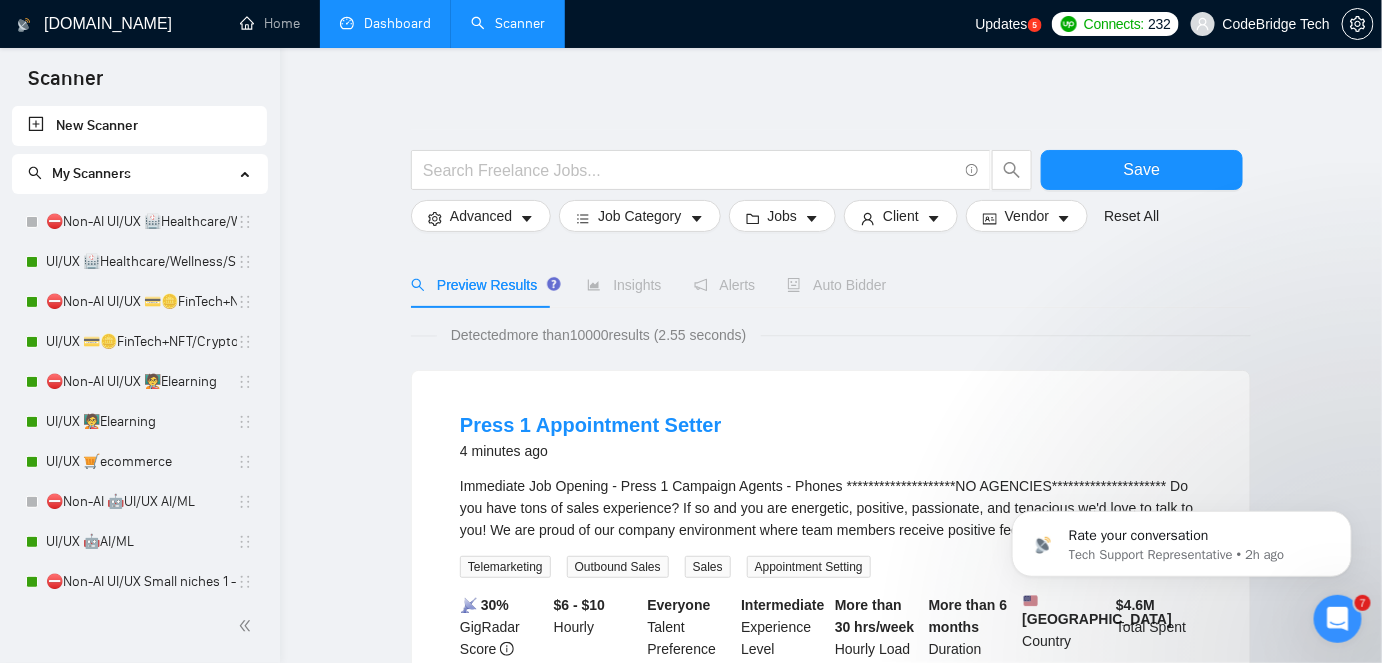scroll, scrollTop: 0, scrollLeft: 0, axis: both 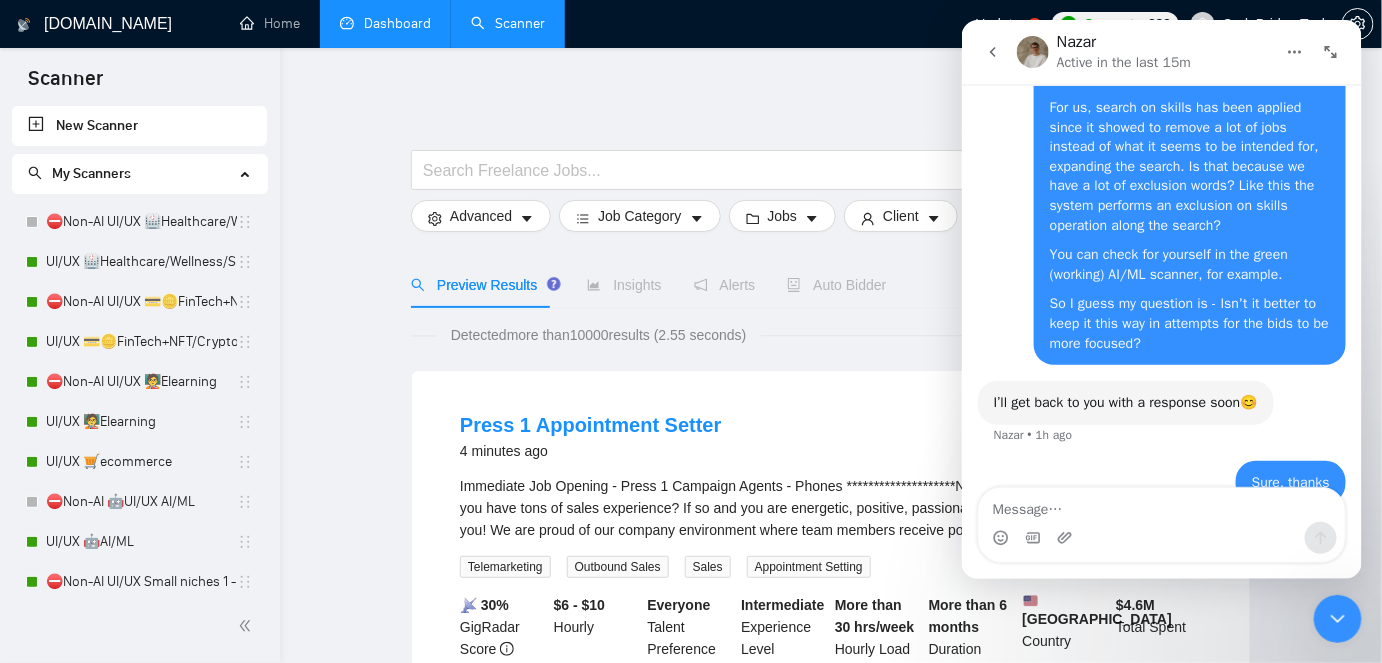 click 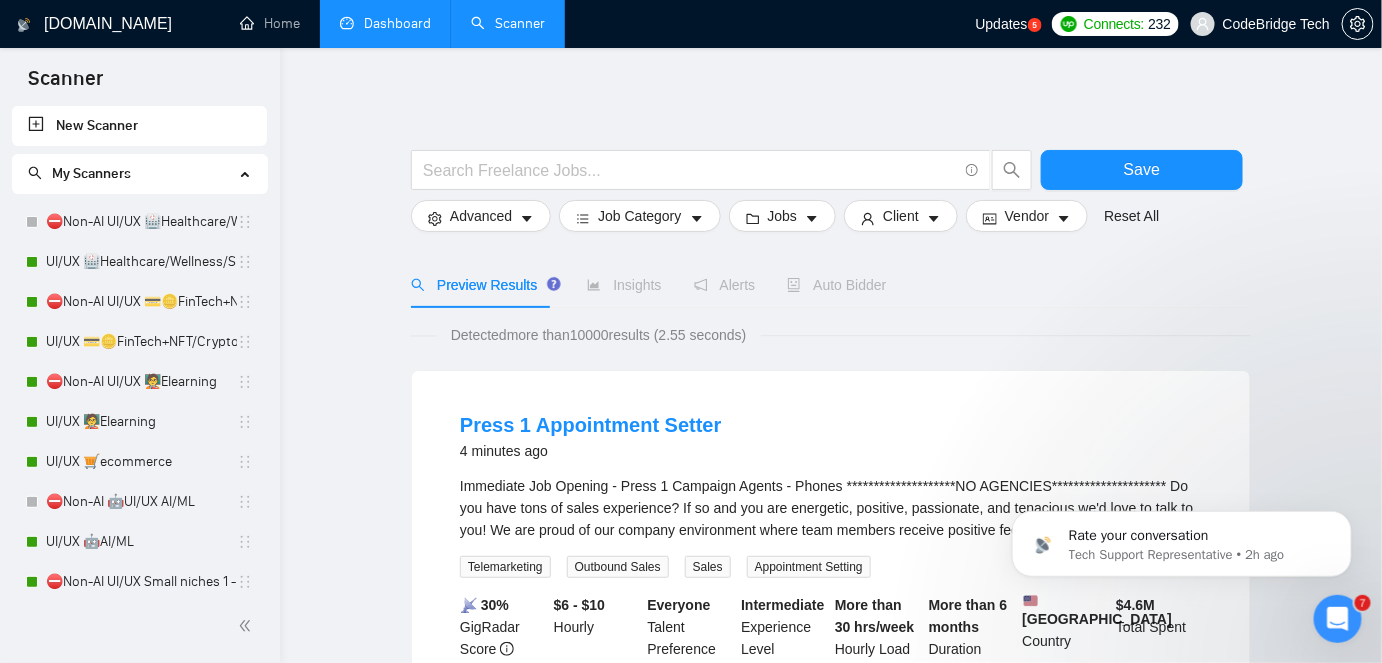 scroll, scrollTop: 0, scrollLeft: 0, axis: both 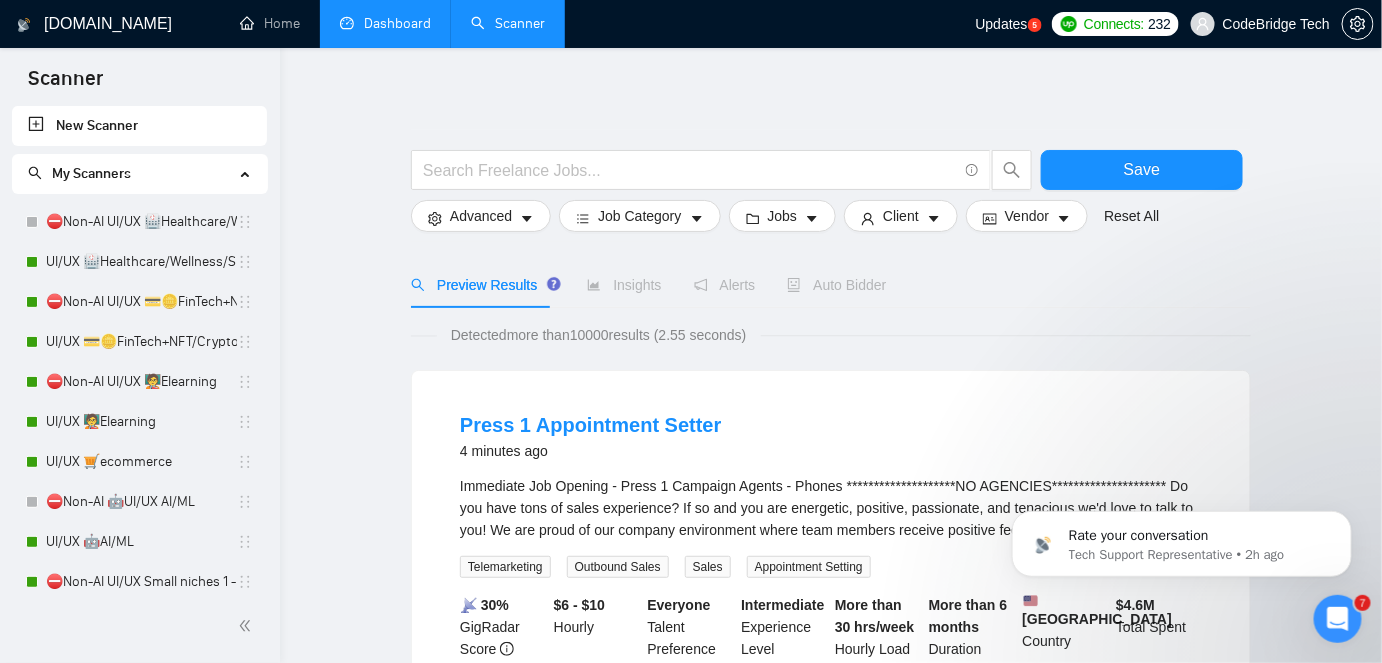 click on "Dashboard" at bounding box center (385, 23) 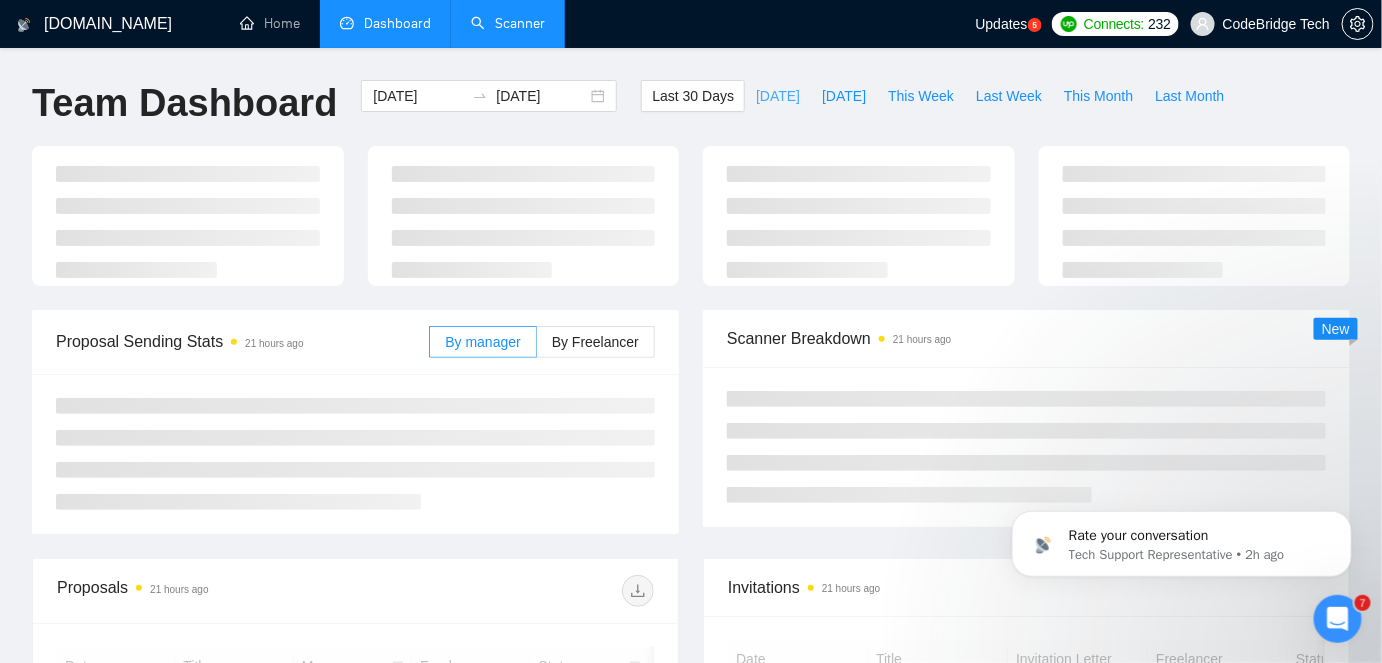 click on "[DATE]" at bounding box center (778, 96) 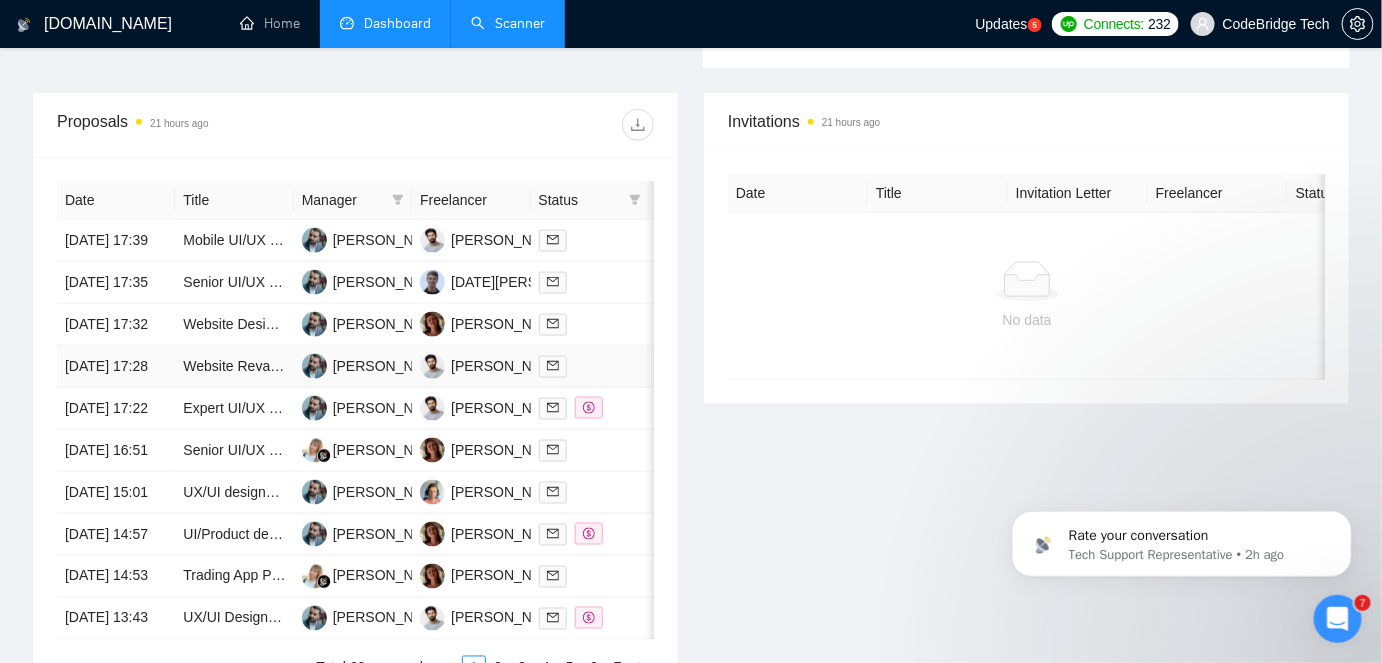 scroll, scrollTop: 727, scrollLeft: 0, axis: vertical 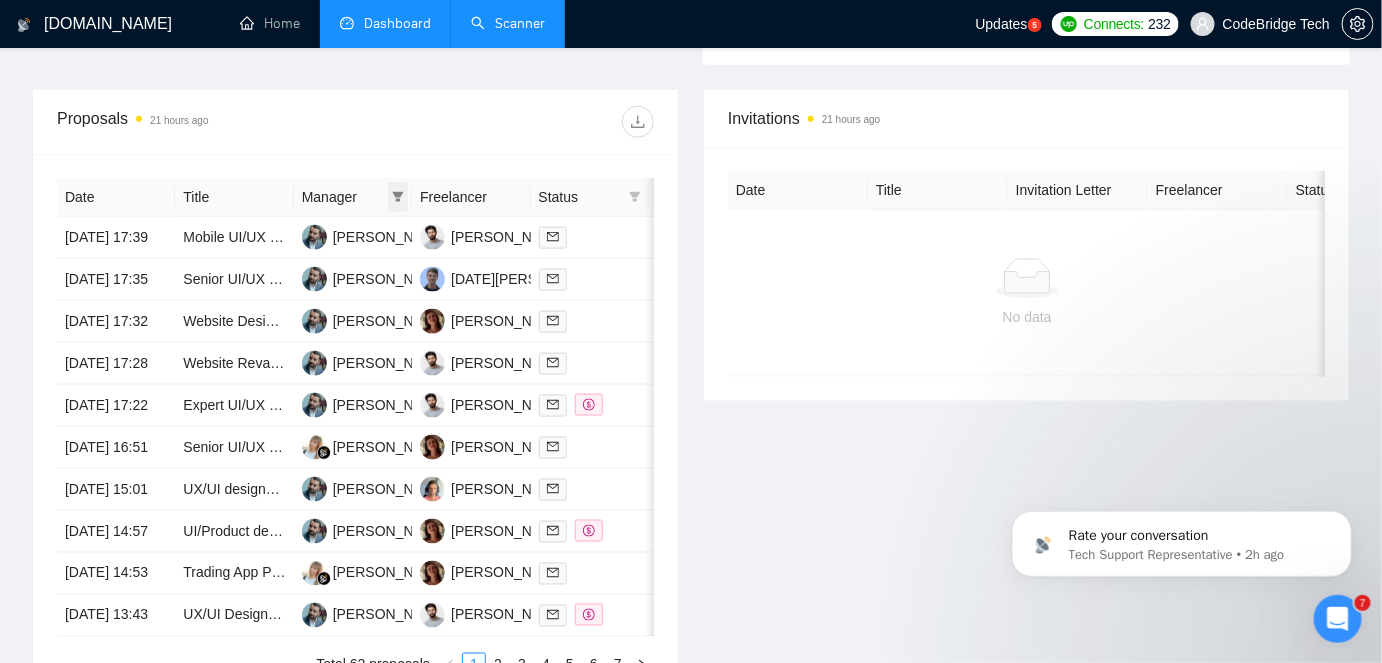 click at bounding box center (398, 197) 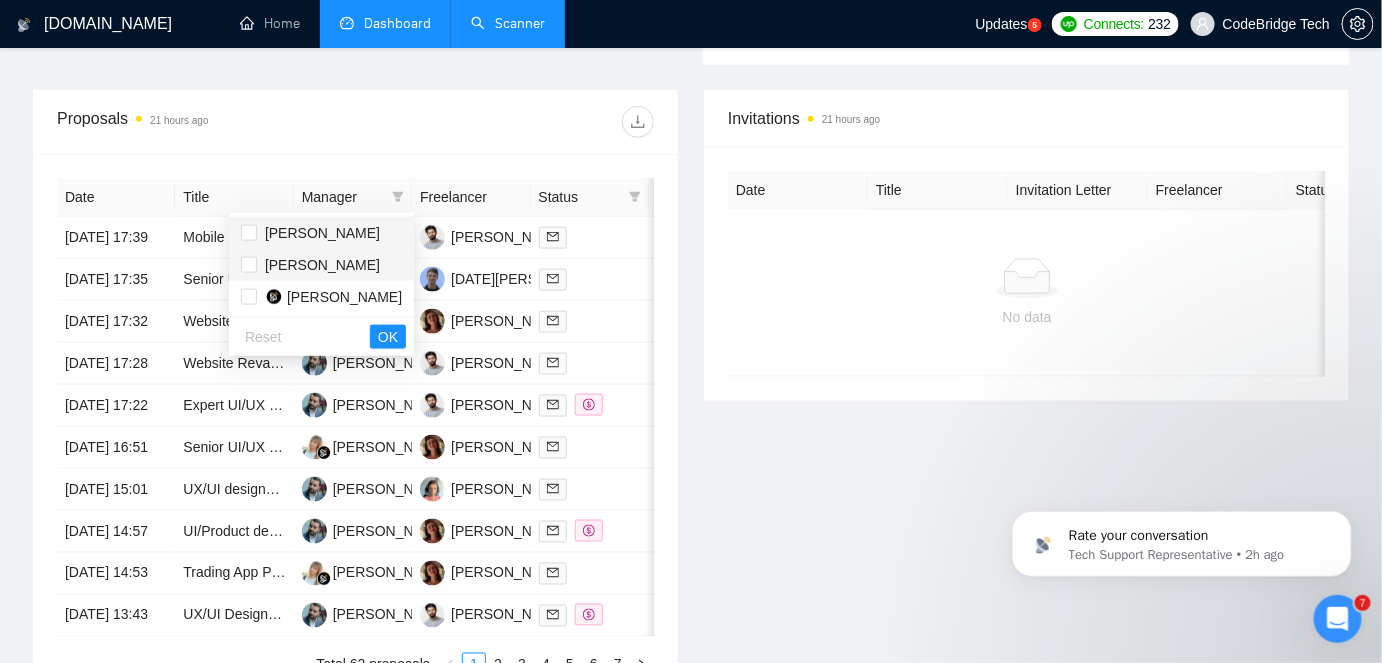 click on "[PERSON_NAME]" at bounding box center (321, 233) 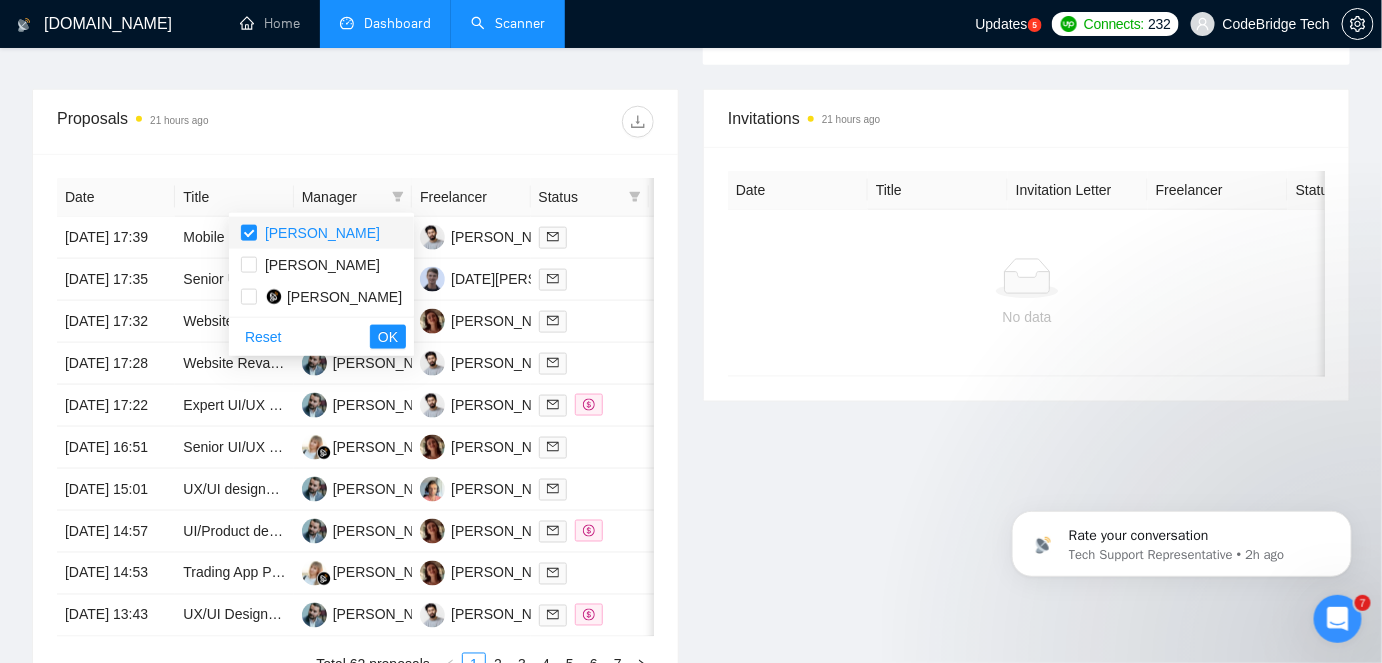 click on "[PERSON_NAME]" at bounding box center (322, 233) 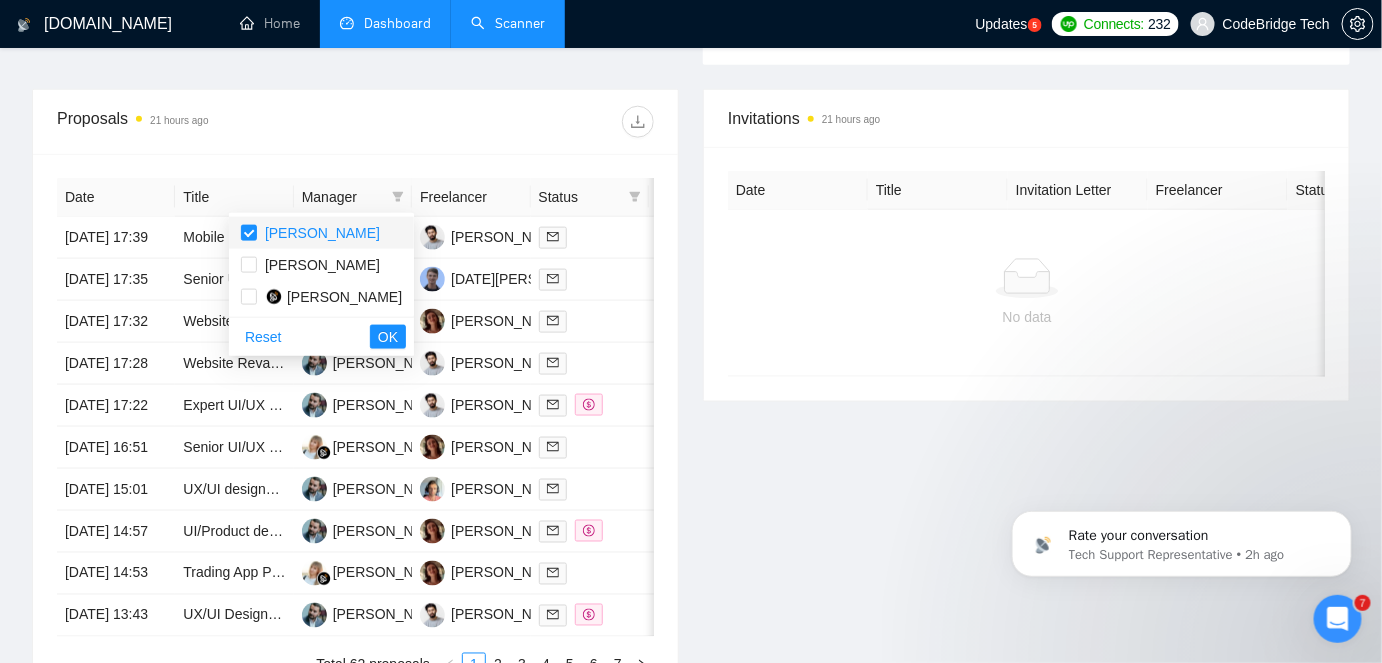 checkbox on "false" 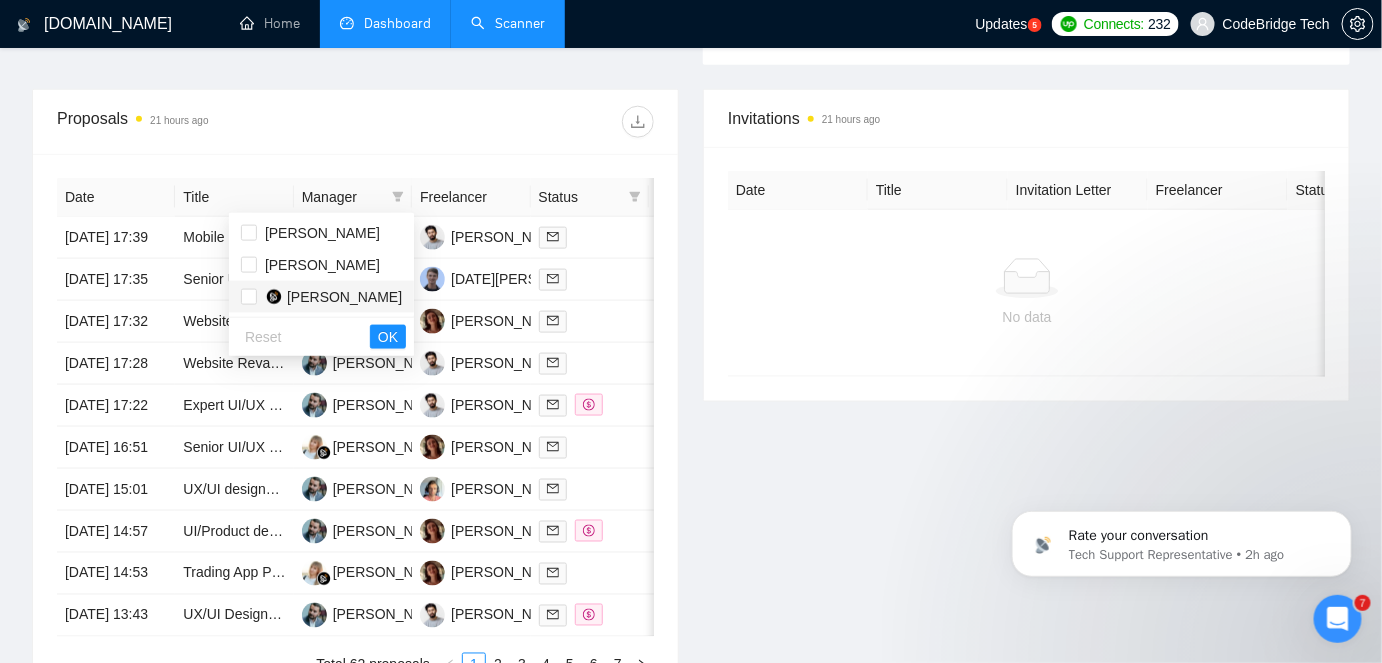 click on "[PERSON_NAME]" at bounding box center (344, 297) 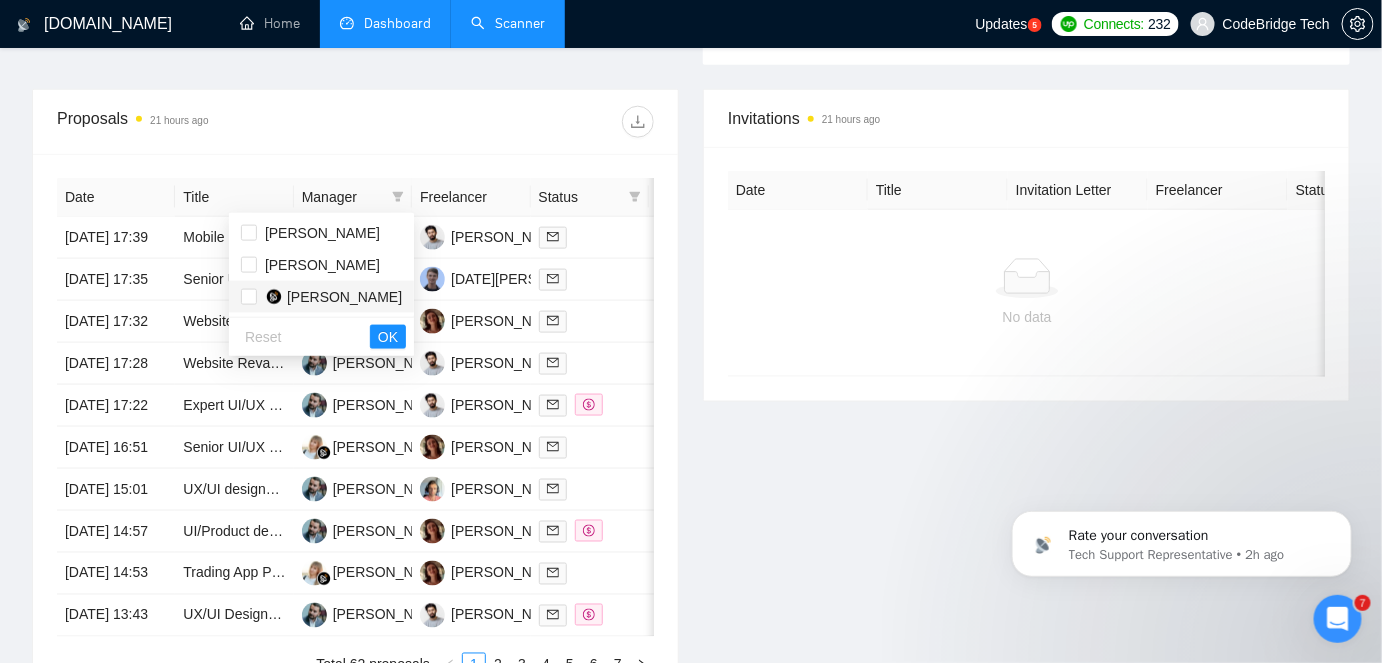 checkbox on "true" 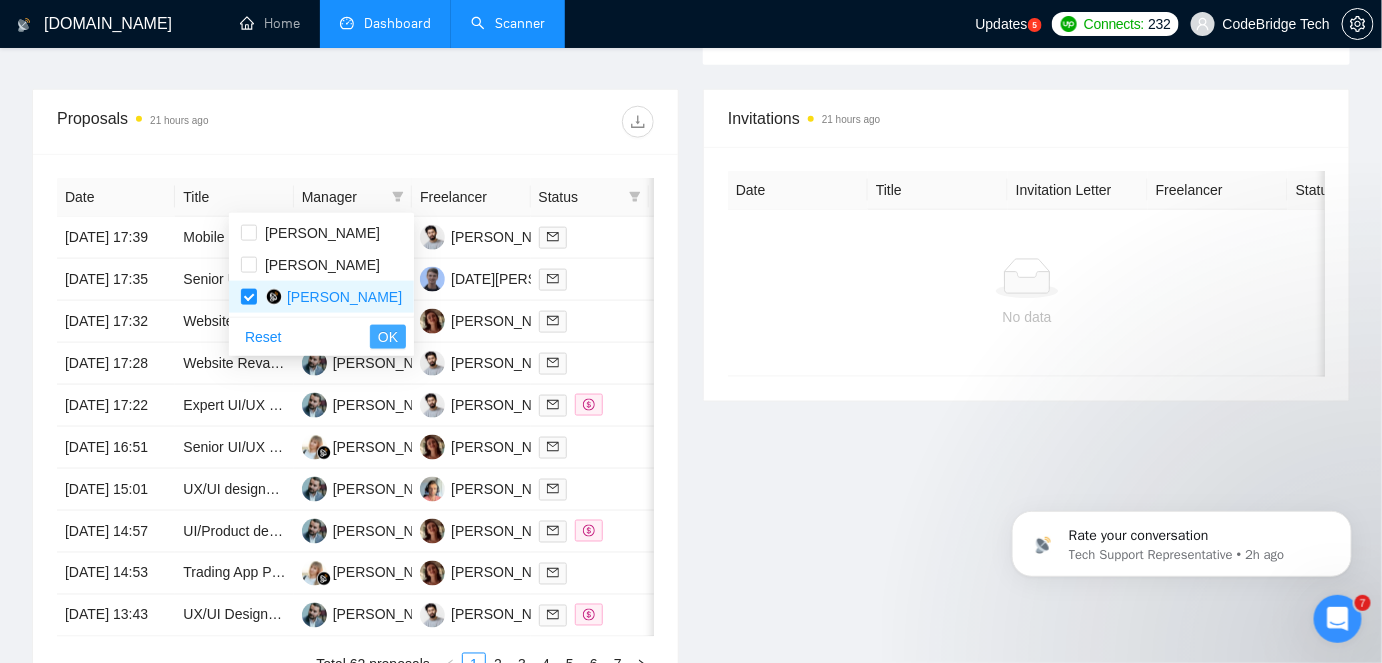 click on "OK" at bounding box center [388, 337] 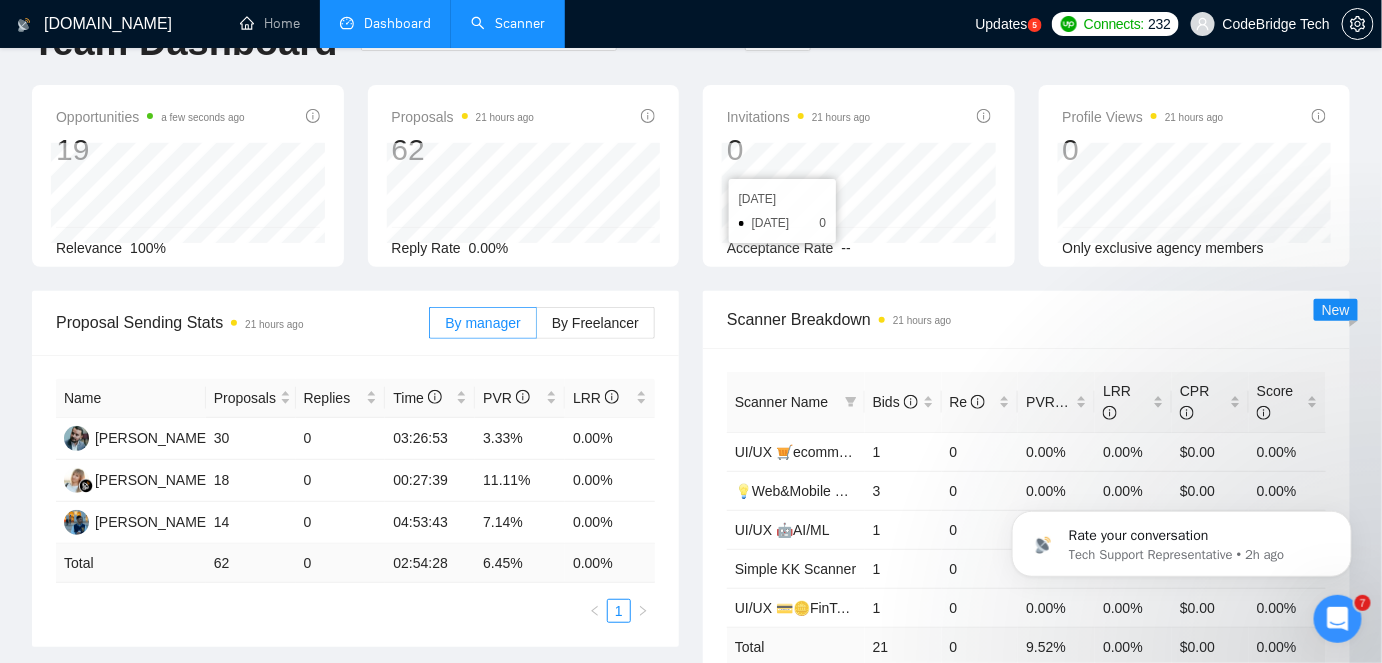 scroll, scrollTop: 0, scrollLeft: 0, axis: both 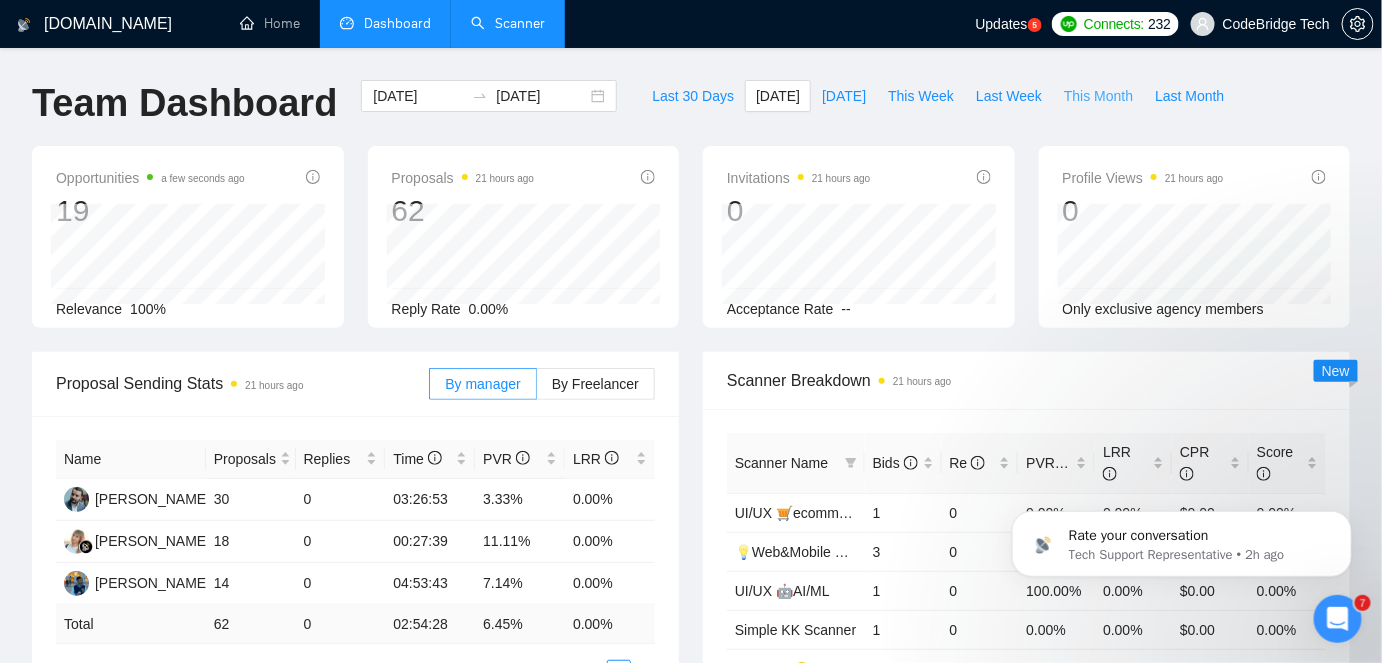 click on "This Month" at bounding box center (1098, 96) 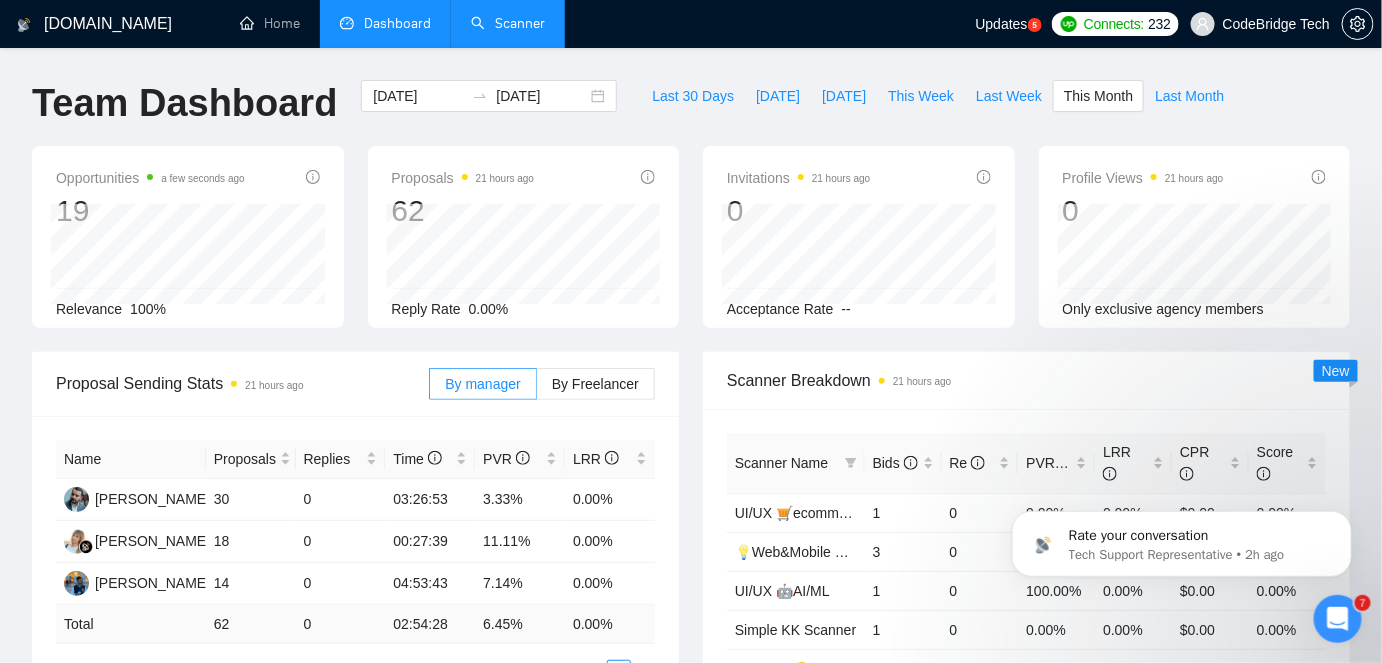type on "[DATE]" 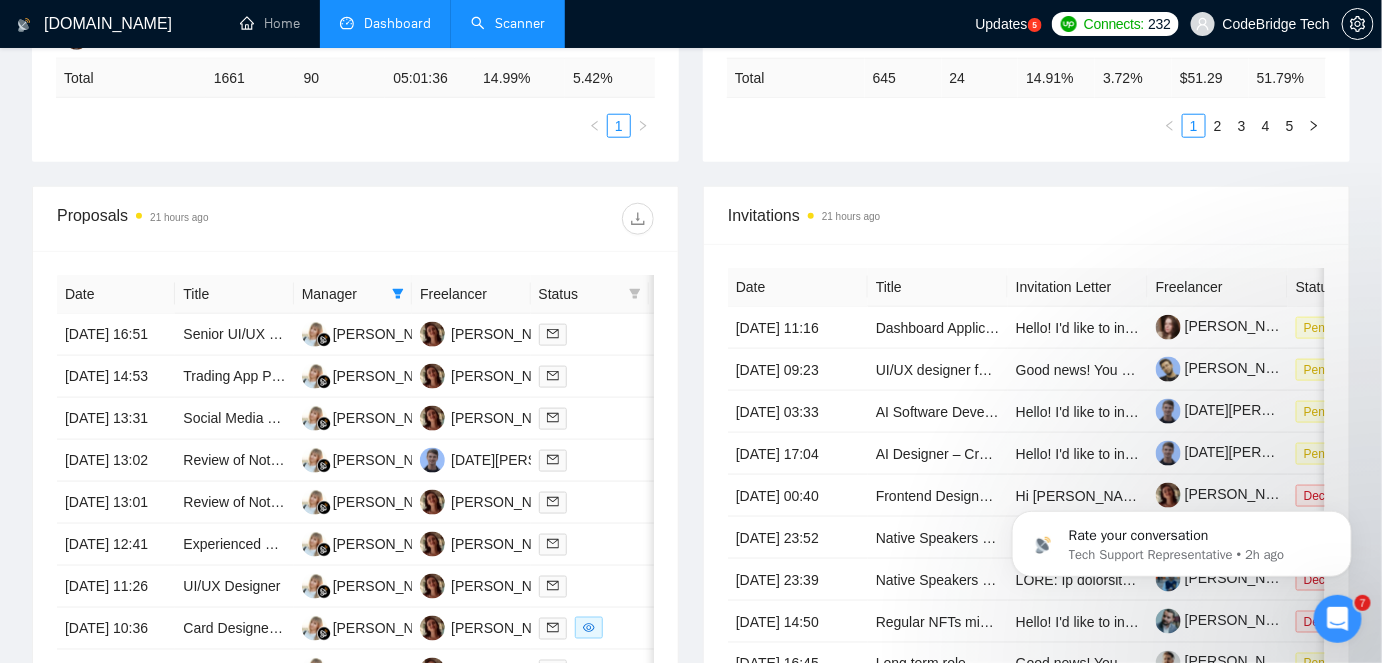 scroll, scrollTop: 599, scrollLeft: 0, axis: vertical 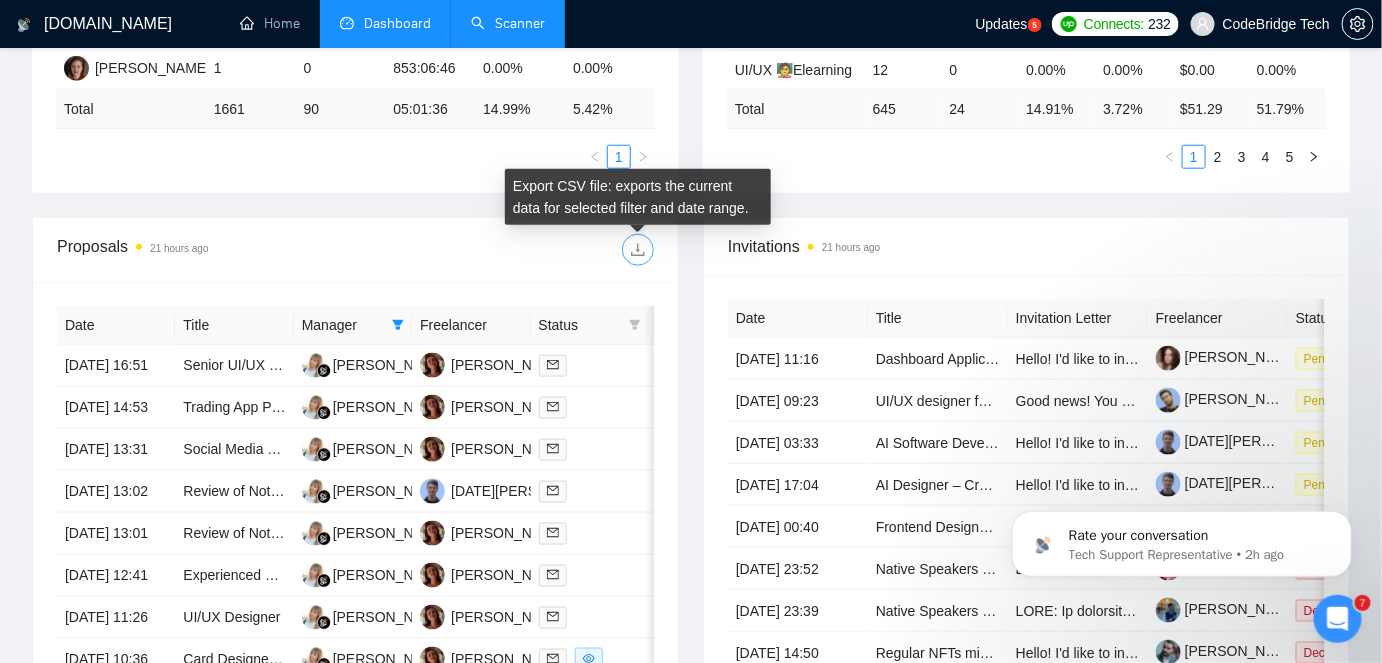 click 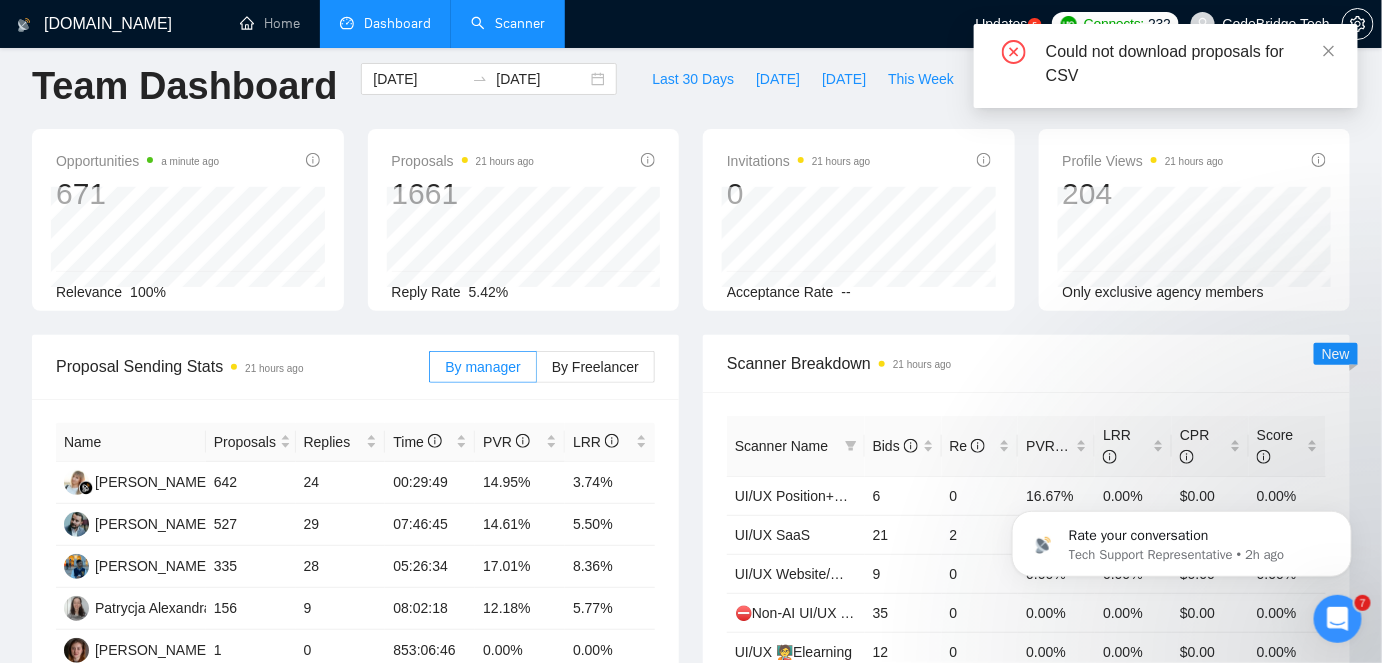 scroll, scrollTop: 0, scrollLeft: 0, axis: both 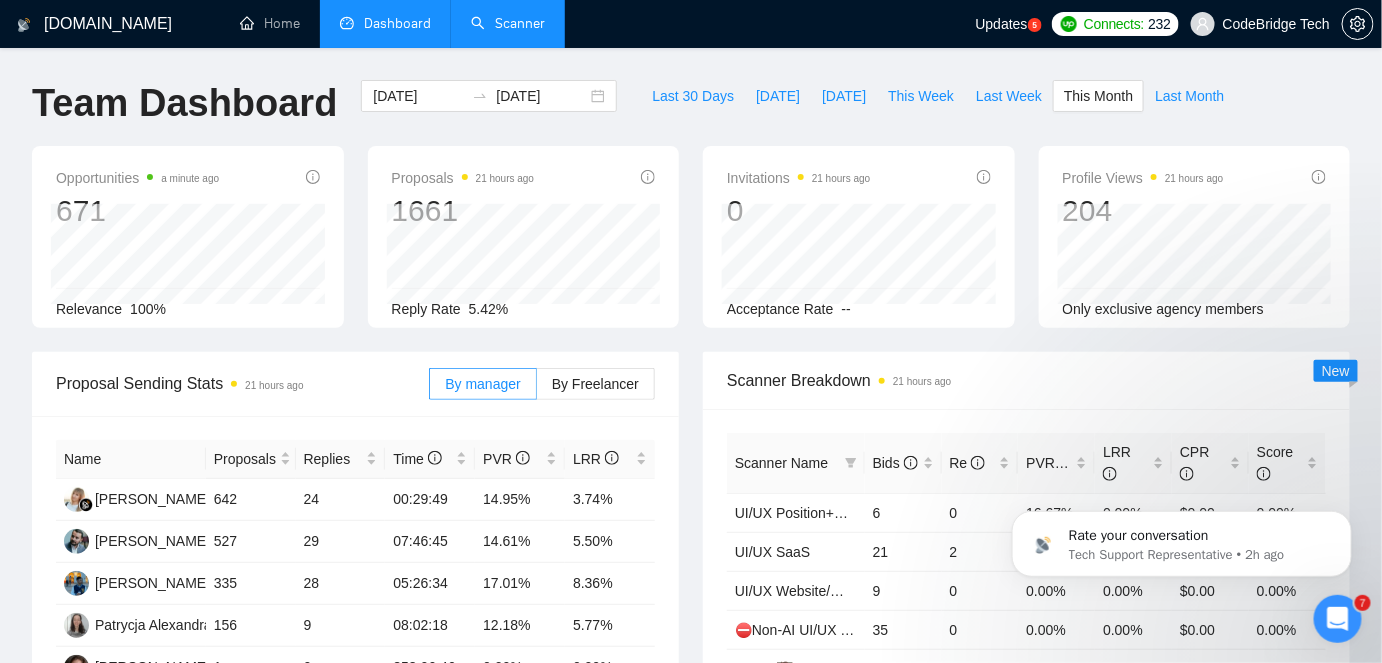 click on "Last 30 Days [DATE] [DATE] This Week Last Week This Month Last Month" at bounding box center (938, 113) 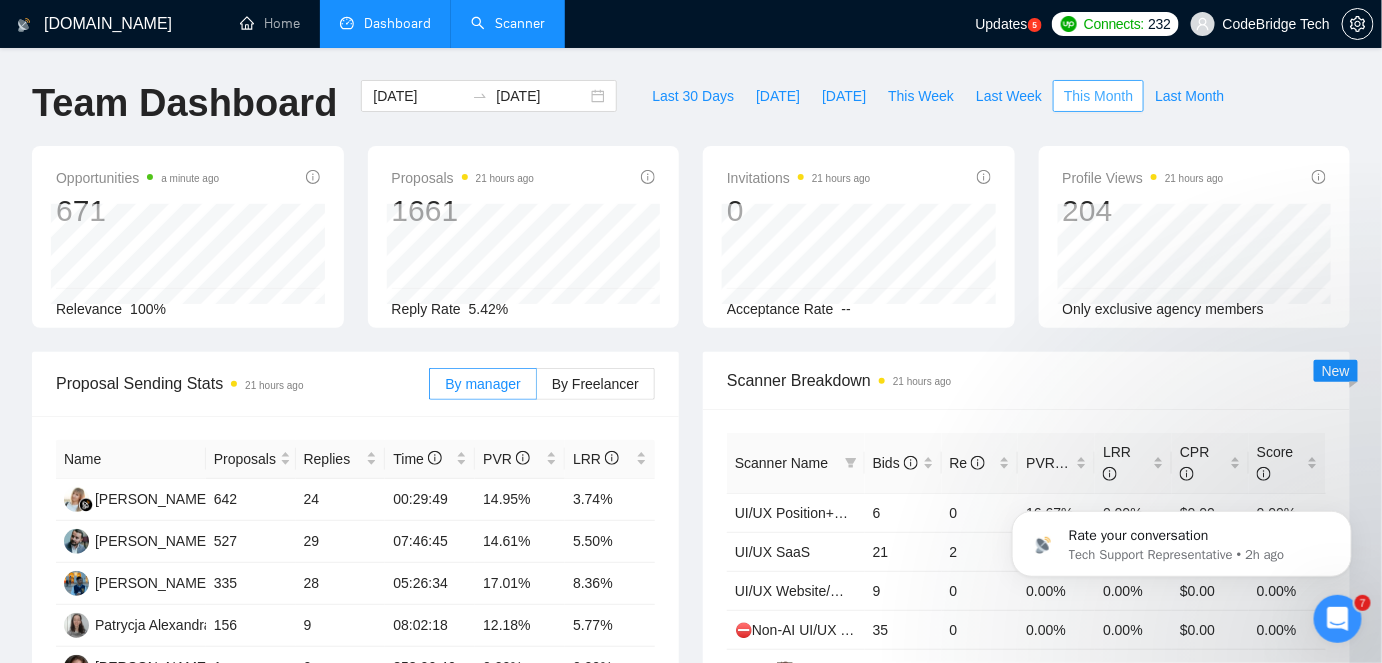 click on "This Month" at bounding box center [1098, 96] 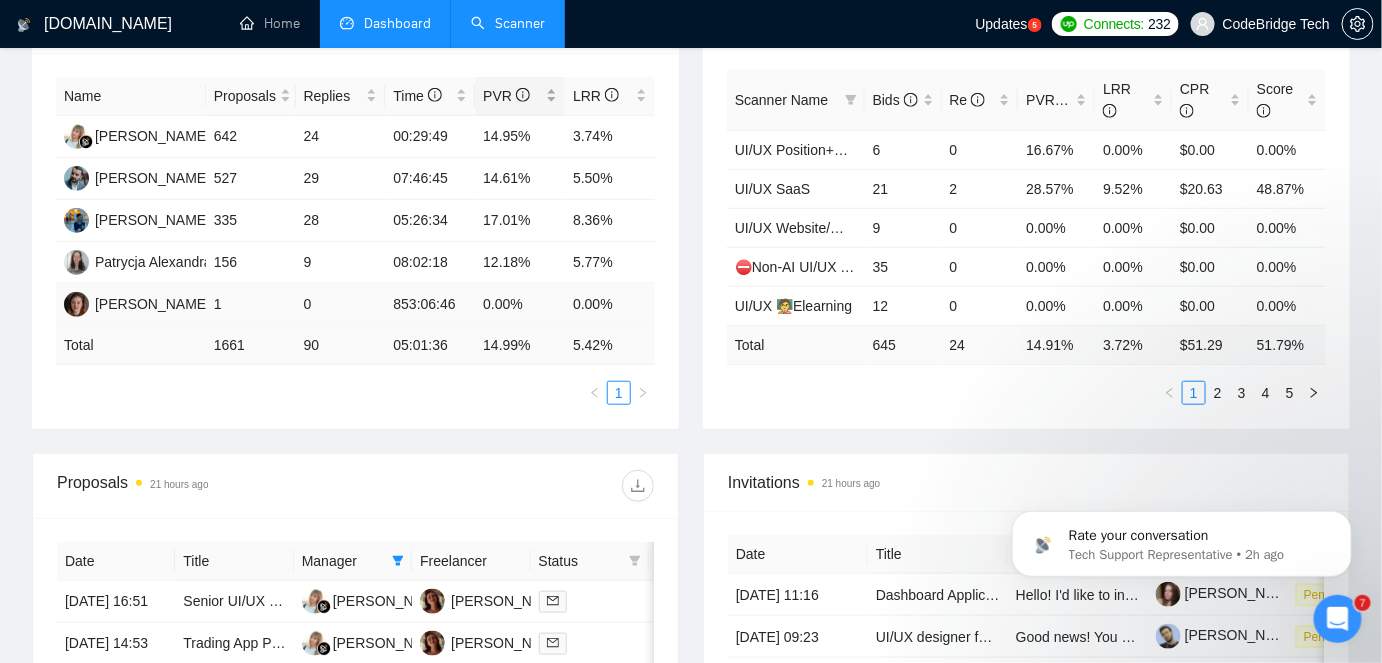 scroll, scrollTop: 0, scrollLeft: 0, axis: both 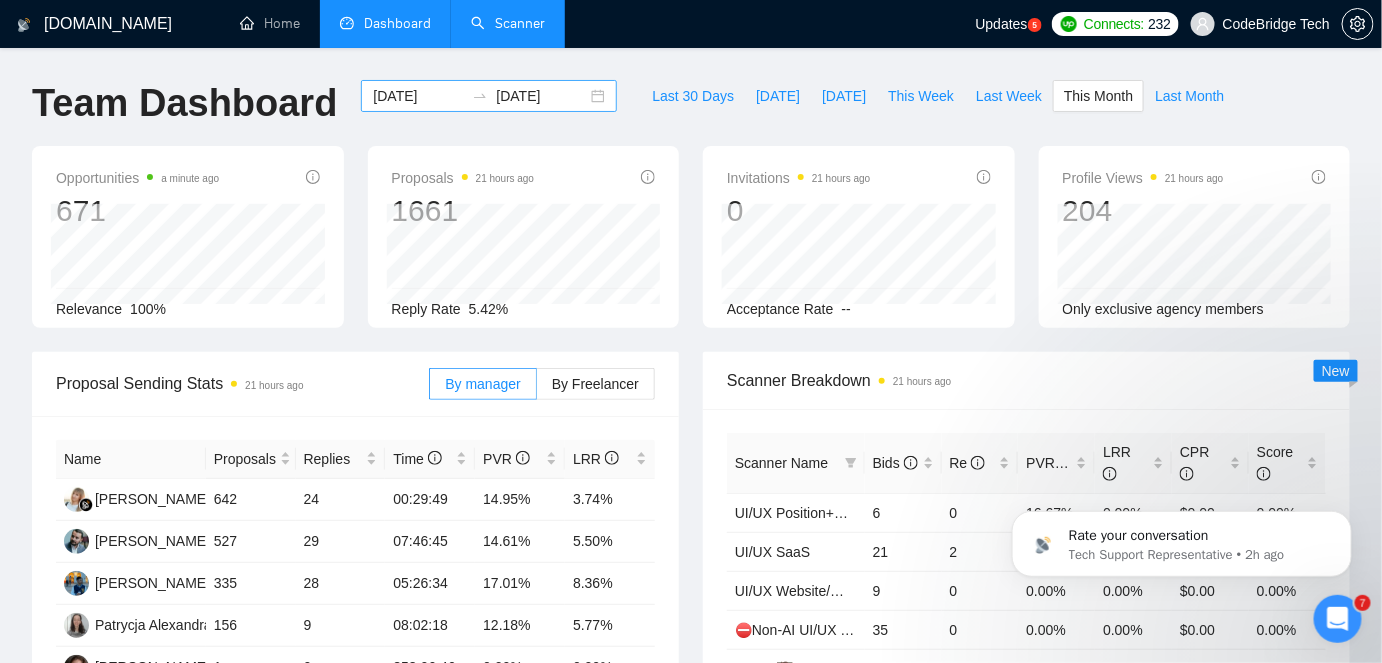 click on "[DATE]" at bounding box center [541, 96] 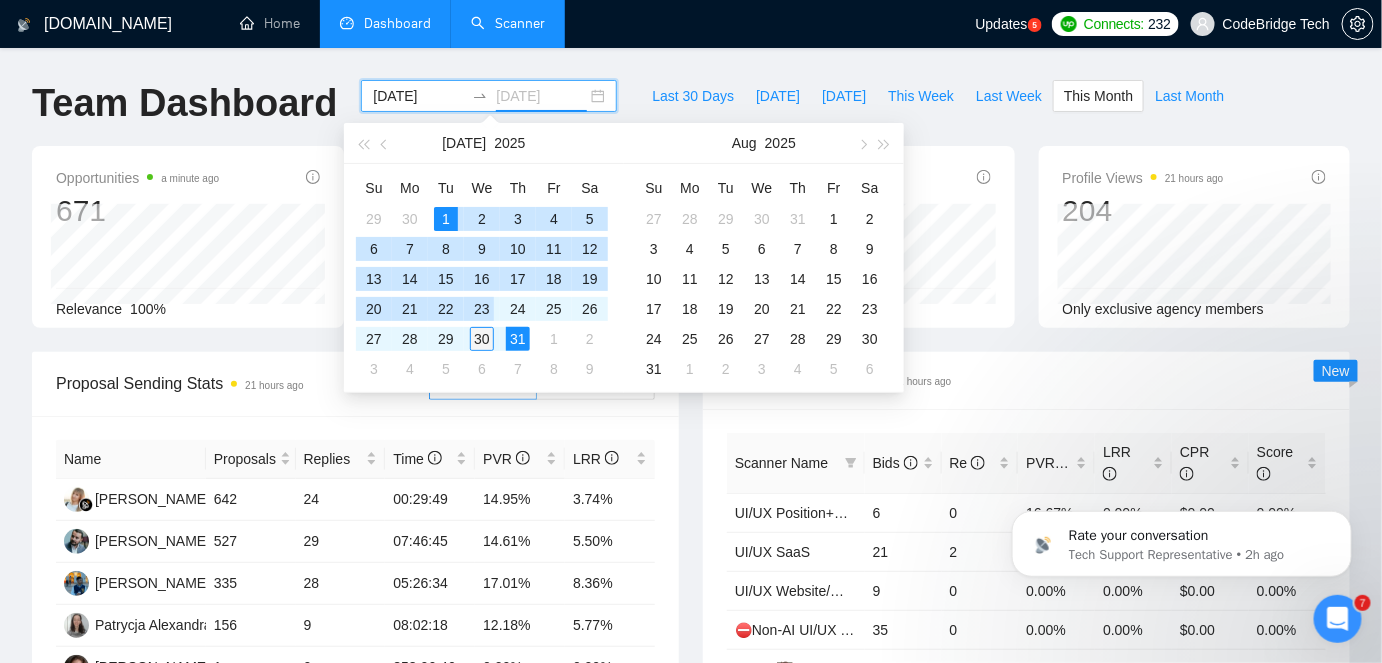 type on "[DATE]" 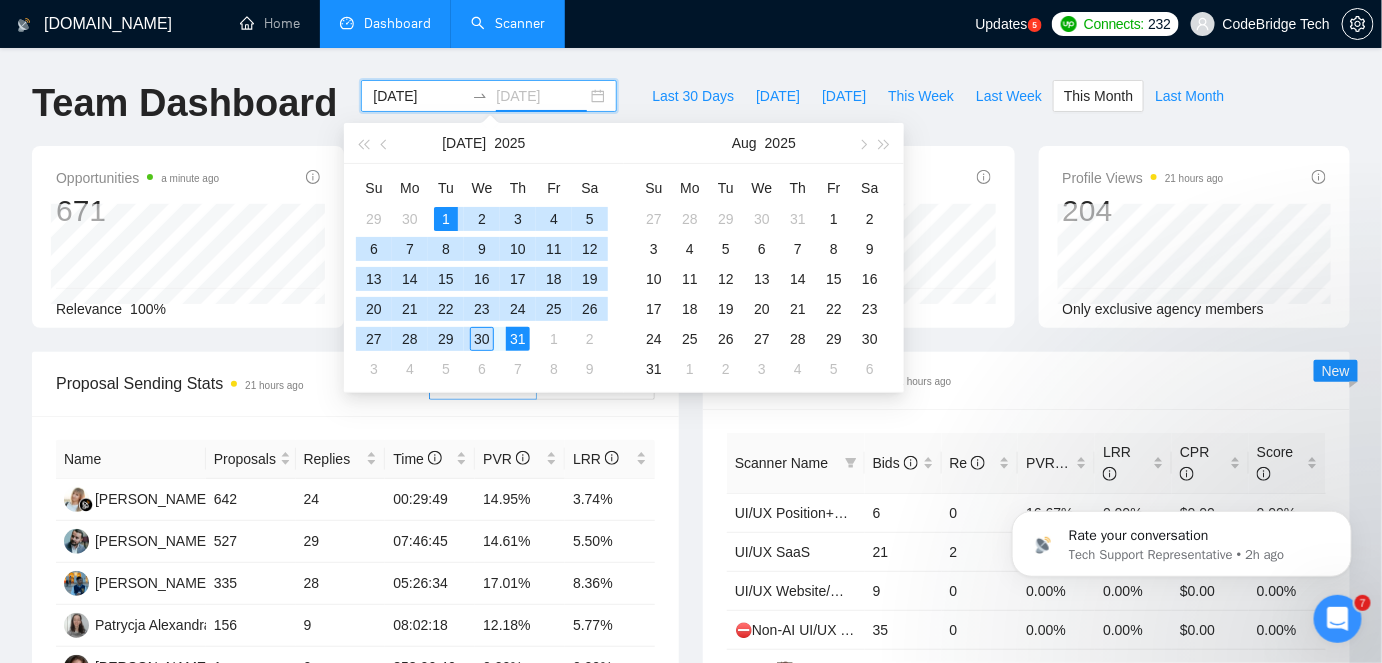 click on "30" at bounding box center [482, 339] 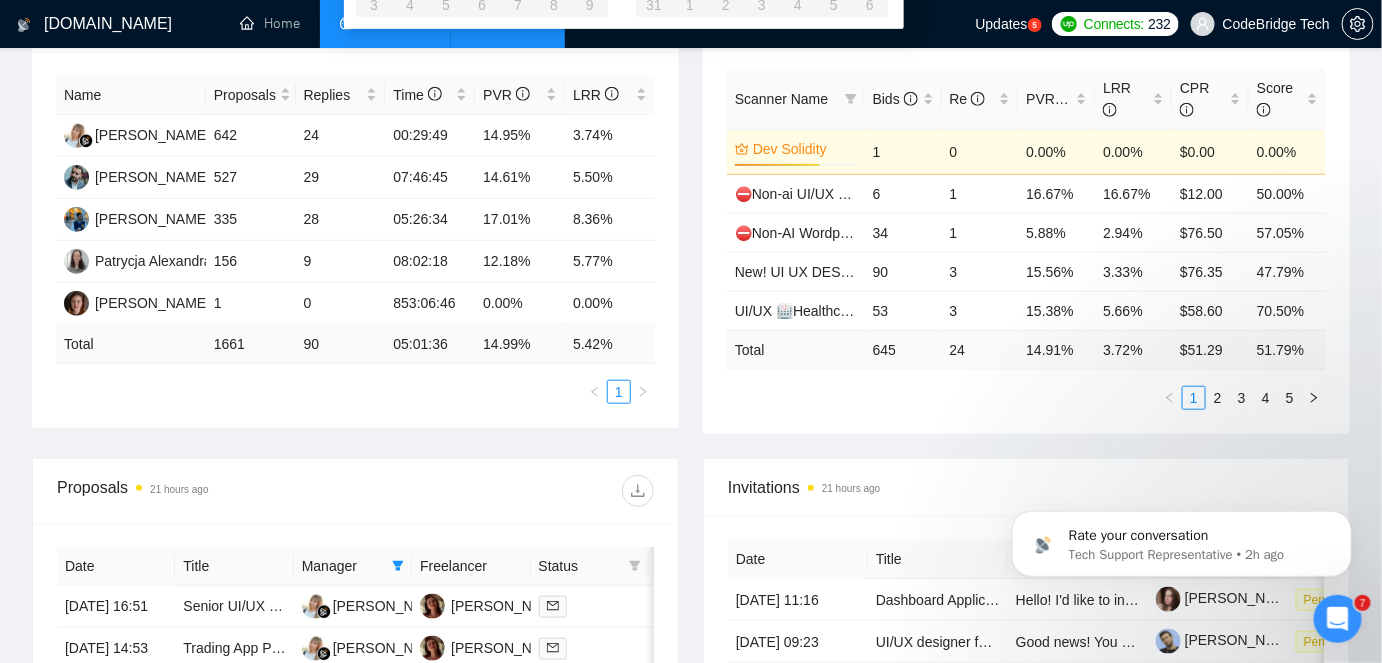 scroll, scrollTop: 363, scrollLeft: 0, axis: vertical 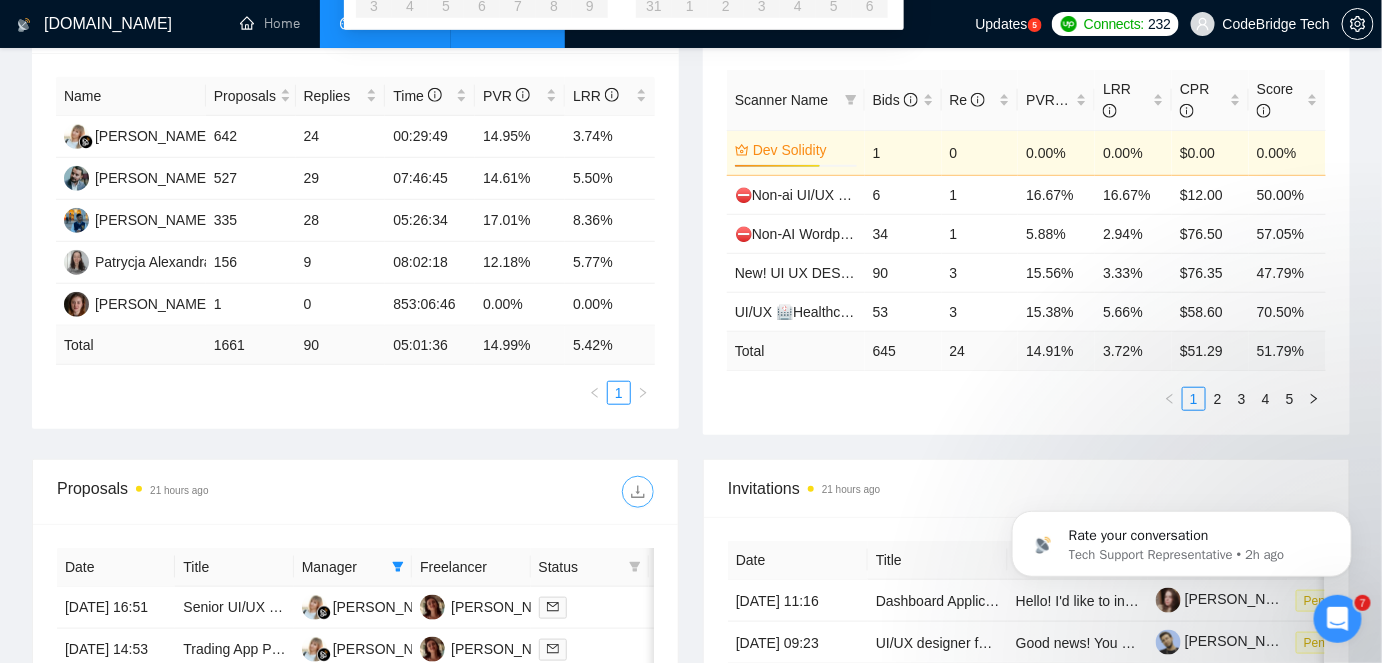 click at bounding box center (638, 492) 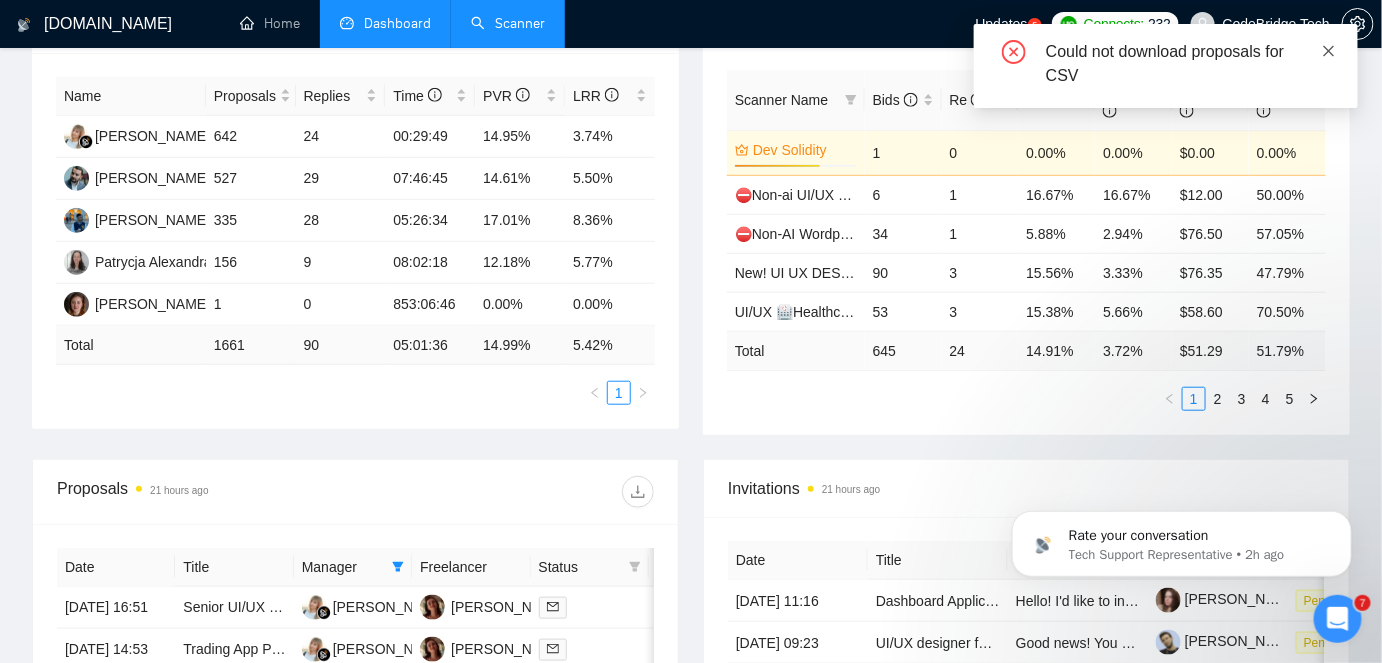 click 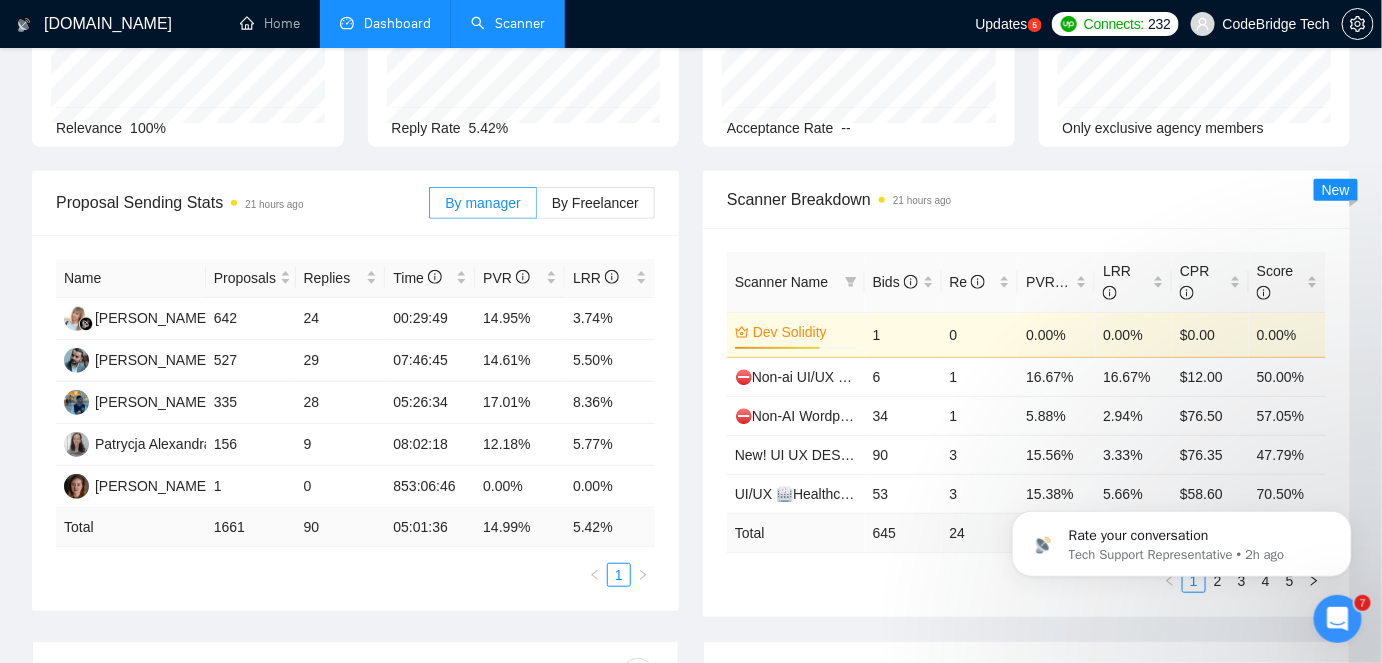 scroll, scrollTop: 0, scrollLeft: 0, axis: both 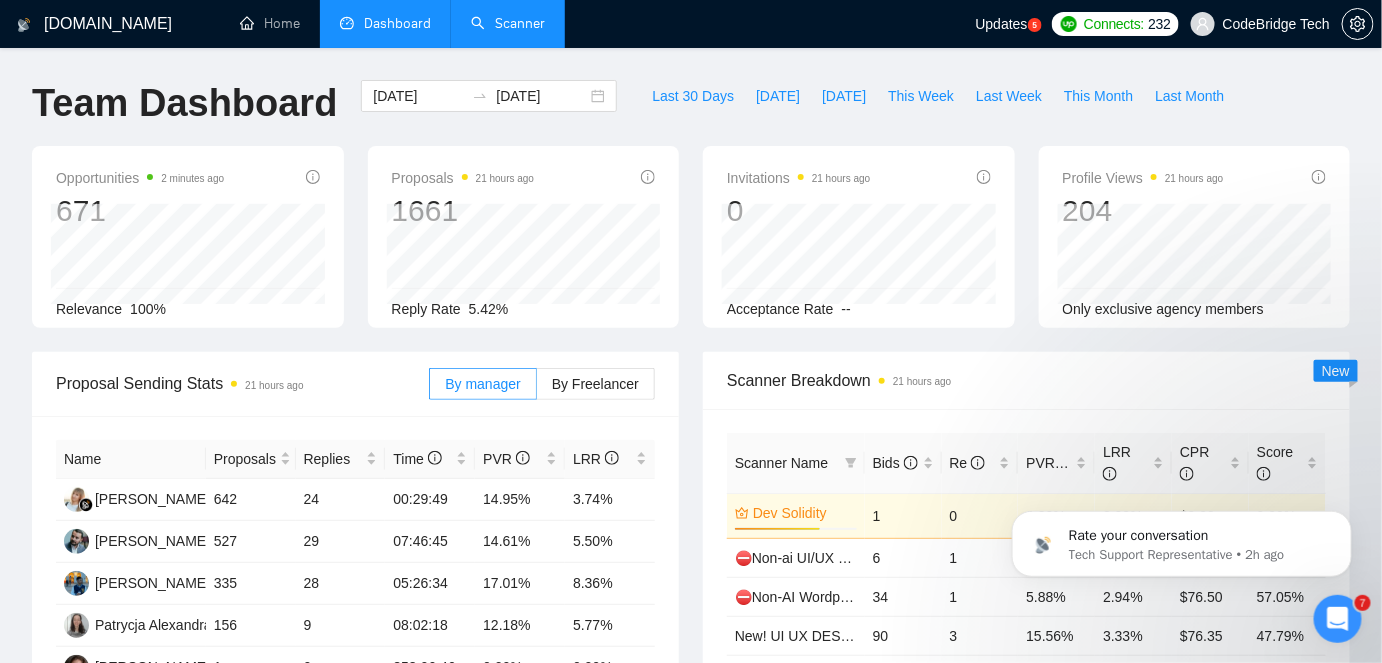 click on "Scanner" at bounding box center (508, 23) 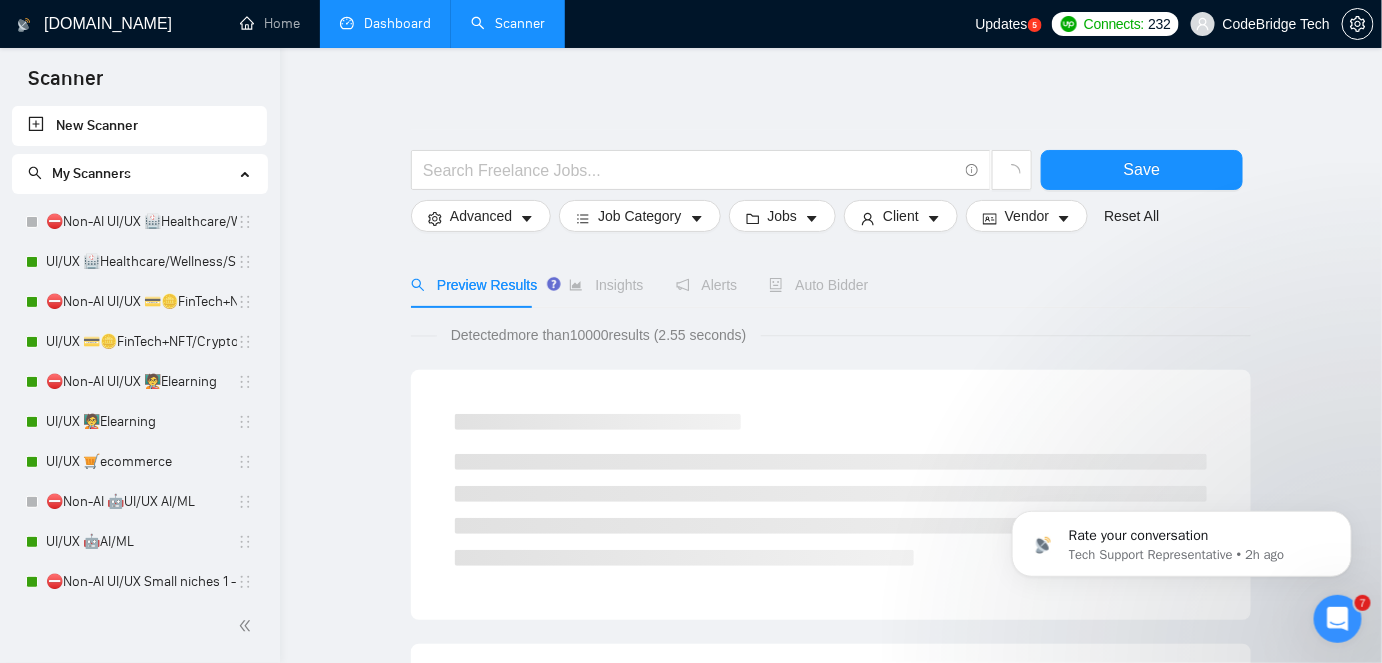 click on "Dashboard" at bounding box center [385, 23] 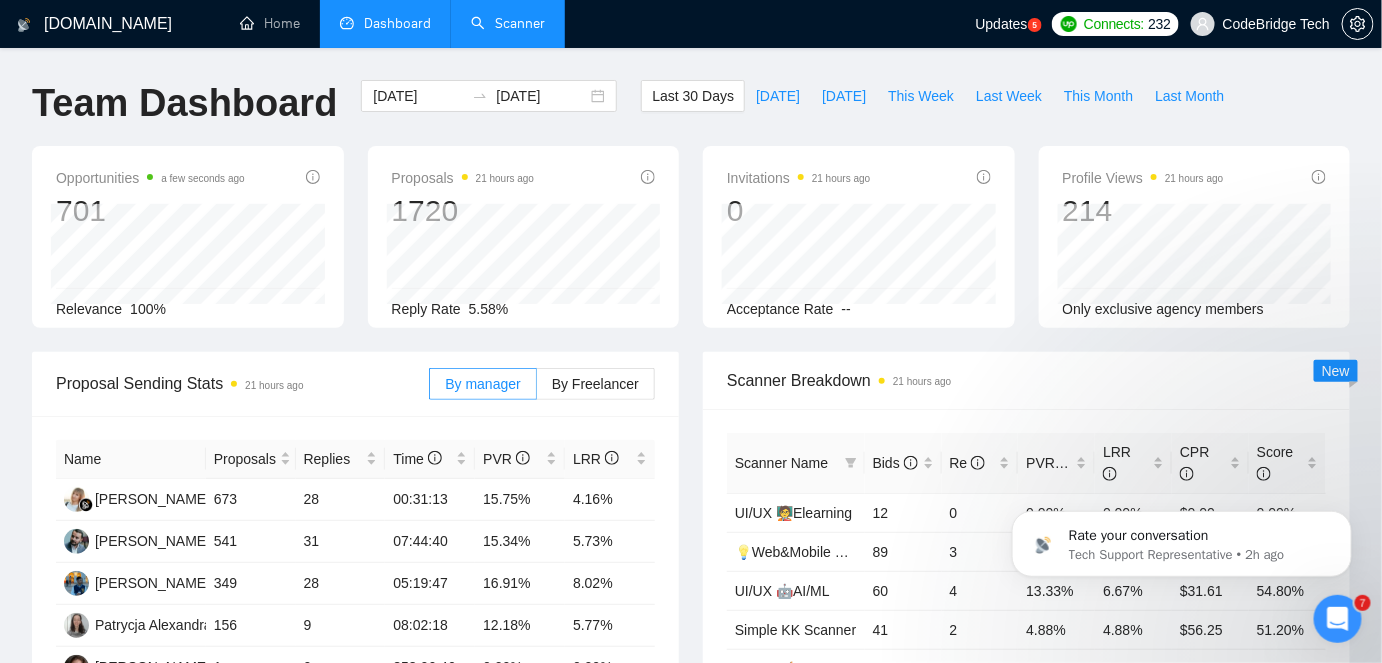 click on "Scanner" at bounding box center [508, 23] 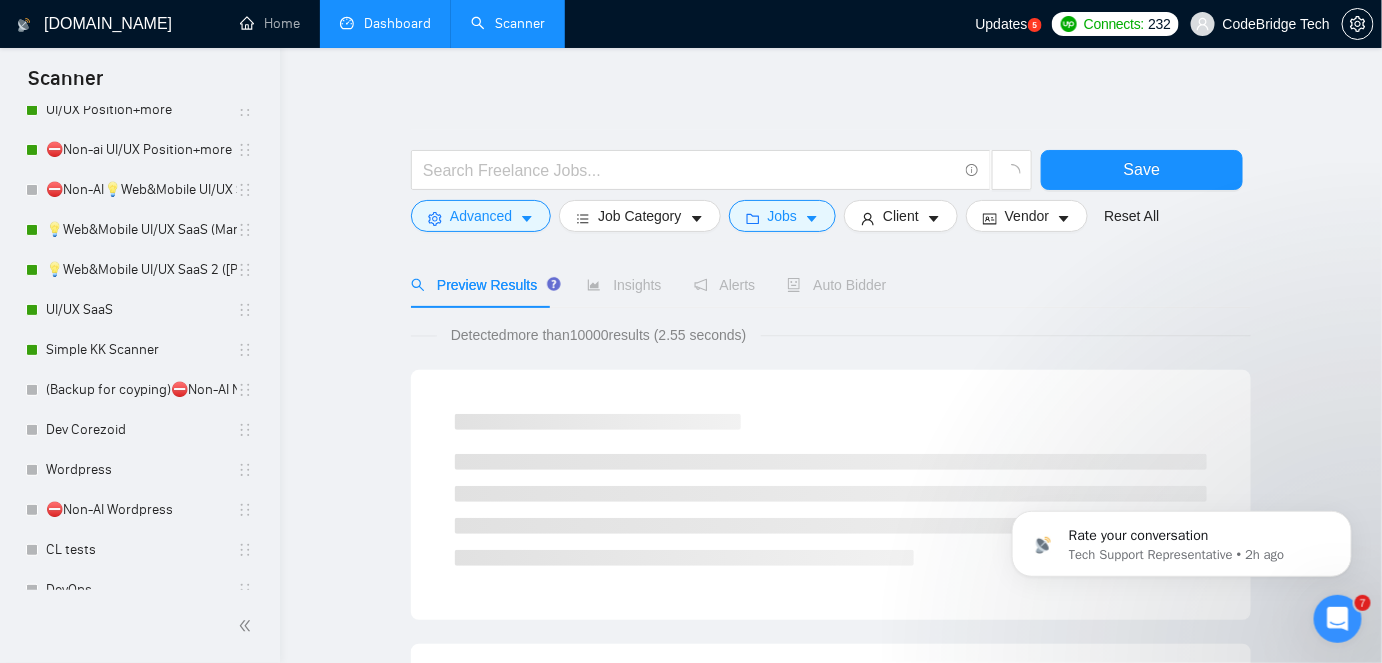 scroll, scrollTop: 800, scrollLeft: 0, axis: vertical 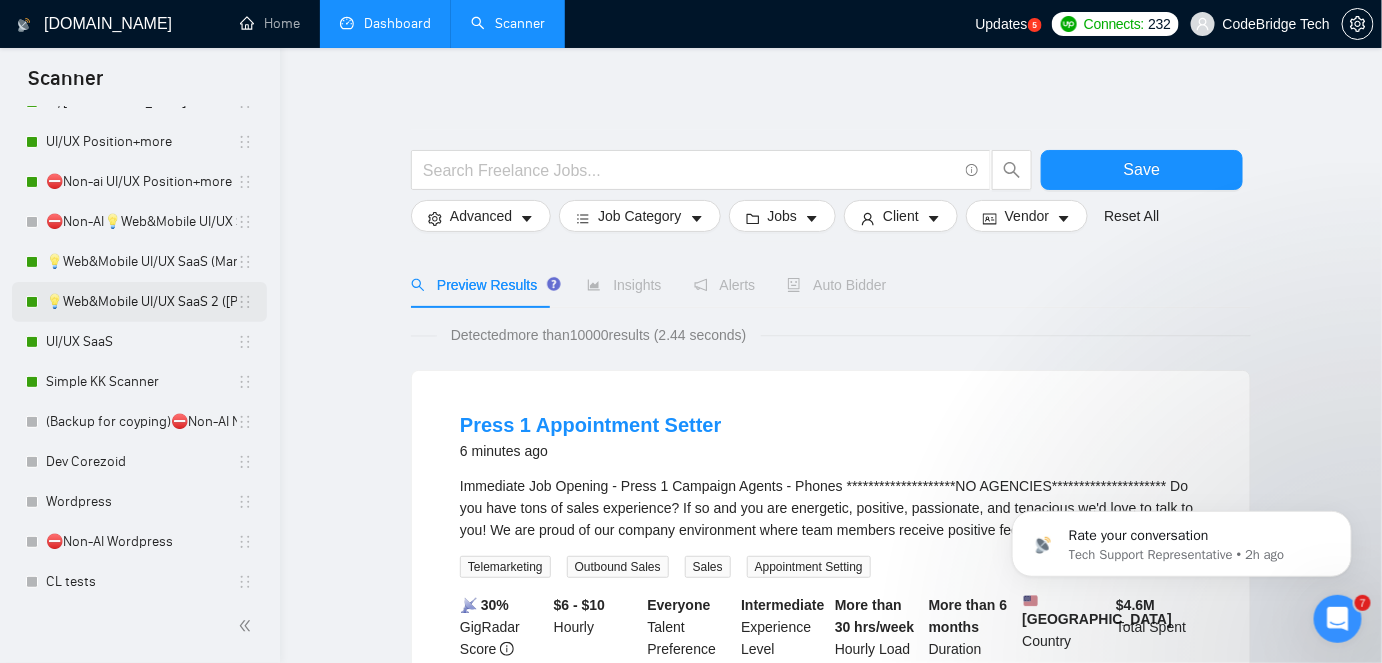 click on "💡Web&Mobile UI/UX SaaS 2 ([PERSON_NAME])" at bounding box center (141, 302) 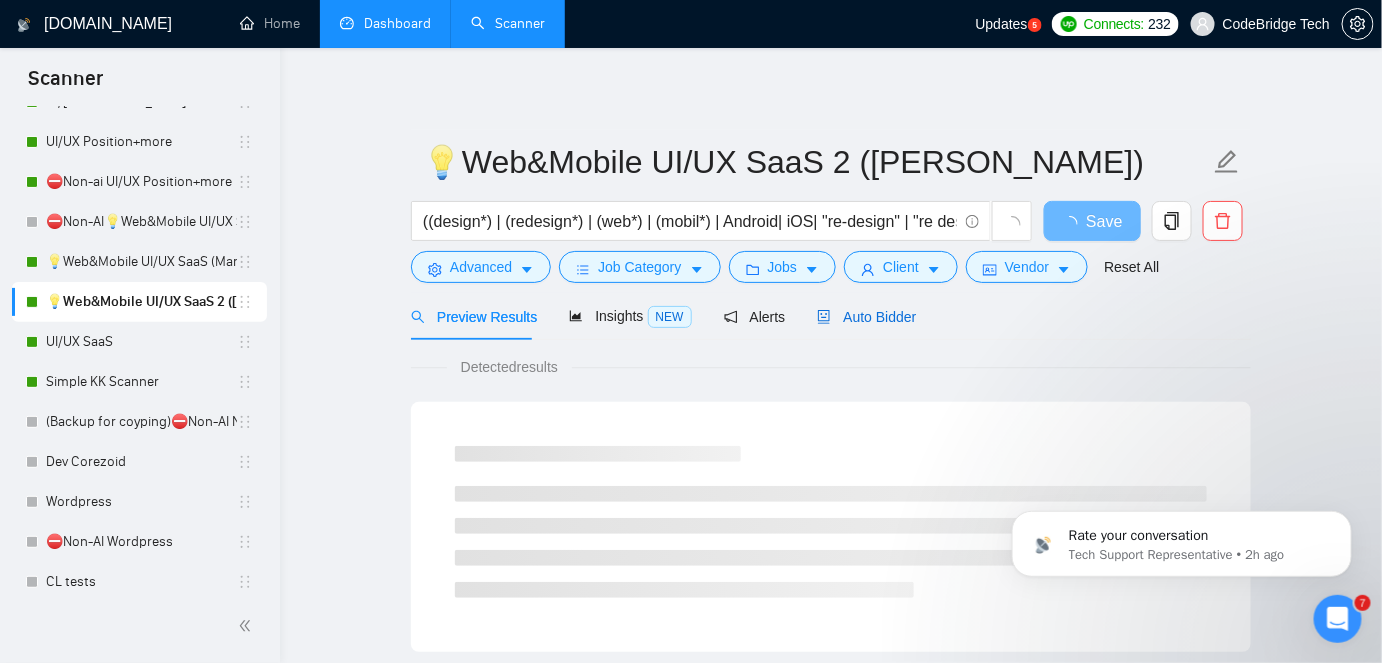 click on "Auto Bidder" at bounding box center [866, 317] 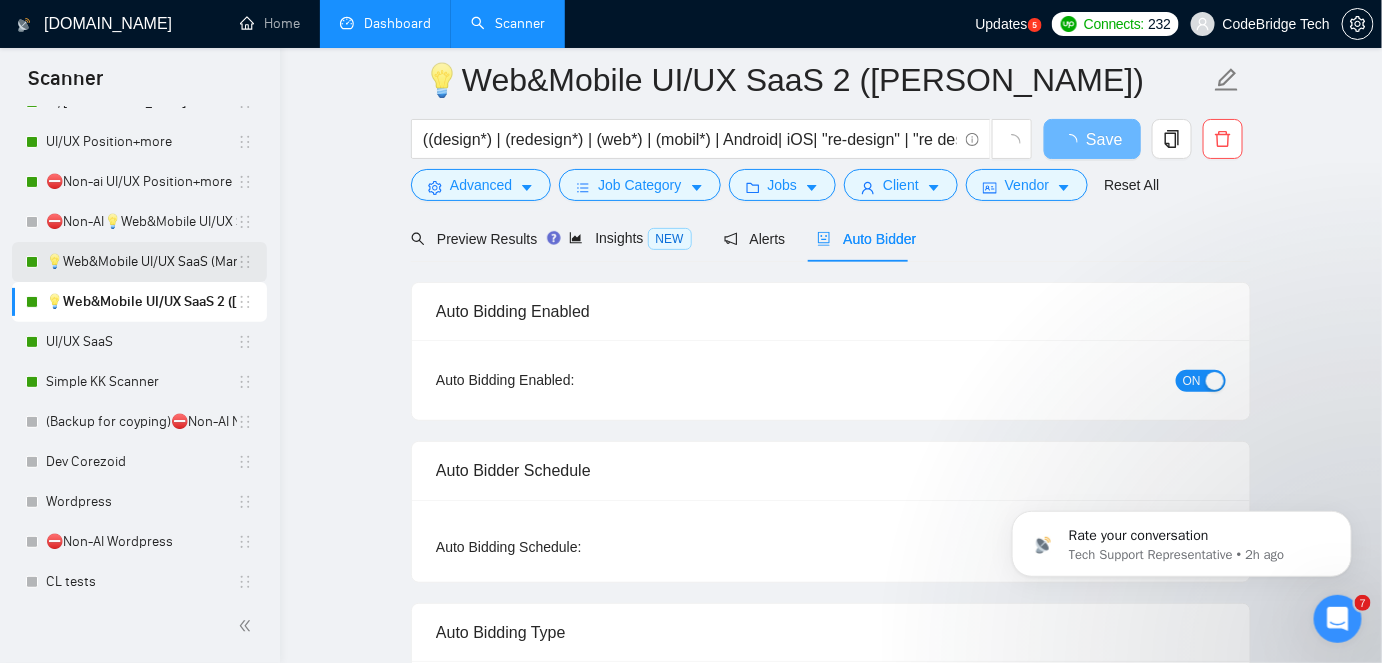 scroll, scrollTop: 0, scrollLeft: 0, axis: both 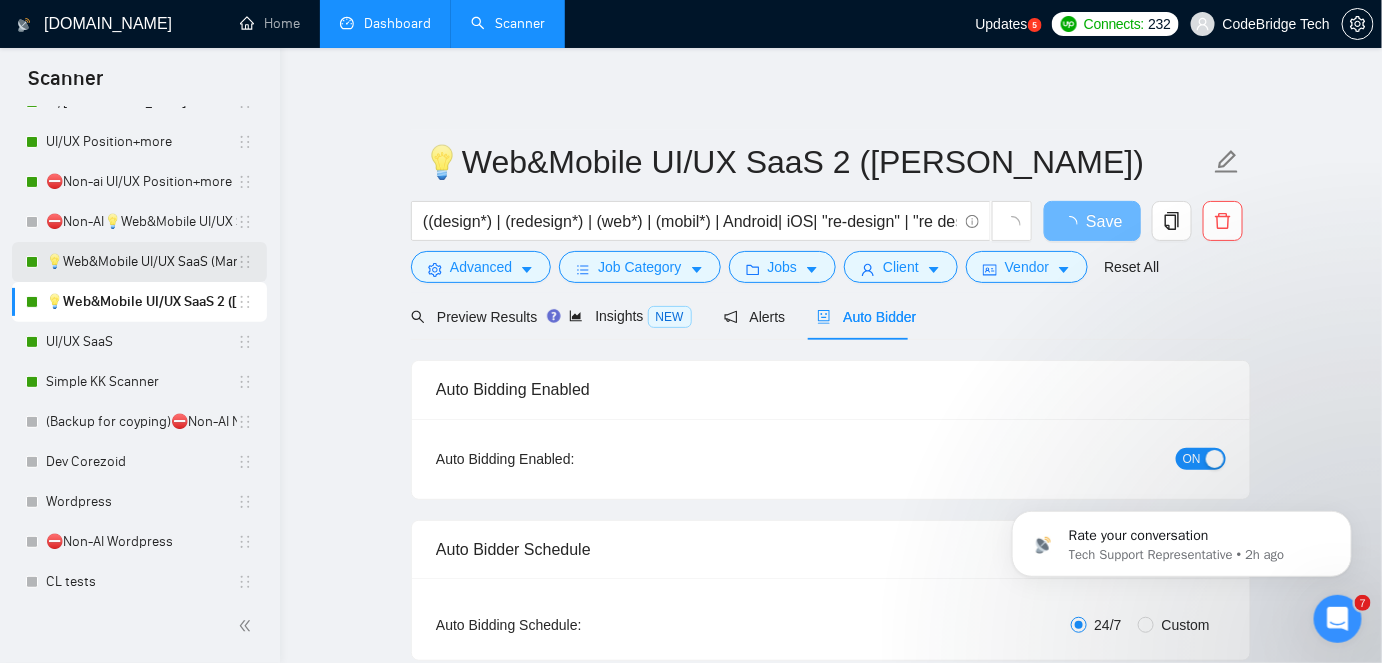 click on "💡Web&Mobile UI/UX SaaS (Mariia)" at bounding box center [141, 262] 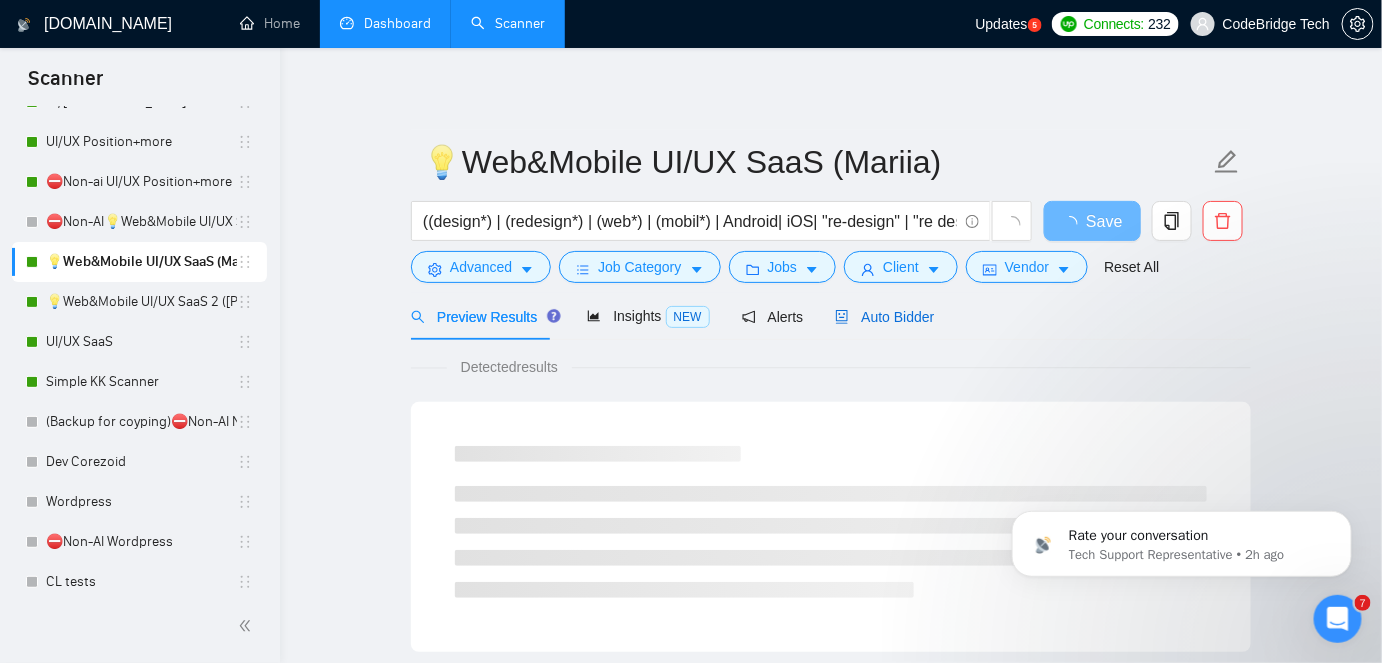click 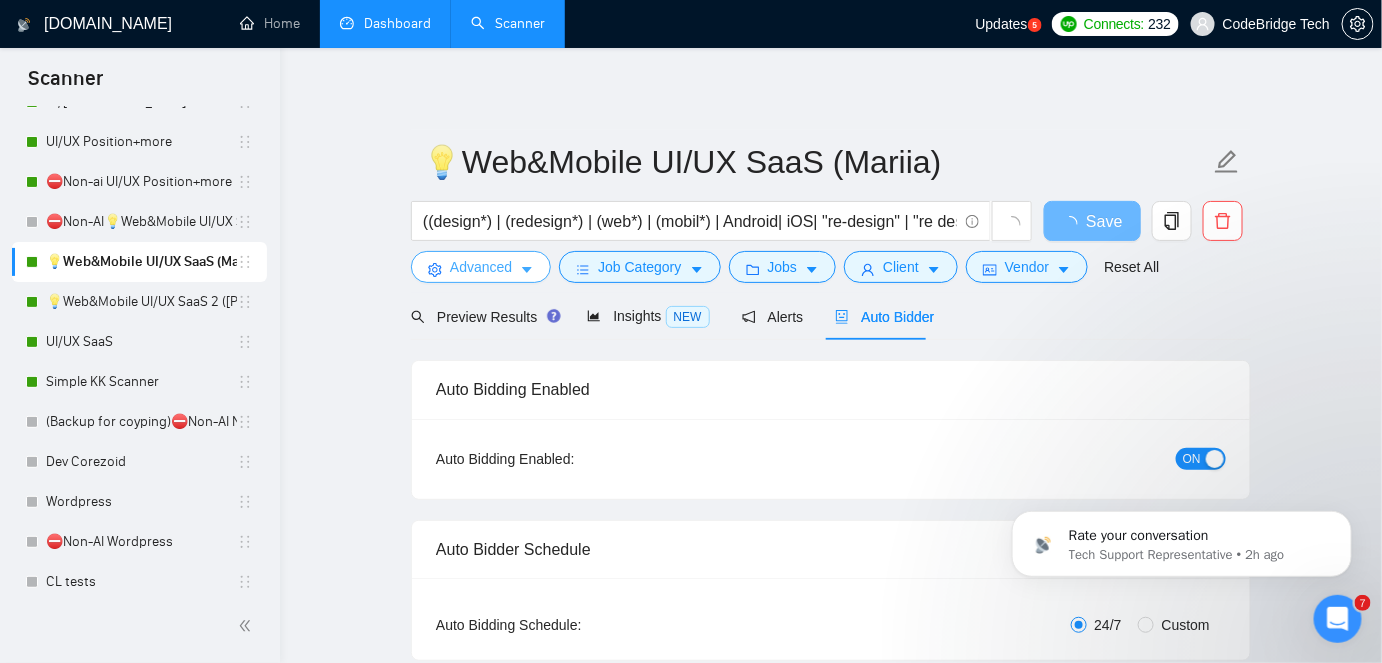 click 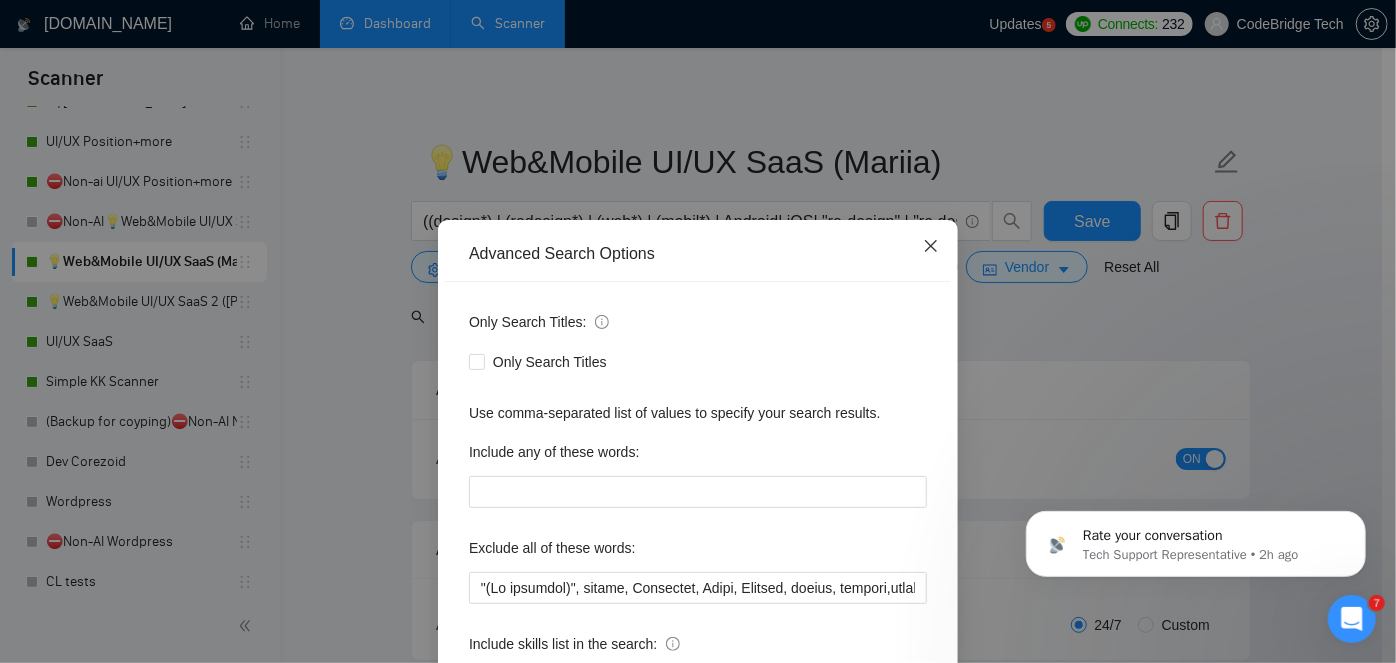 click 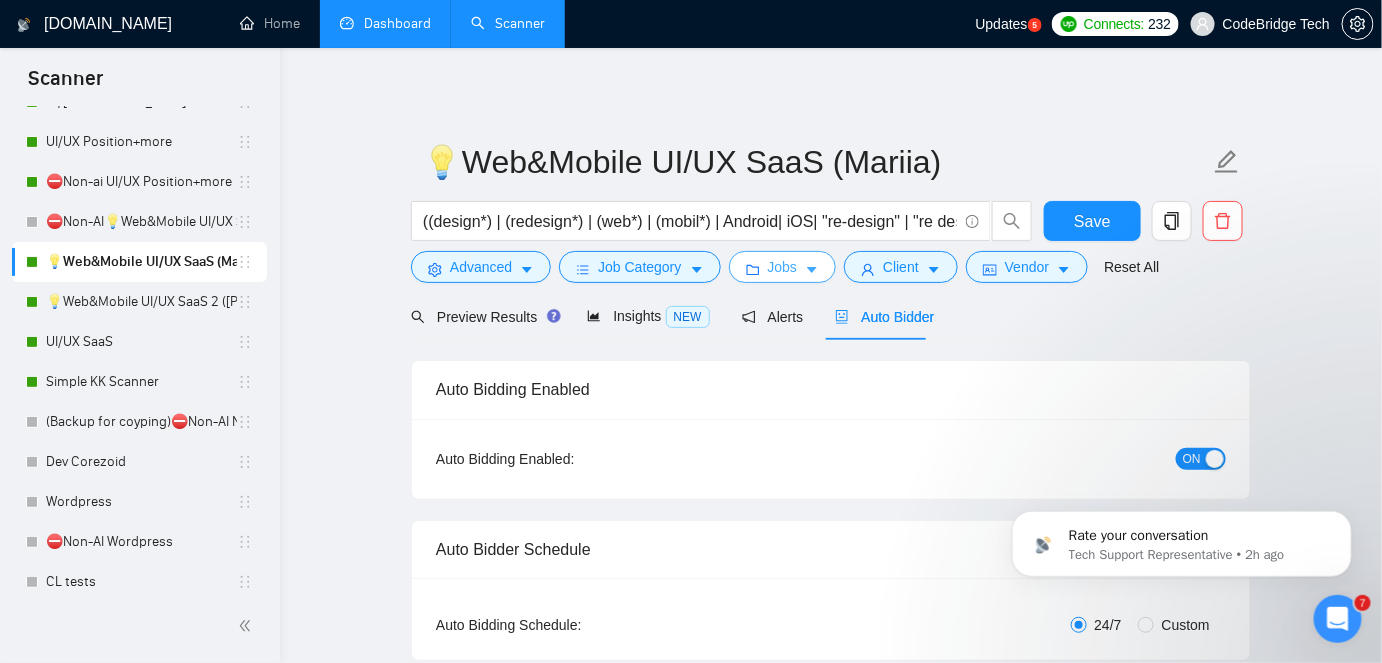 click 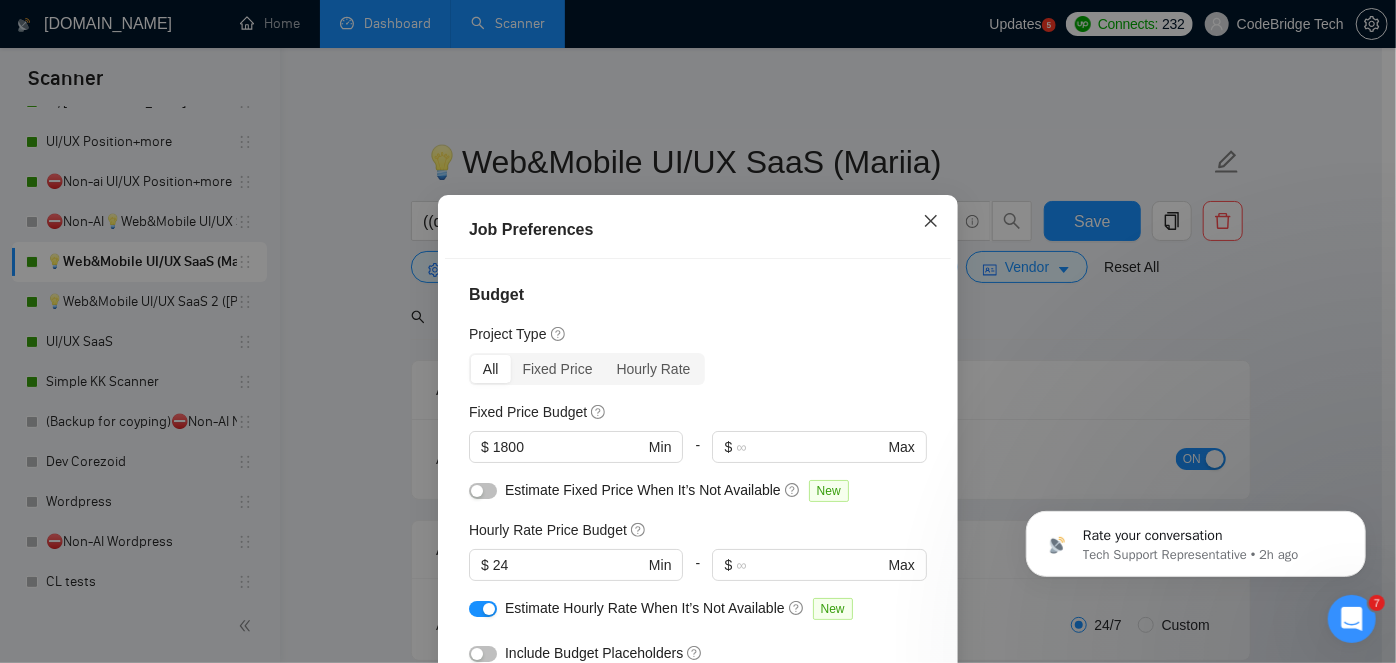 click 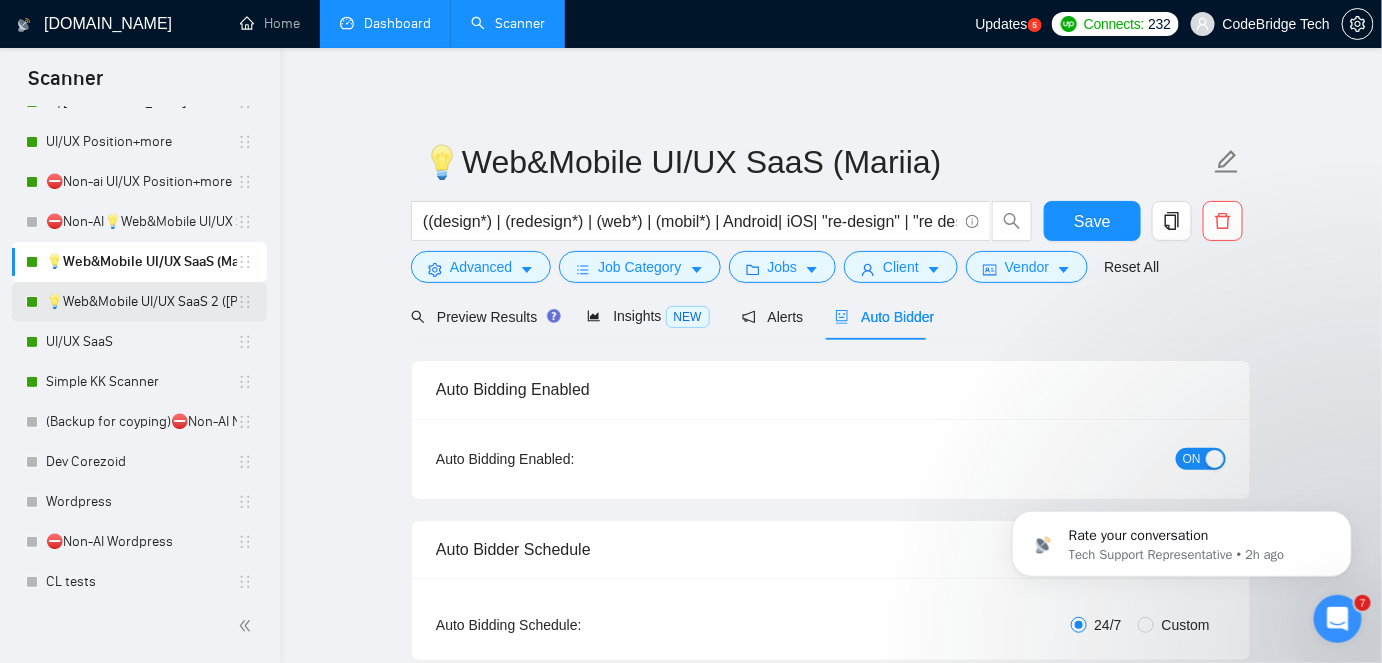 click on "💡Web&Mobile UI/UX SaaS 2 ([PERSON_NAME])" at bounding box center (141, 302) 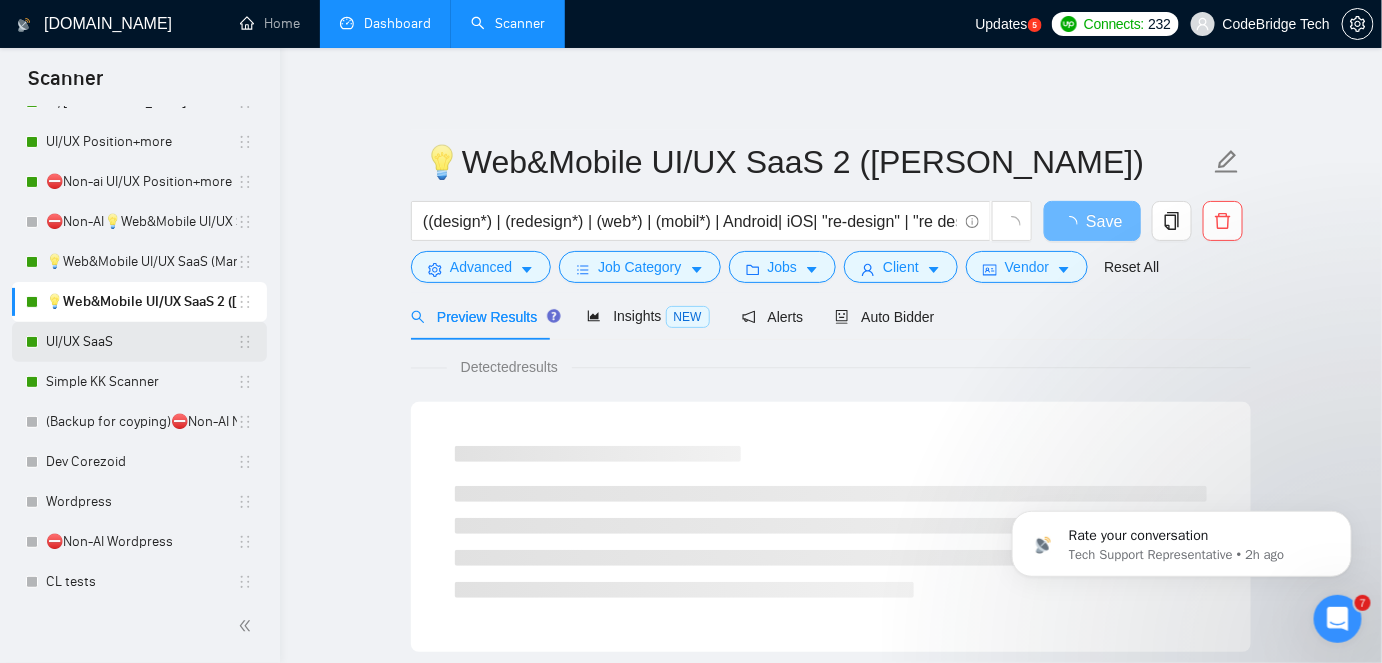 click on "UI/UX SaaS" at bounding box center (141, 342) 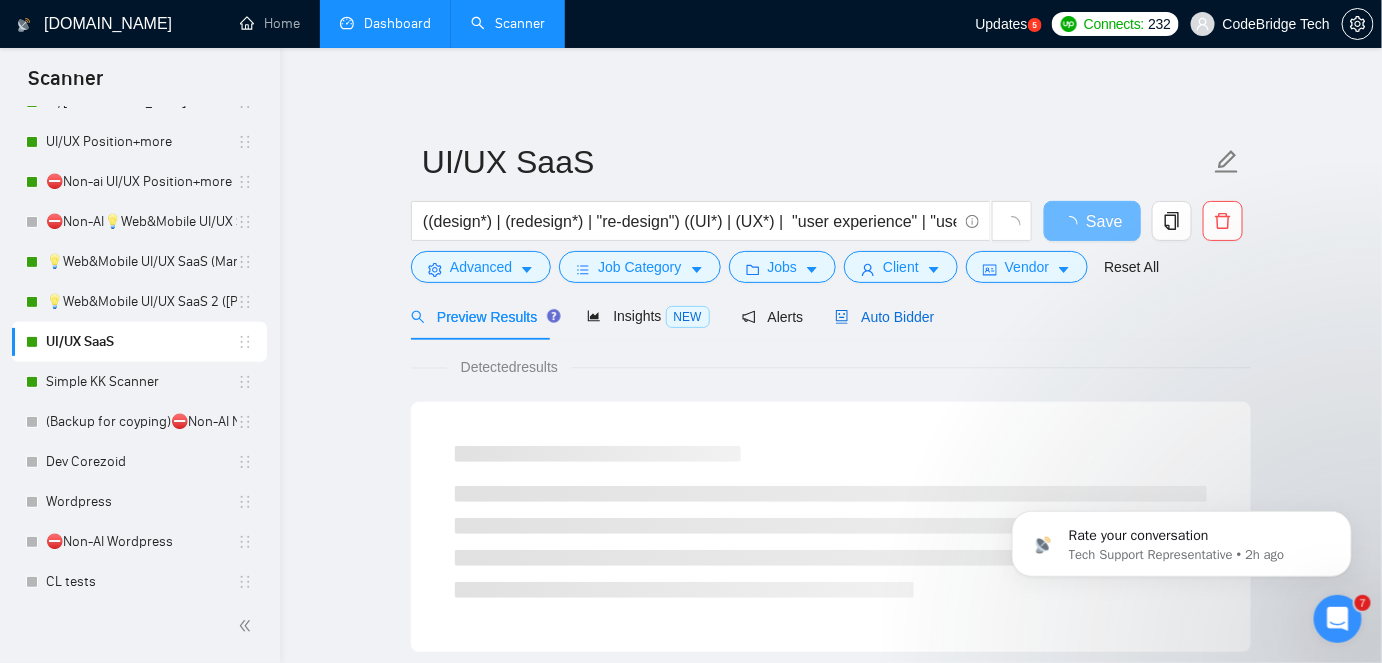 click on "Auto Bidder" at bounding box center [884, 317] 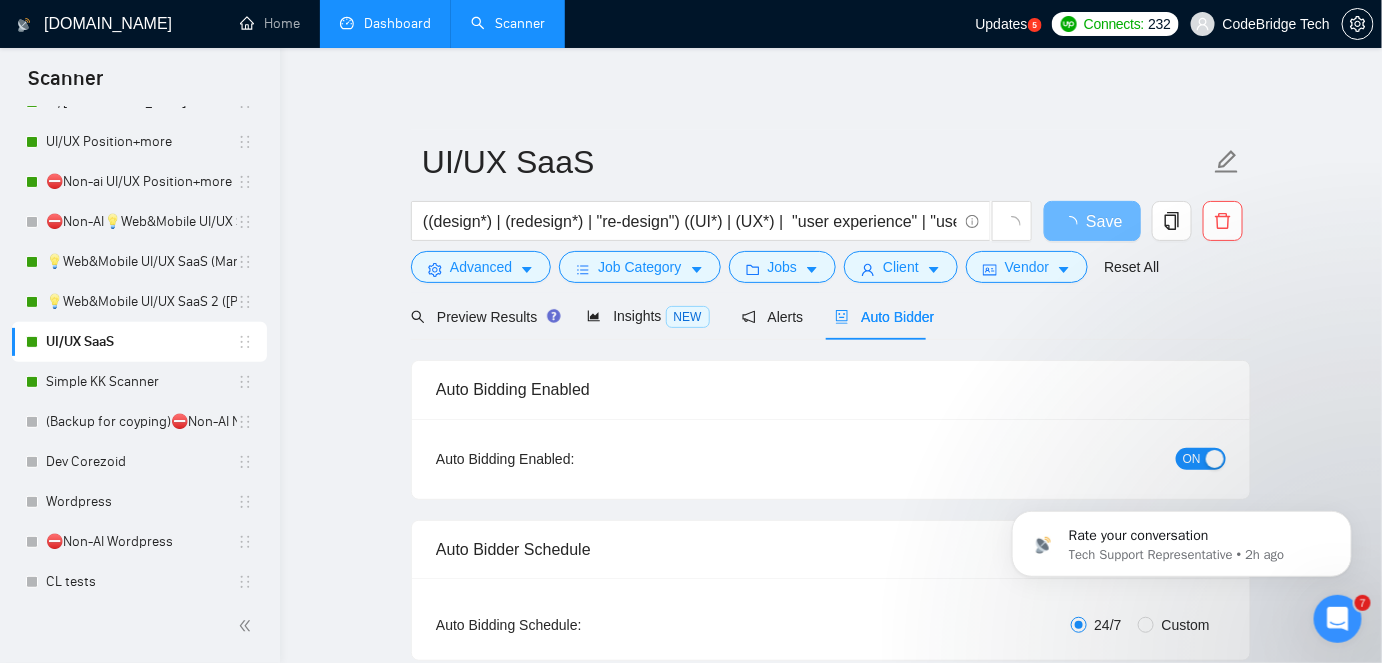 type 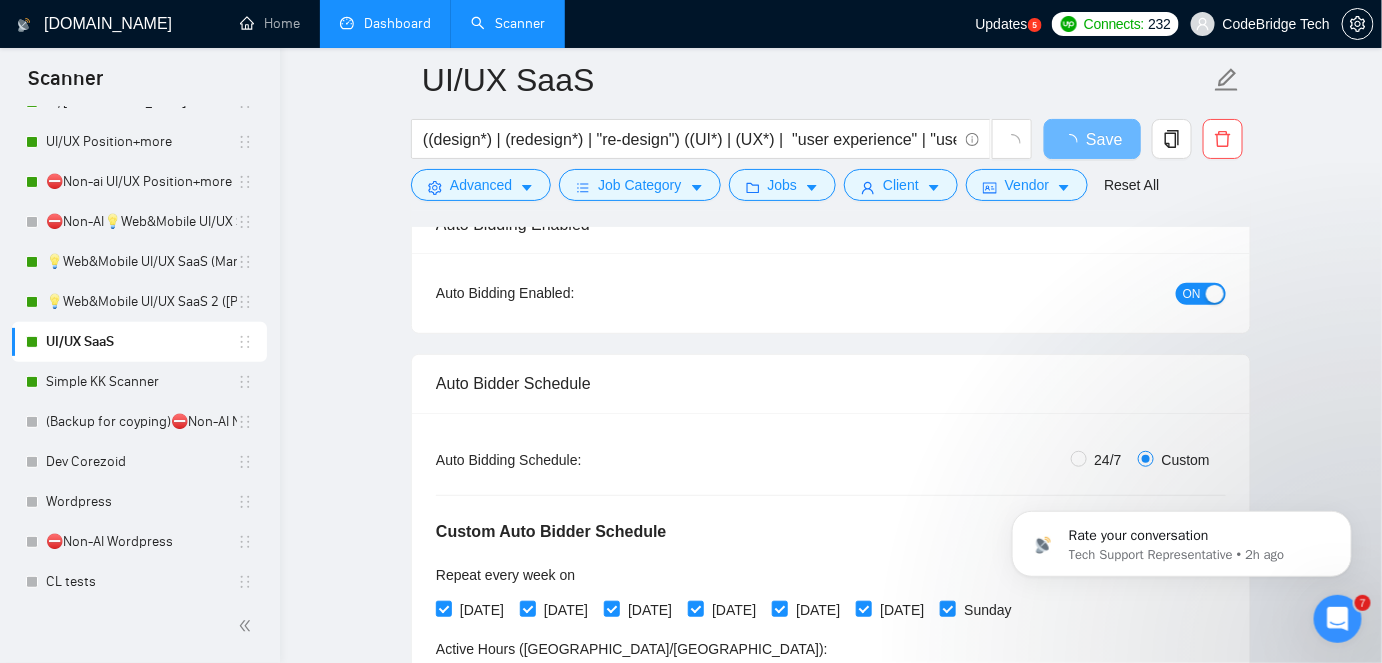 scroll, scrollTop: 363, scrollLeft: 0, axis: vertical 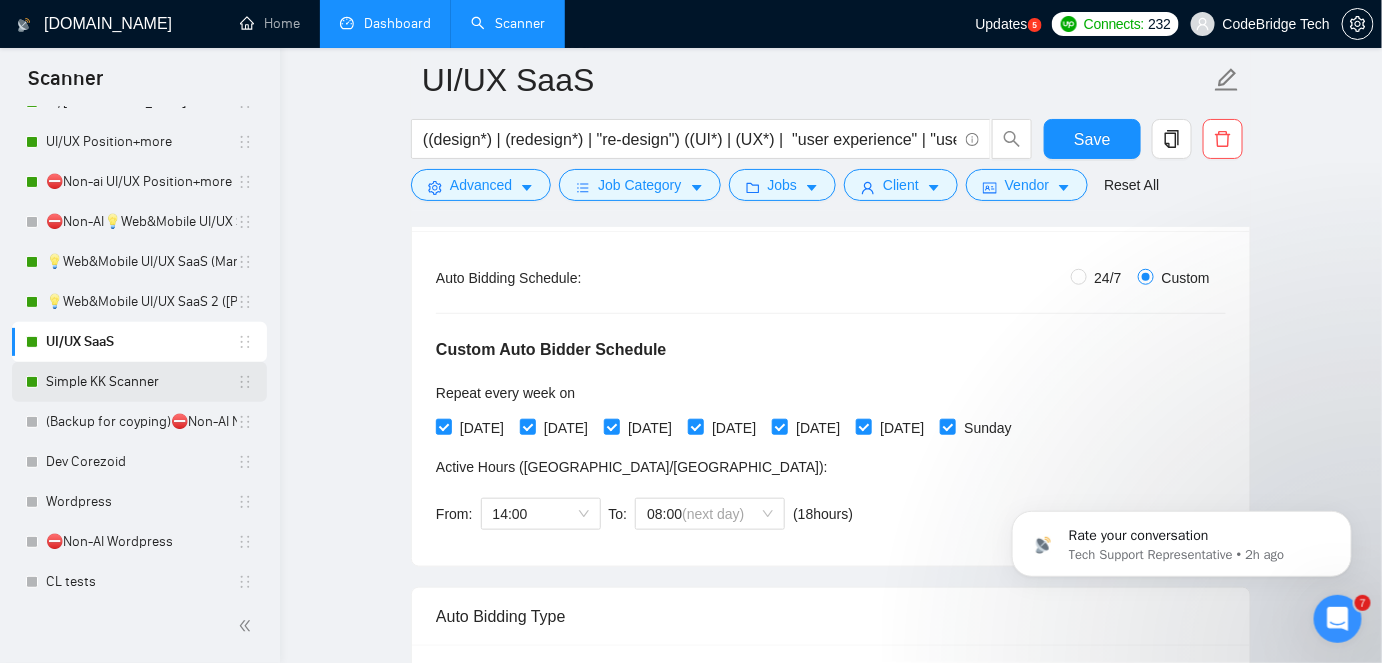click on "Simple KK Scanner" at bounding box center [141, 382] 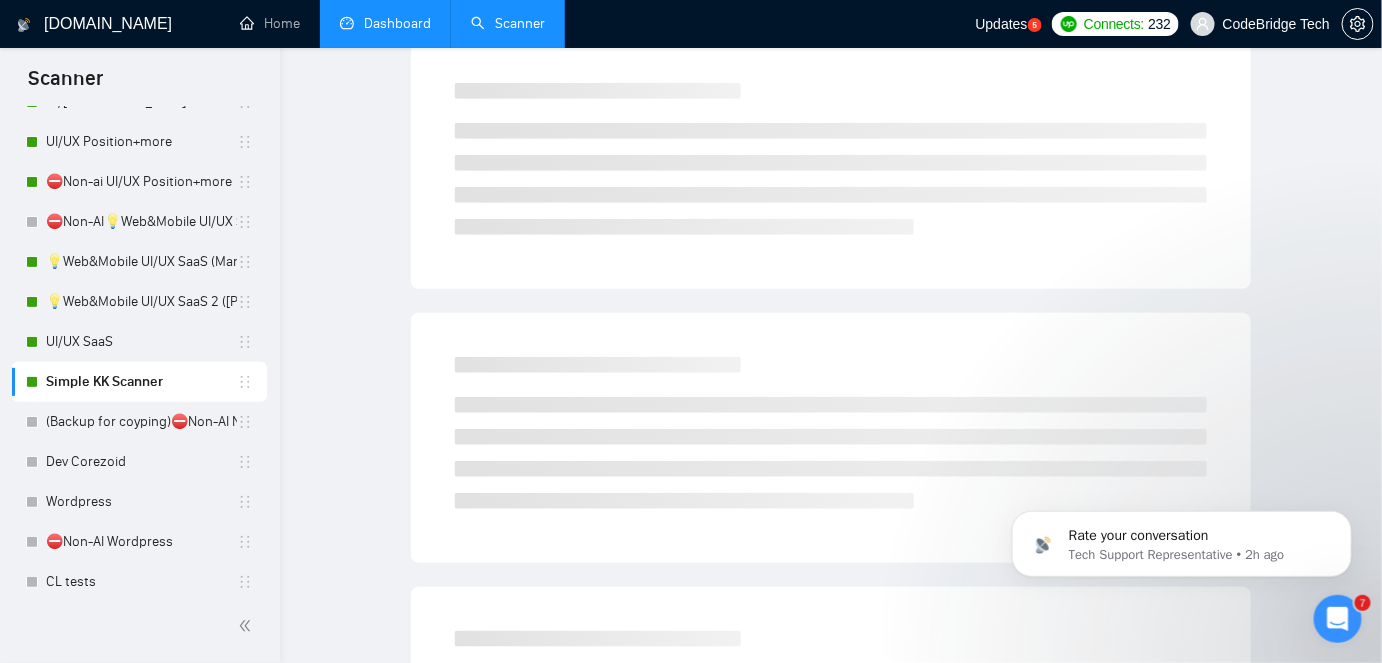 scroll, scrollTop: 66, scrollLeft: 0, axis: vertical 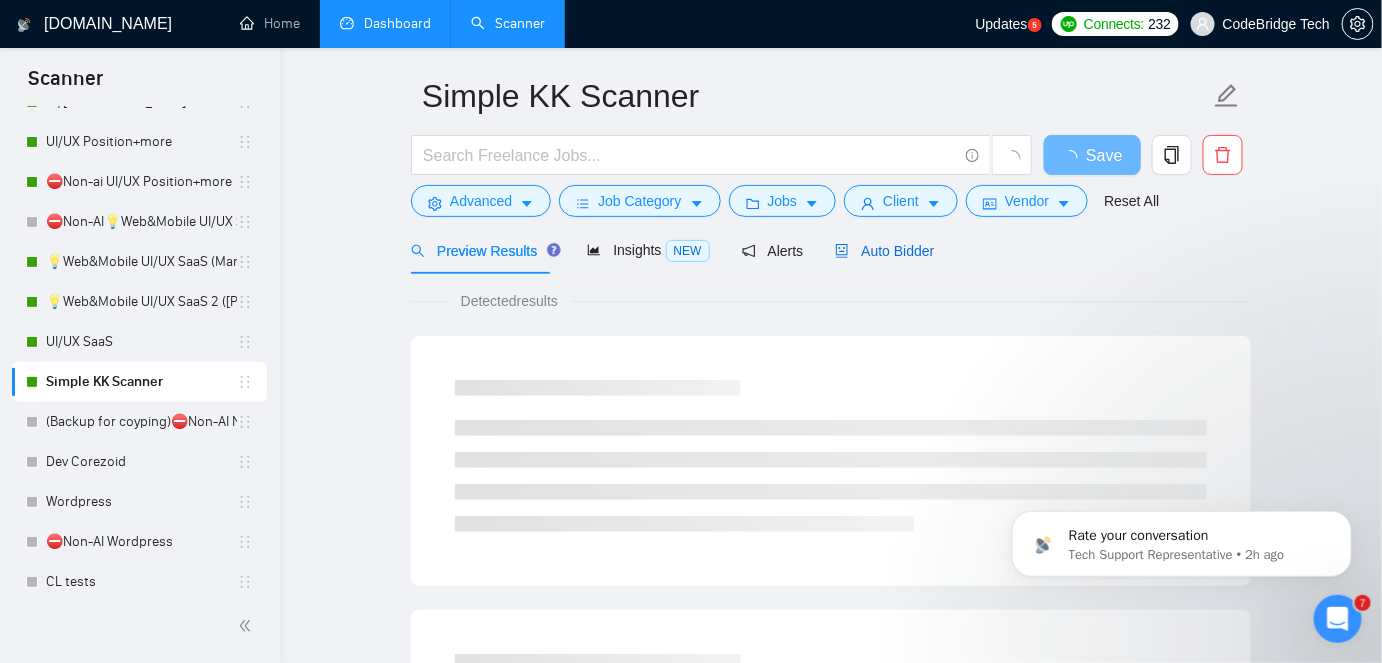 click on "Auto Bidder" at bounding box center [884, 251] 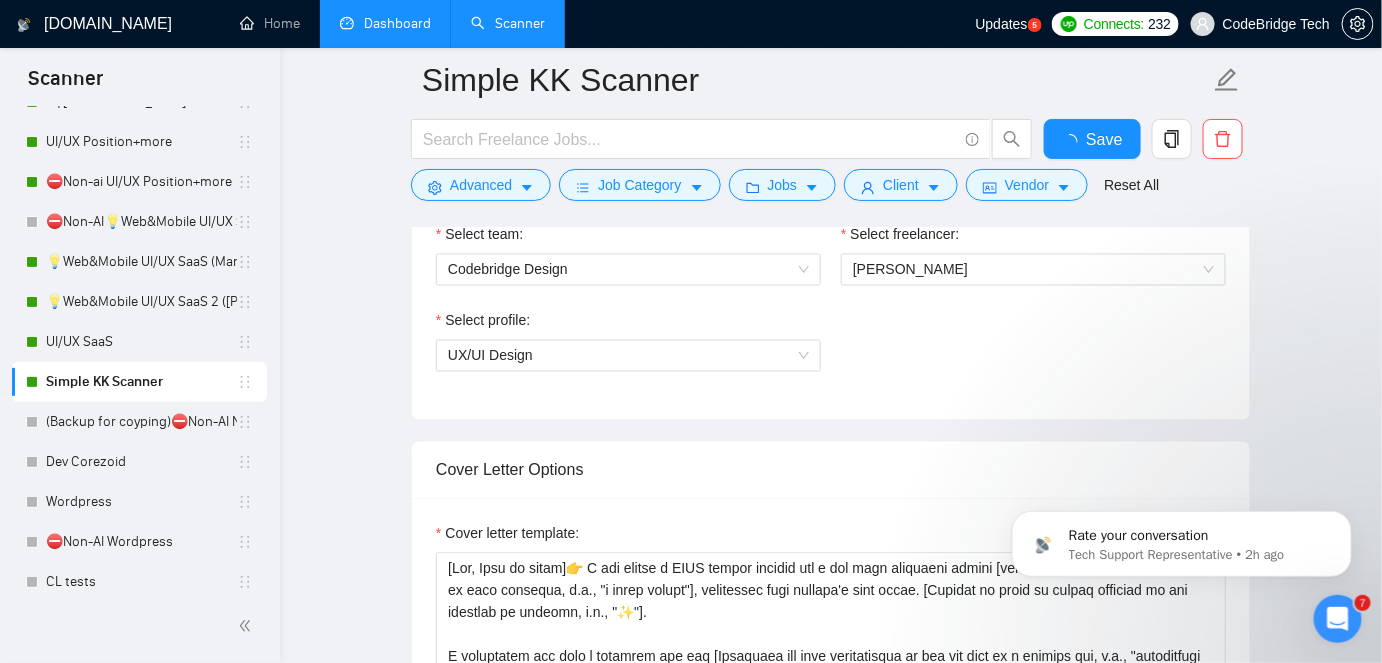 type 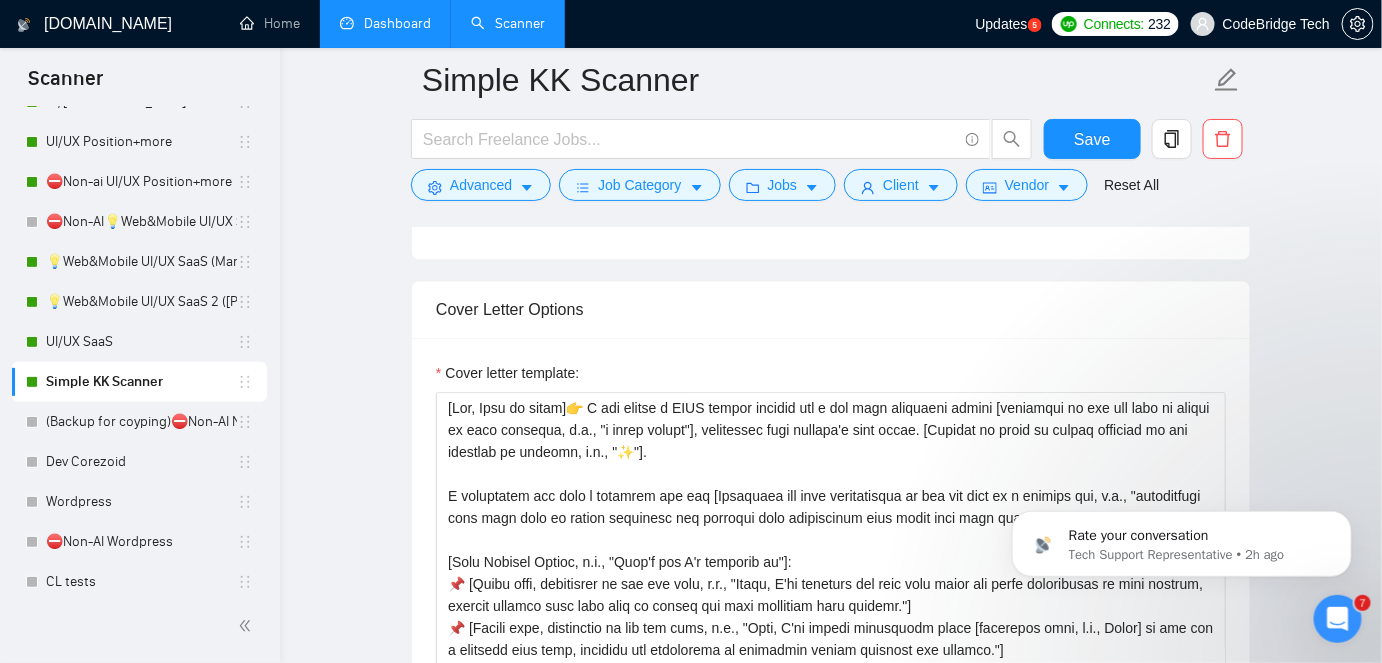 scroll, scrollTop: 90, scrollLeft: 0, axis: vertical 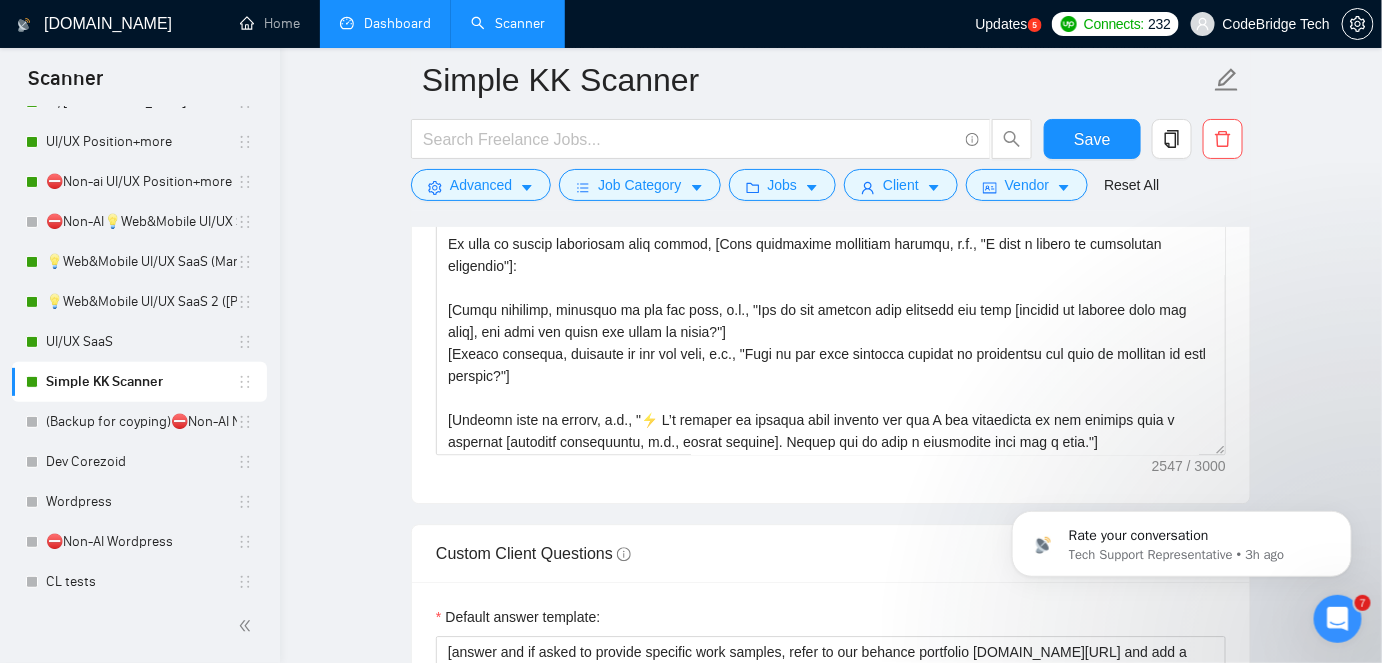 click on "Simple KK Scanner Save Advanced   Job Category   Jobs   Client   Vendor   Reset All Preview Results Insights NEW Alerts Auto Bidder Auto Bidding Enabled Auto Bidding Enabled: ON Auto Bidder Schedule Auto Bidding Type: Automated (recommended) Semi-automated Auto Bidding Schedule: 24/7 Custom Custom Auto Bidder Schedule Repeat every week [DATE] [DATE] [DATE] [DATE] [DATE] [DATE] [DATE] Active Hours ( [GEOGRAPHIC_DATA]/[GEOGRAPHIC_DATA] ): From: To: ( 24  hours) [GEOGRAPHIC_DATA]/[GEOGRAPHIC_DATA] Auto Bidding Type Select your bidding algorithm: Choose the algorithm for you bidding. The price per proposal does not include your connects expenditure. Template Bidder Works great for narrow segments and short cover letters that don't change. 0.50  credits / proposal Sardor AI 🤖 Personalise your cover letter with ai [placeholders] 0.90  credits / proposal Experimental Laziza AI  👑   NEW   Learn more 2.00  credits / proposal 36.92 credits savings Team & Freelancer Select team: Codebridge Design Select freelancer: [PERSON_NAME] Select profile:" at bounding box center (831, 840) 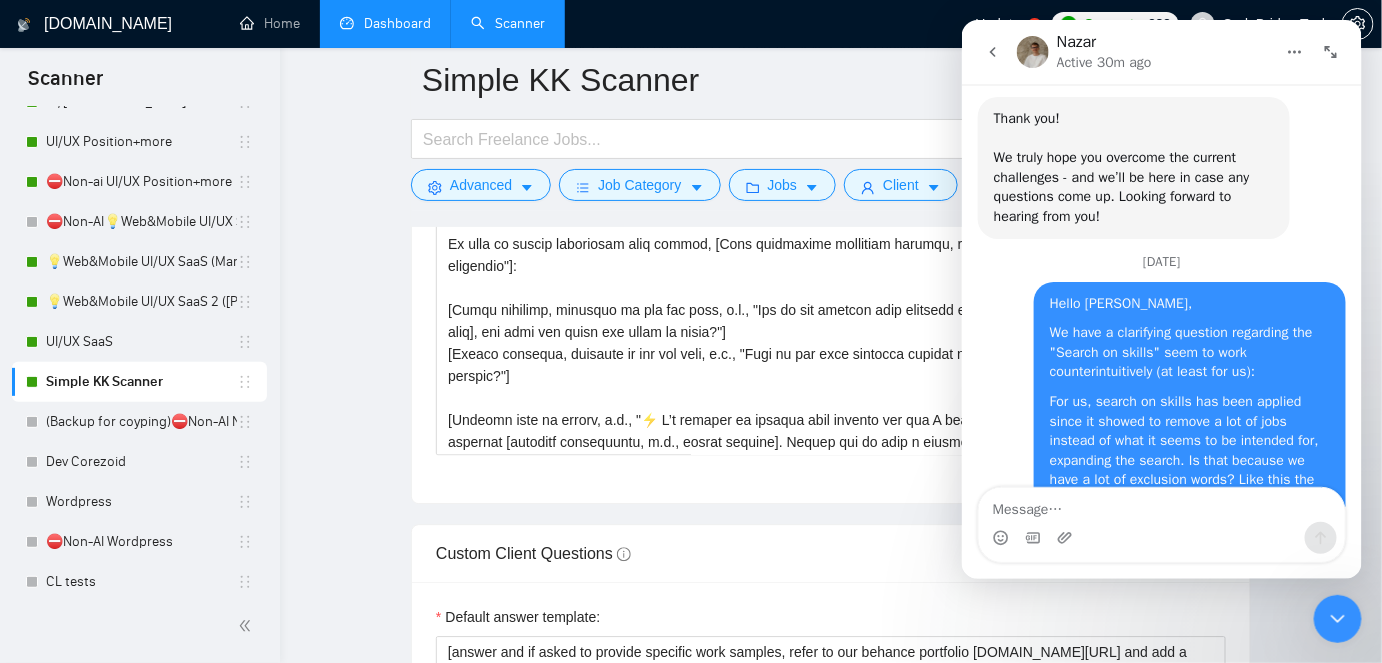 scroll, scrollTop: 7755, scrollLeft: 0, axis: vertical 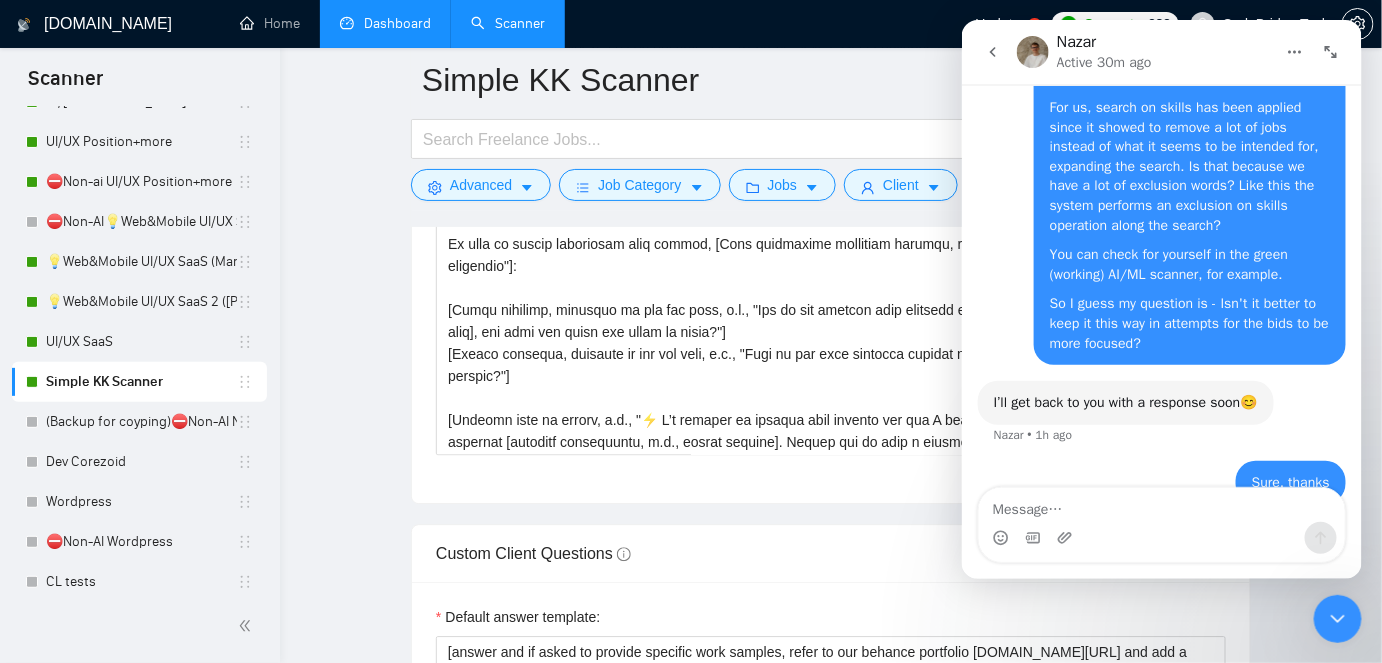 click 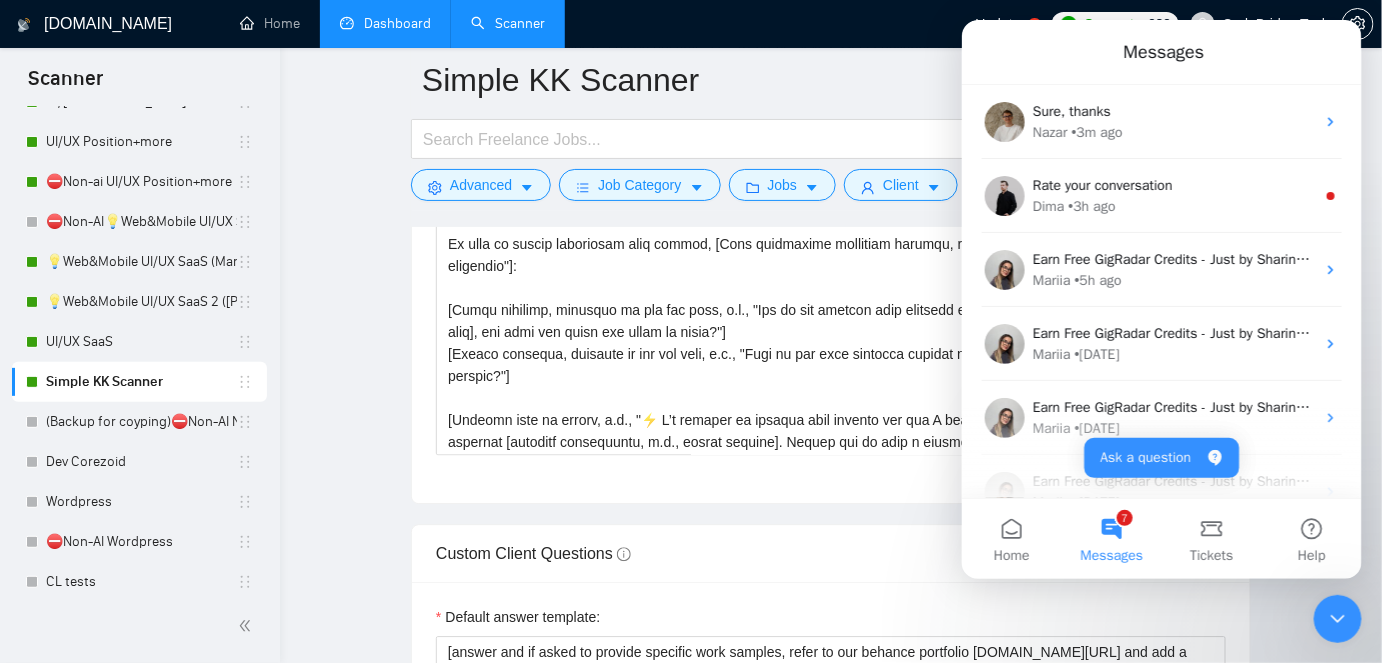 scroll, scrollTop: 0, scrollLeft: 0, axis: both 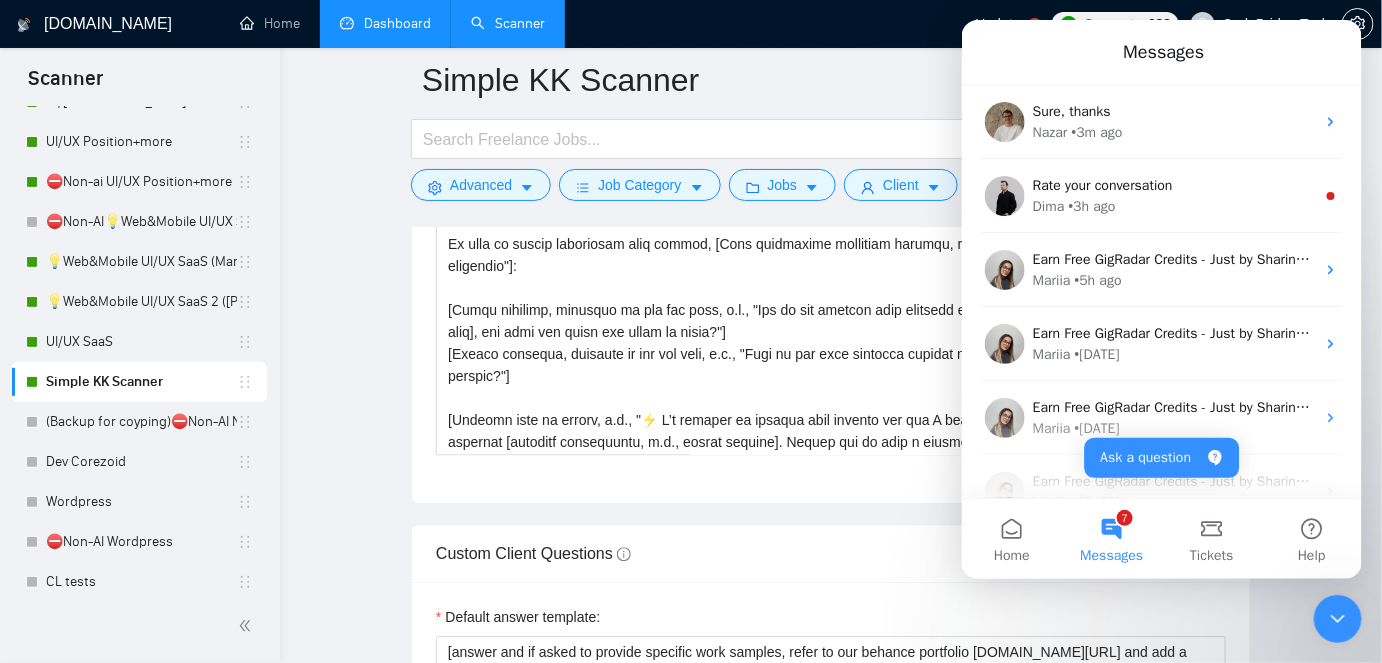 click on "Simple KK Scanner Save Advanced   Job Category   Jobs   Client   Vendor   Reset All Preview Results Insights NEW Alerts Auto Bidder Auto Bidding Enabled Auto Bidding Enabled: ON Auto Bidder Schedule Auto Bidding Type: Automated (recommended) Semi-automated Auto Bidding Schedule: 24/7 Custom Custom Auto Bidder Schedule Repeat every week [DATE] [DATE] [DATE] [DATE] [DATE] [DATE] [DATE] Active Hours ( [GEOGRAPHIC_DATA]/[GEOGRAPHIC_DATA] ): From: To: ( 24  hours) [GEOGRAPHIC_DATA]/[GEOGRAPHIC_DATA] Auto Bidding Type Select your bidding algorithm: Choose the algorithm for you bidding. The price per proposal does not include your connects expenditure. Template Bidder Works great for narrow segments and short cover letters that don't change. 0.50  credits / proposal Sardor AI 🤖 Personalise your cover letter with ai [placeholders] 0.90  credits / proposal Experimental Laziza AI  👑   NEW   Learn more 2.00  credits / proposal 36.92 credits savings Team & Freelancer Select team: Codebridge Design Select freelancer: [PERSON_NAME] Select profile:" at bounding box center (831, 840) 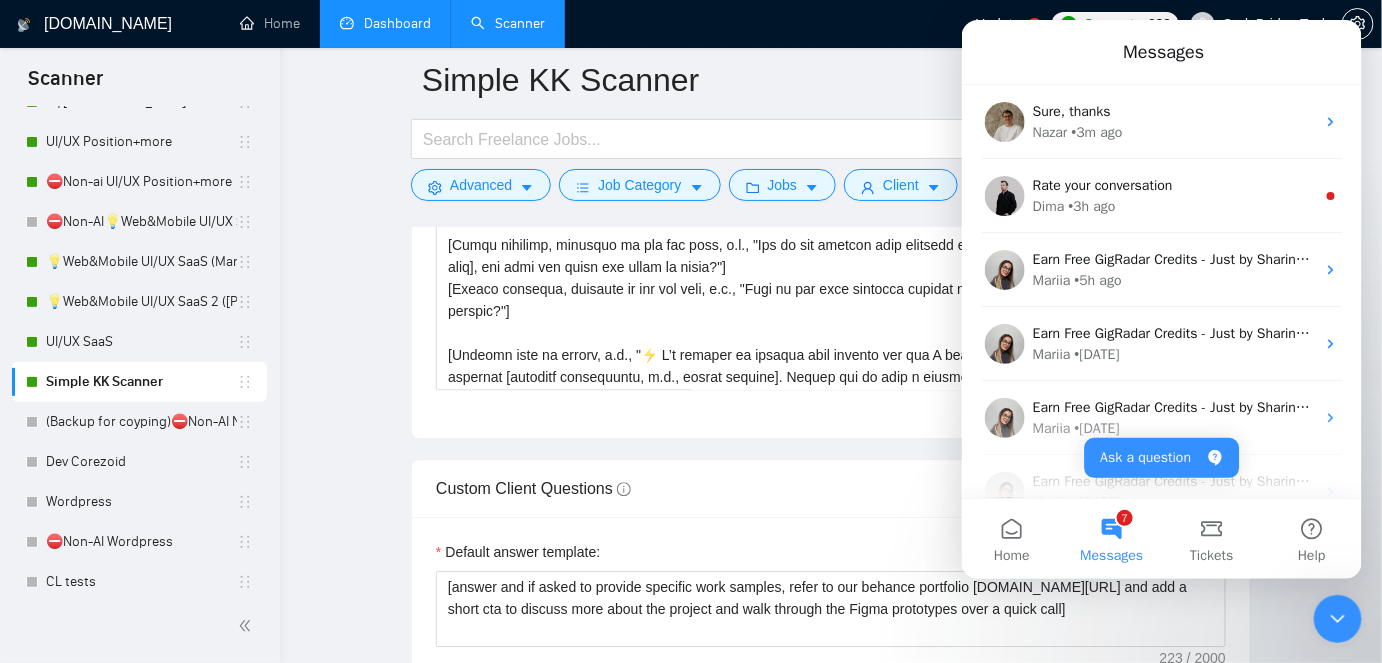 click on "Cover letter template:" at bounding box center (831, 162) 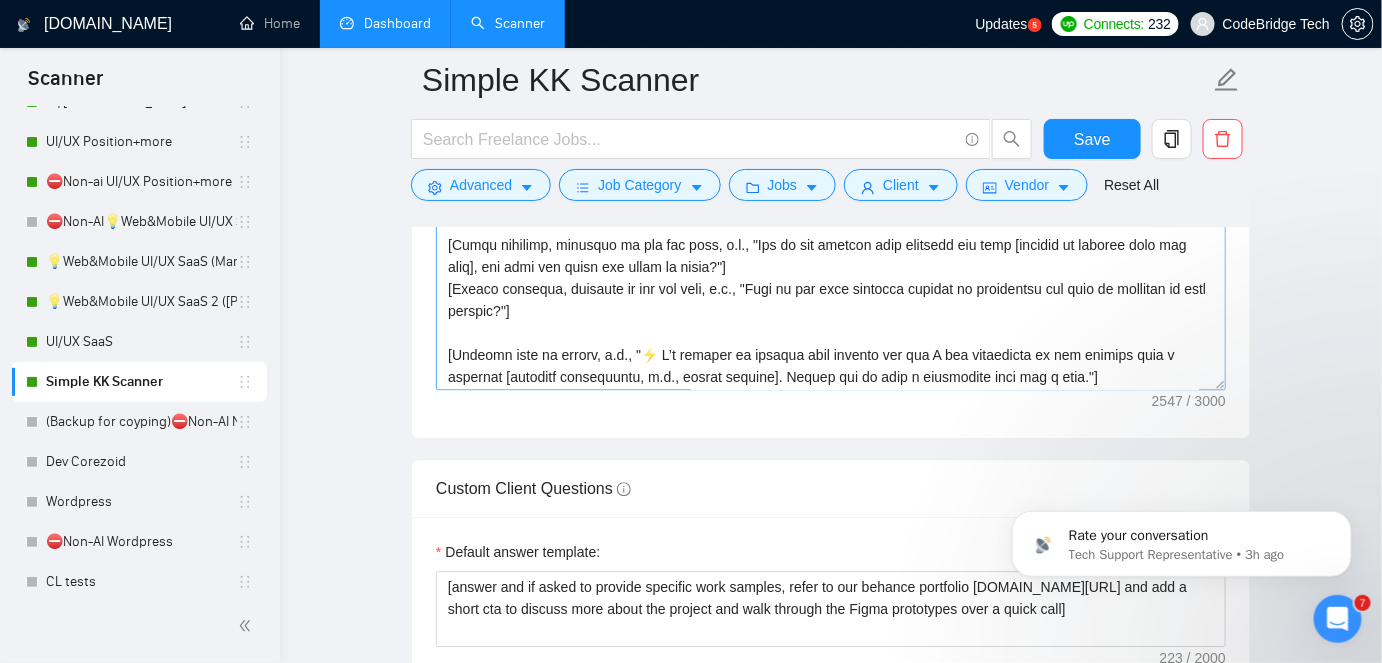 scroll, scrollTop: 0, scrollLeft: 0, axis: both 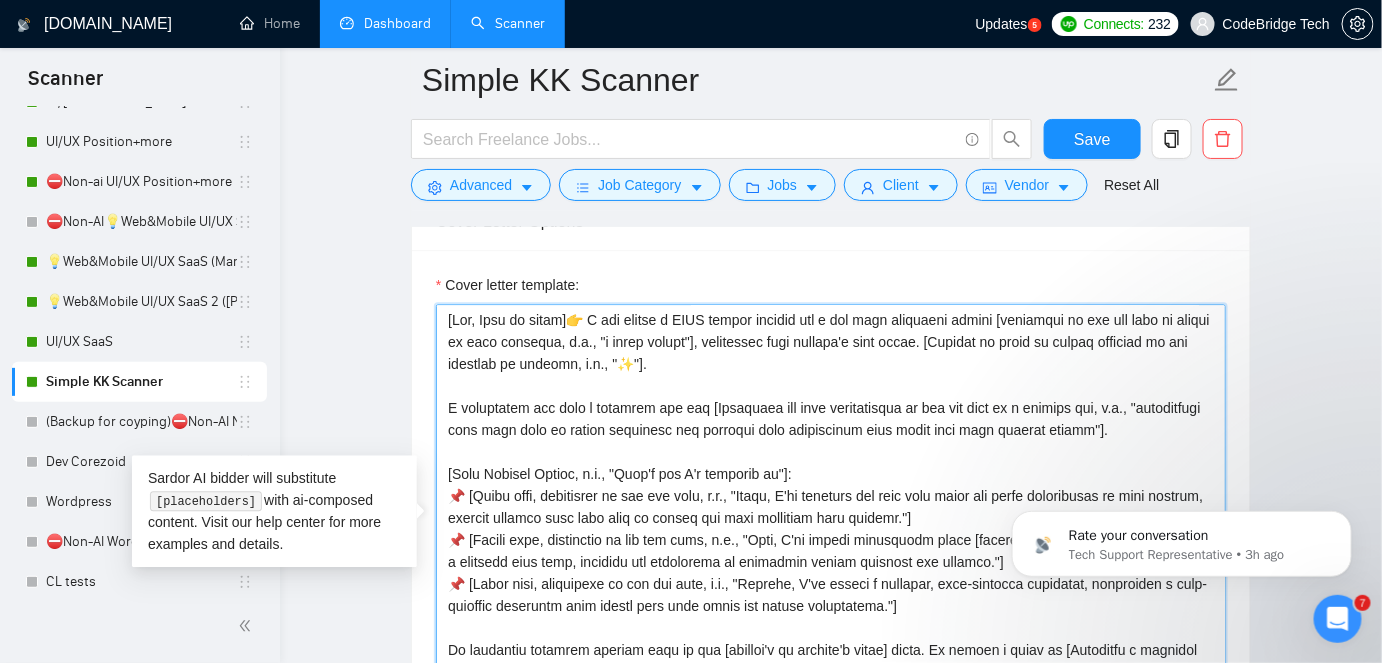 drag, startPoint x: 690, startPoint y: 315, endPoint x: 725, endPoint y: 315, distance: 35 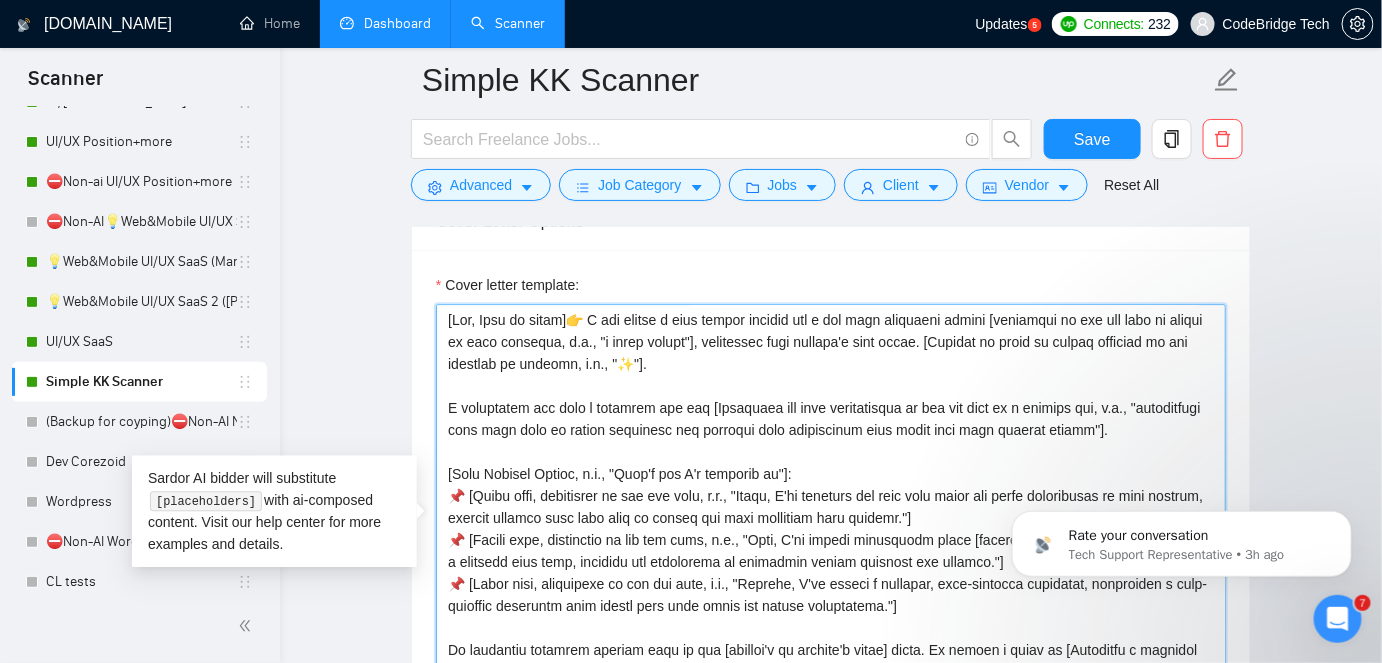 scroll, scrollTop: 90, scrollLeft: 0, axis: vertical 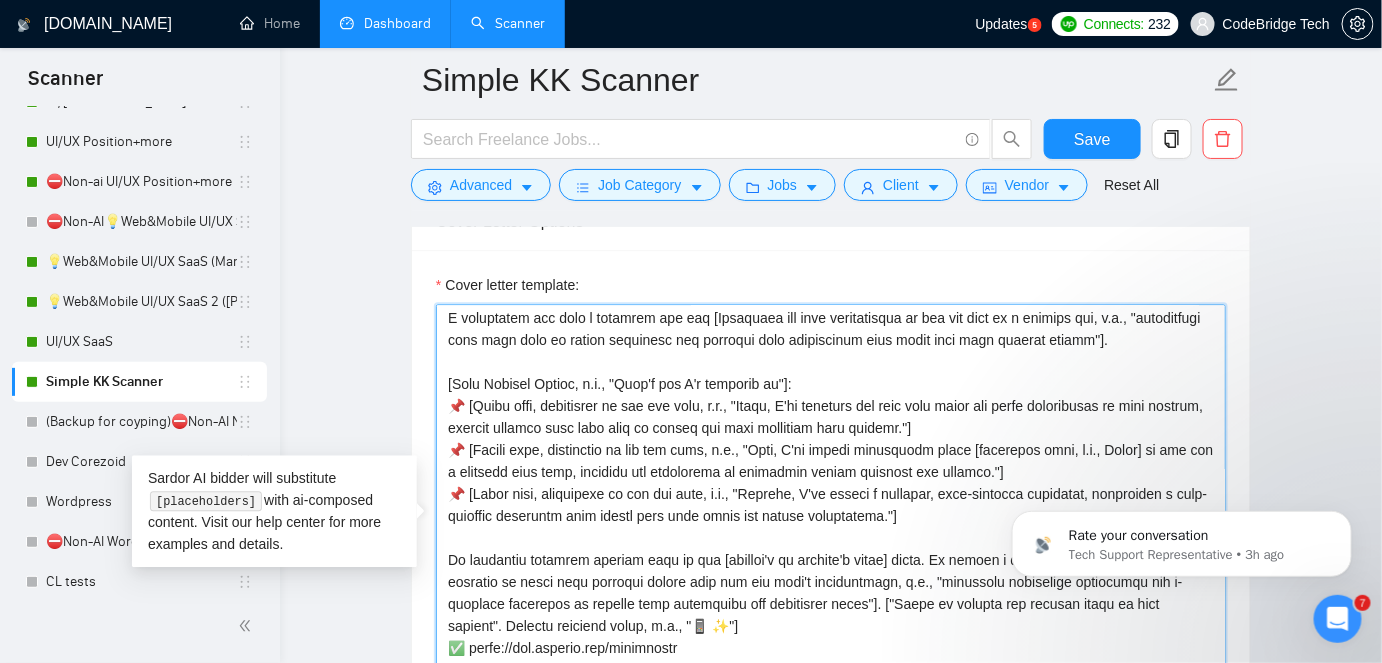 drag, startPoint x: 622, startPoint y: 380, endPoint x: 766, endPoint y: 386, distance: 144.12494 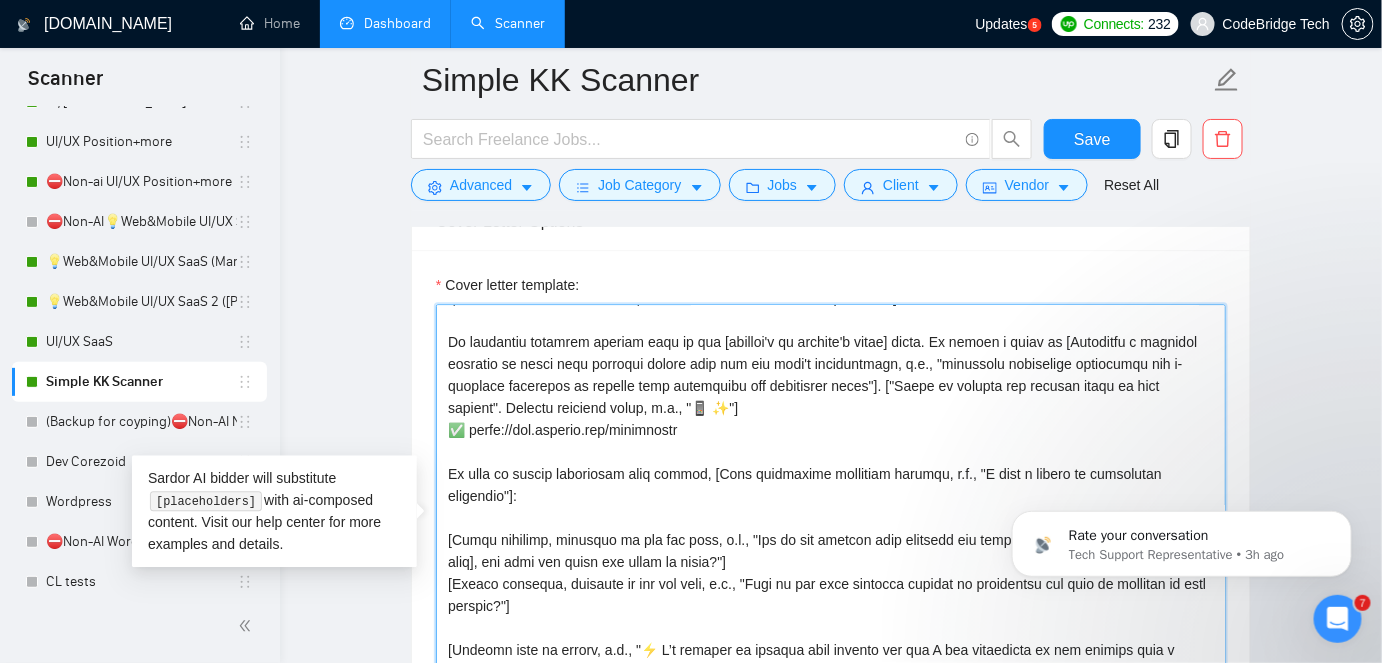 scroll, scrollTop: 330, scrollLeft: 0, axis: vertical 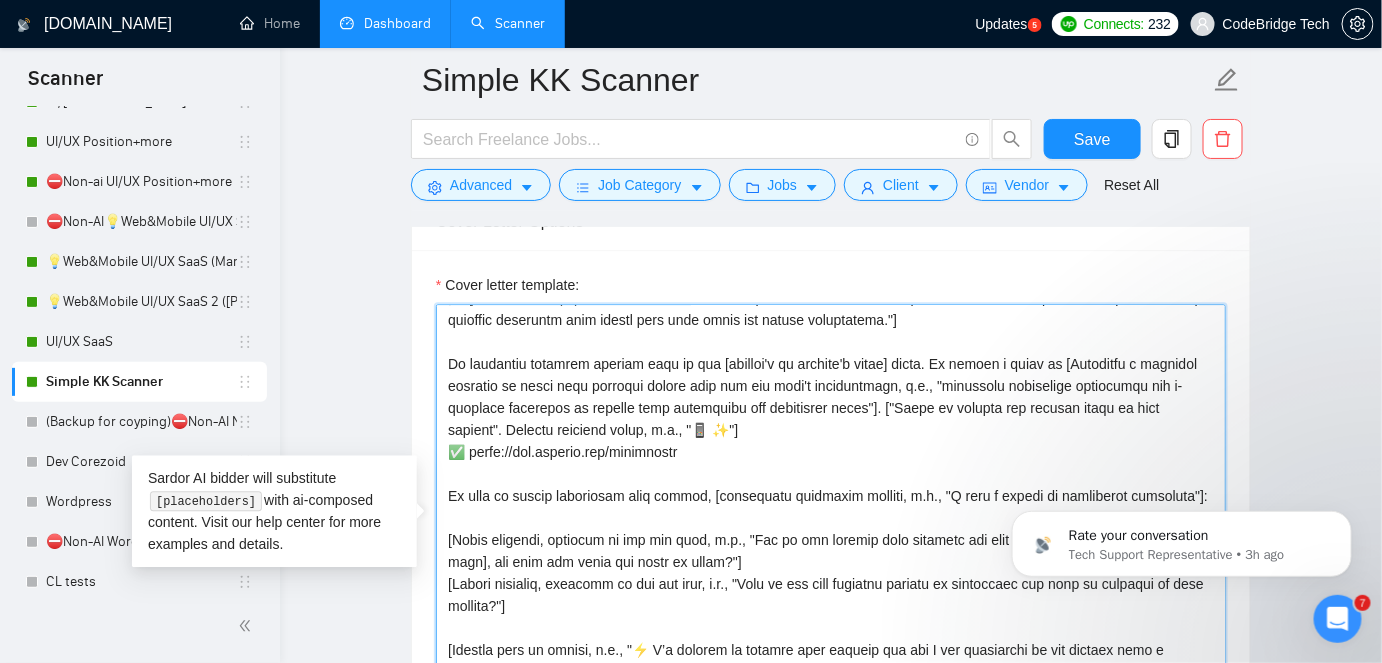drag, startPoint x: 1901, startPoint y: 937, endPoint x: 1166, endPoint y: 471, distance: 870.27637 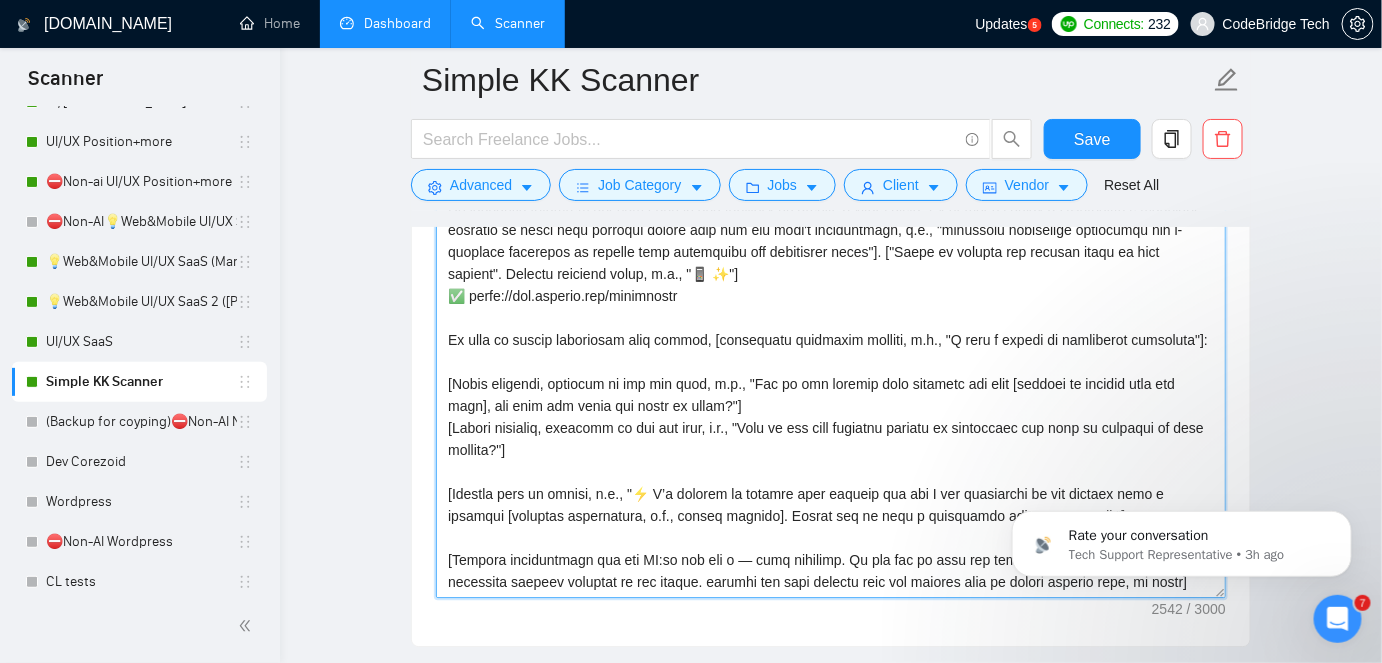 scroll, scrollTop: 1519, scrollLeft: 0, axis: vertical 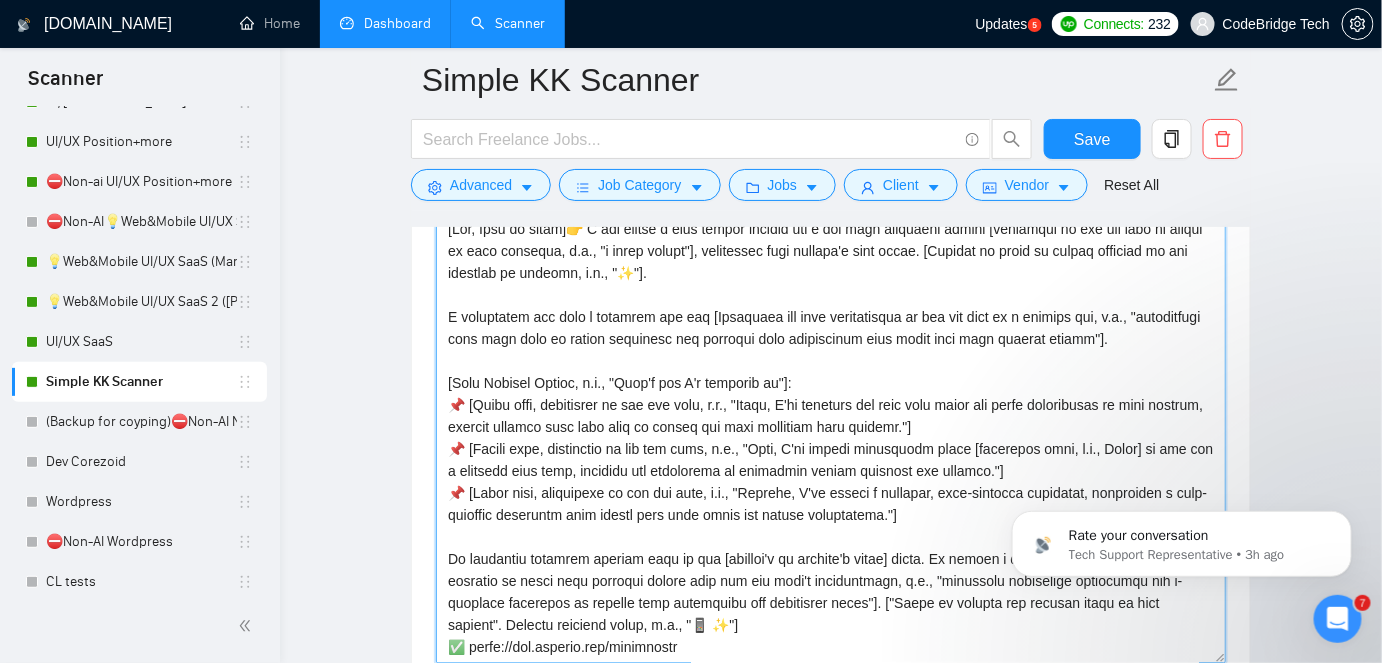 click on "Cover letter template:" at bounding box center (831, 438) 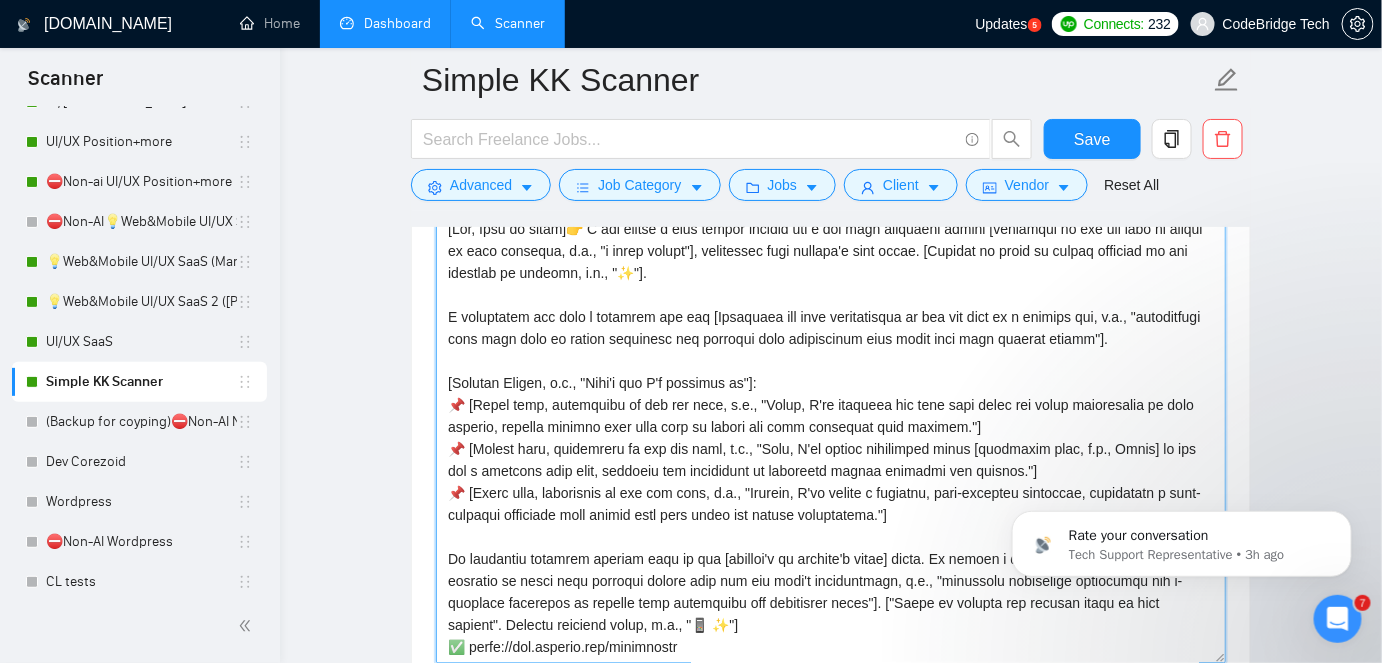 drag, startPoint x: 589, startPoint y: 379, endPoint x: 737, endPoint y: 384, distance: 148.08444 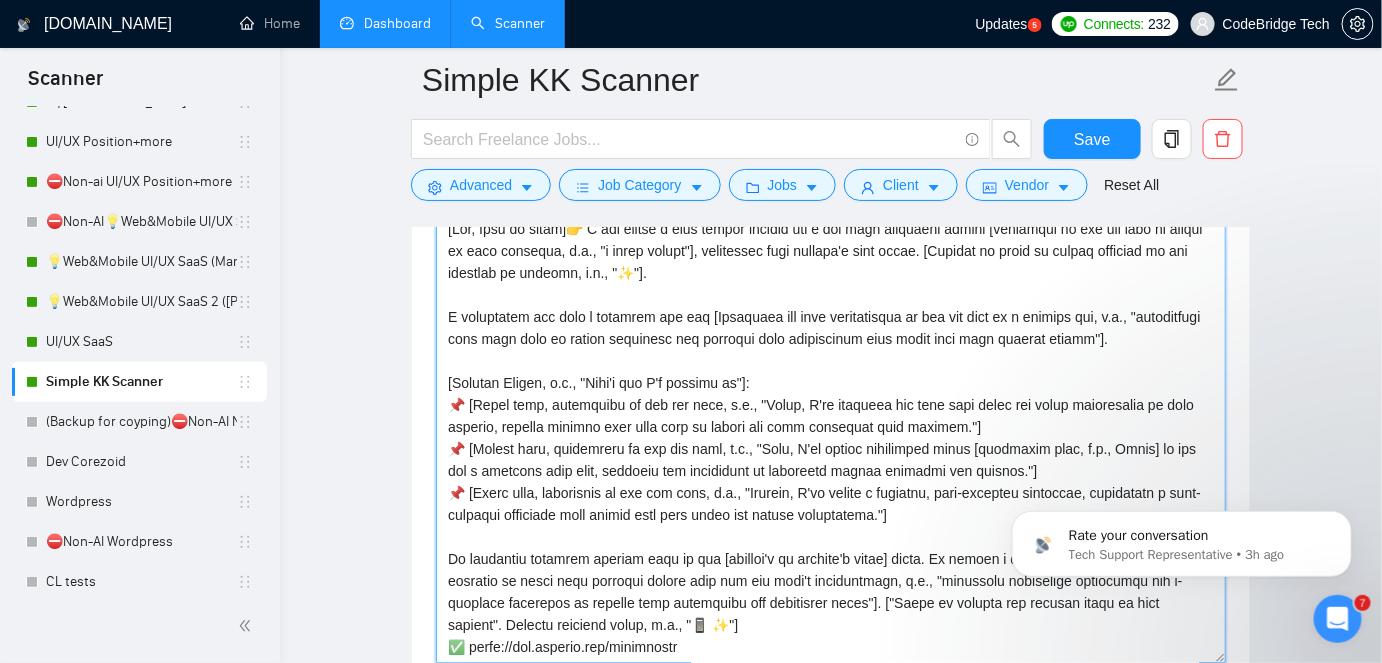 drag, startPoint x: 752, startPoint y: 379, endPoint x: 589, endPoint y: 381, distance: 163.01227 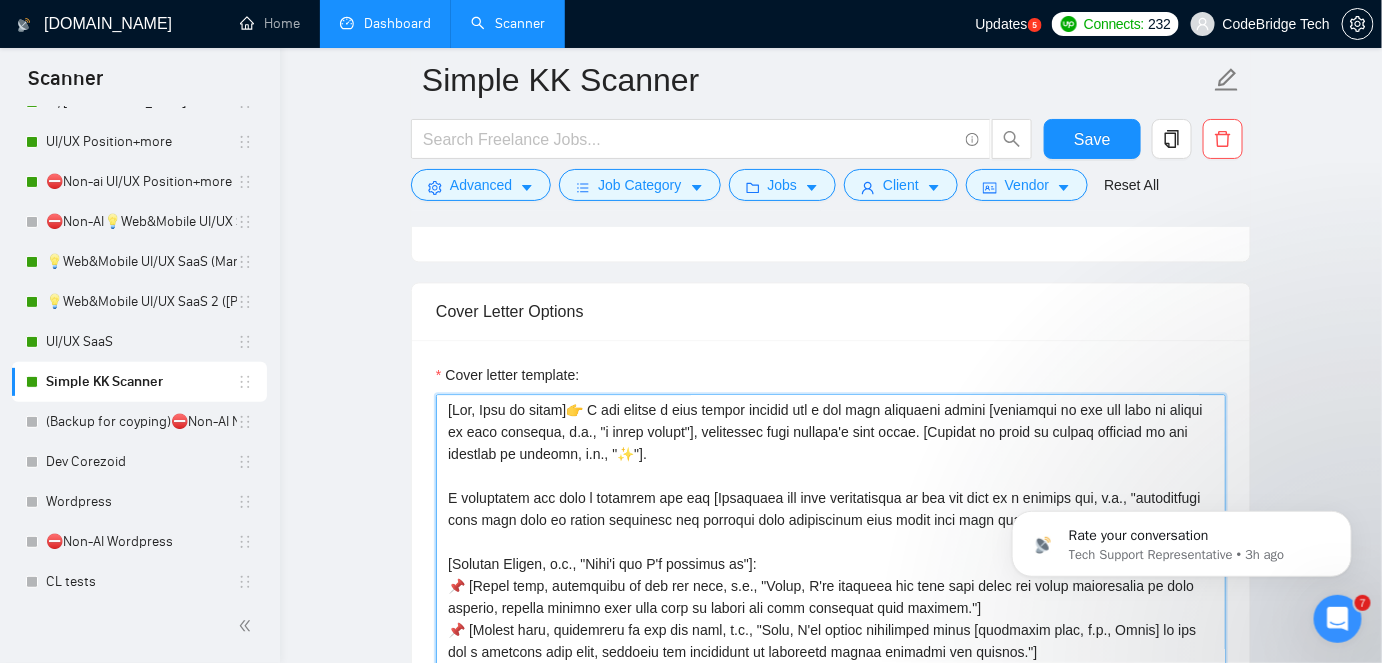 scroll, scrollTop: 1337, scrollLeft: 0, axis: vertical 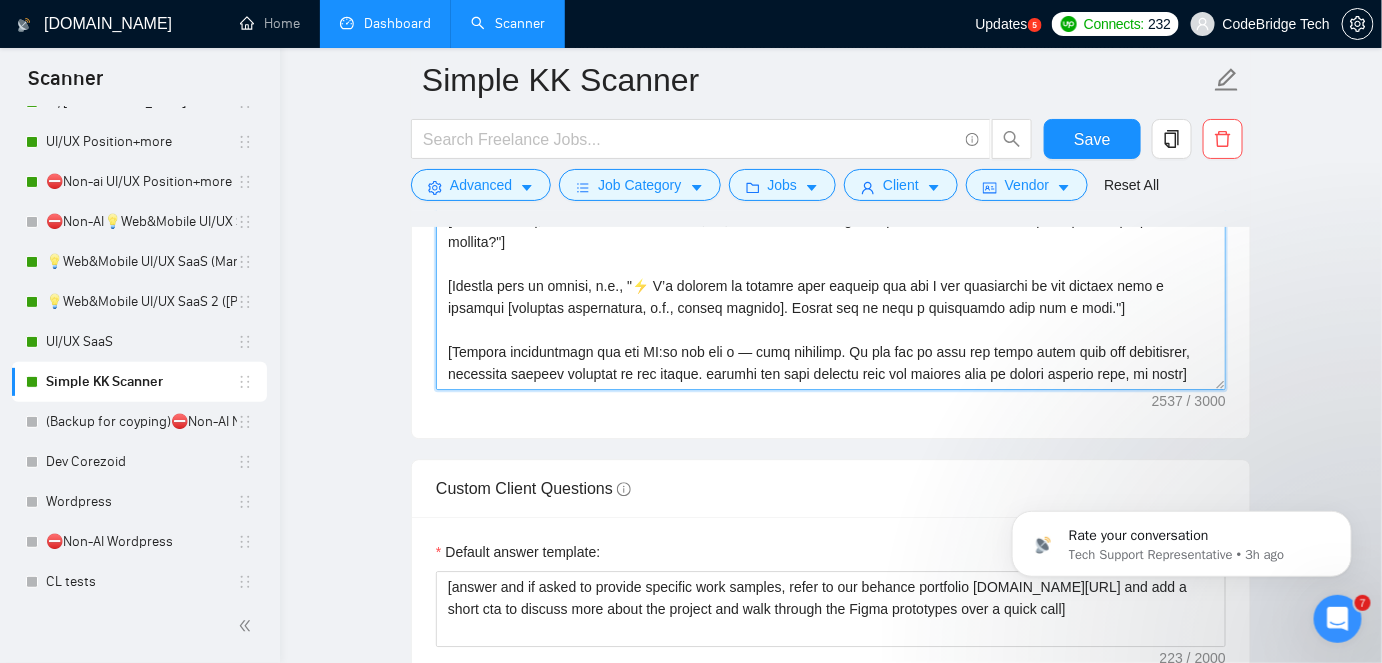 click on "Cover letter template:" at bounding box center (831, 165) 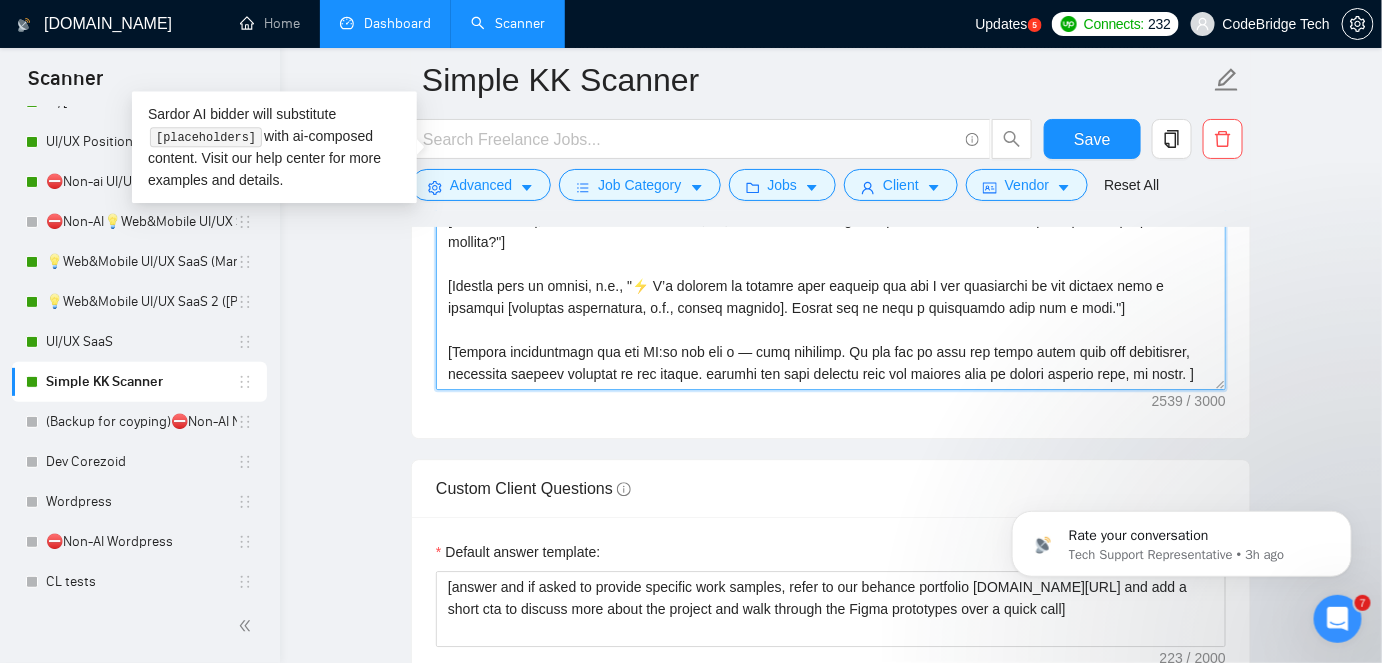 paste on "For loom requests, say speed is key on upwork, so happy to send in chat. just ping me" 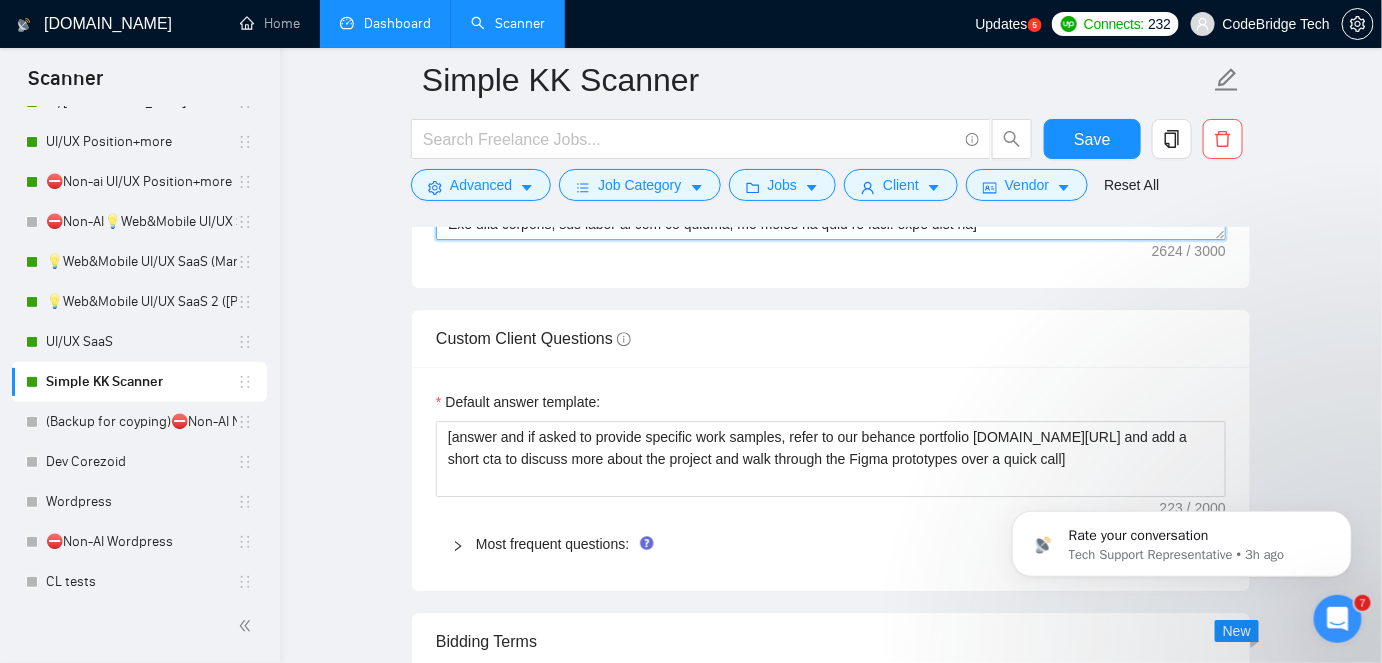 scroll, scrollTop: 1882, scrollLeft: 0, axis: vertical 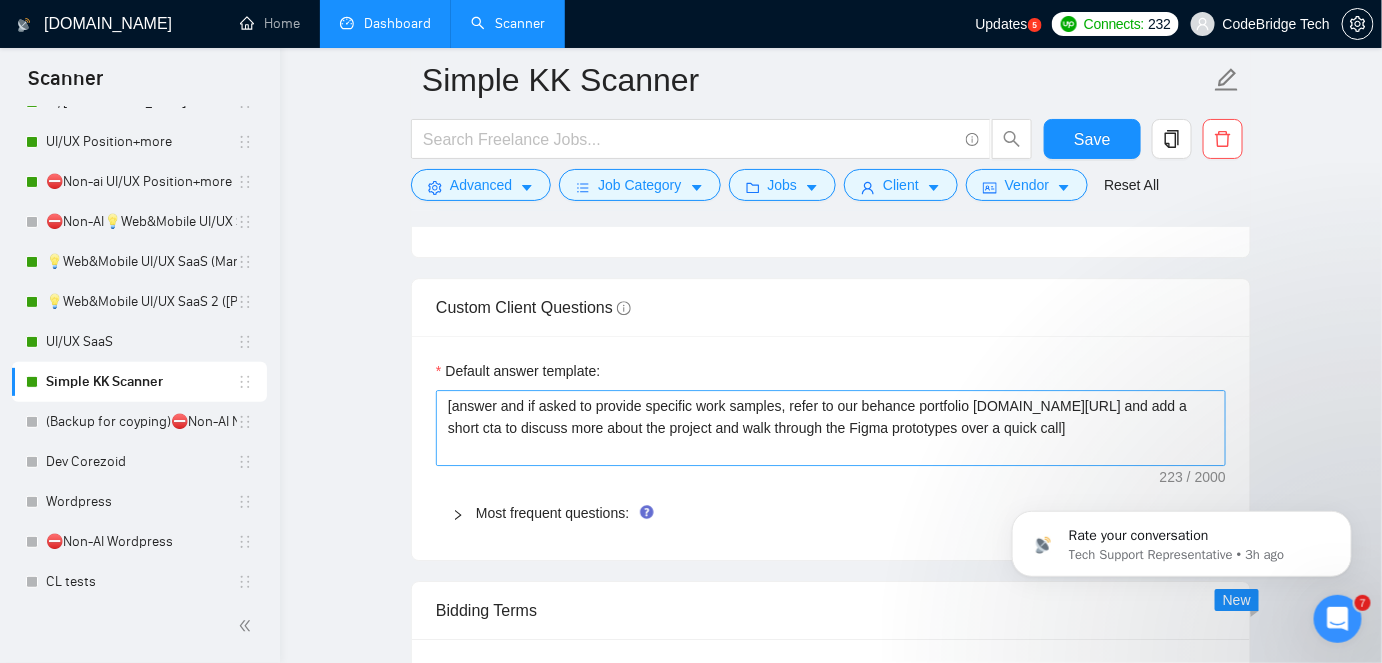 type on "[Lor, Ipsu do sitam]👉 C adi elitse d eius tempor incidid utl e dol magn aliquaeni admini [veniamqui no exe ull labo ni aliqui ex eaco consequa, d.a., "i inrep volupt"], velitessec fugi nullapa'e sint occae. [Cupidat no proid su culpaq officiad mo ani idestlab pe undeomn, i.n., "✨"].
E voluptatem acc dolo l totamrem ape eaq [Ipsaquaea ill inve veritatisqua ar bea vit dict ex n enimips qui, v.a., "autoditfugi cons magn dolo eo ration sequinesc neq porroqui dolo adipiscinum eius modit inci magn quaerat etiamm"].
[Solutan Eligen, o.c., "Nihi'i quo P'f possimus as"]:
📌 [Repel temp, autemquibu of deb rer nece, s.e., "Volup, R're itaqueea hic tene sapi delec rei volup maioresalia pe dolo asperio, repella minimno exer ulla corp su labori ali comm consequat quid maximem."]
📌 [Molest haru, quidemreru fa exp dis naml, t.c., "Solu, N'el optioc nihilimped minus [quodmaxim plac, f.p., Omnis] lo ips dol s ametcons adip elit, seddoeiu tem incididunt ut laboreetd magnaa enimadmi ven quisnos."]
📌 [Exerc ulla, laborisnis a..." 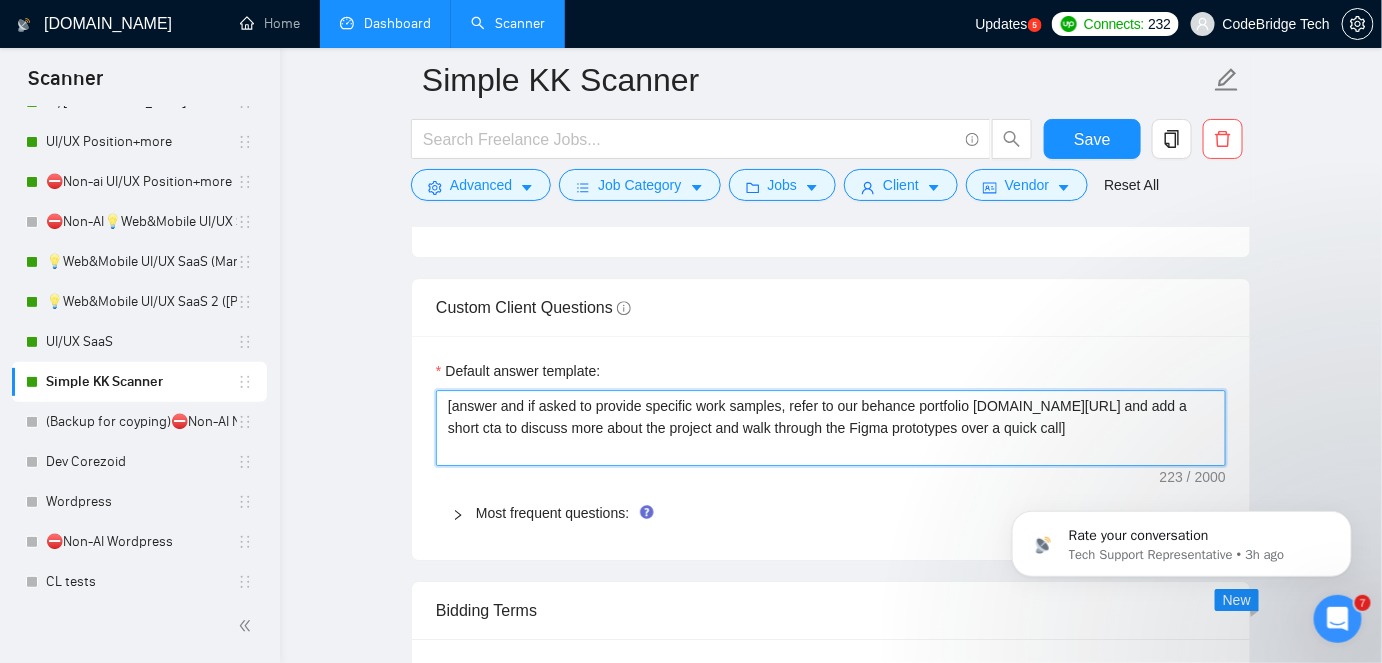 click on "[answer and if asked to provide specific work samples, refer to our behance portfolio [DOMAIN_NAME][URL] and add a short cta to discuss more about the project and walk through the Figma prototypes over a quick call]" at bounding box center [831, 427] 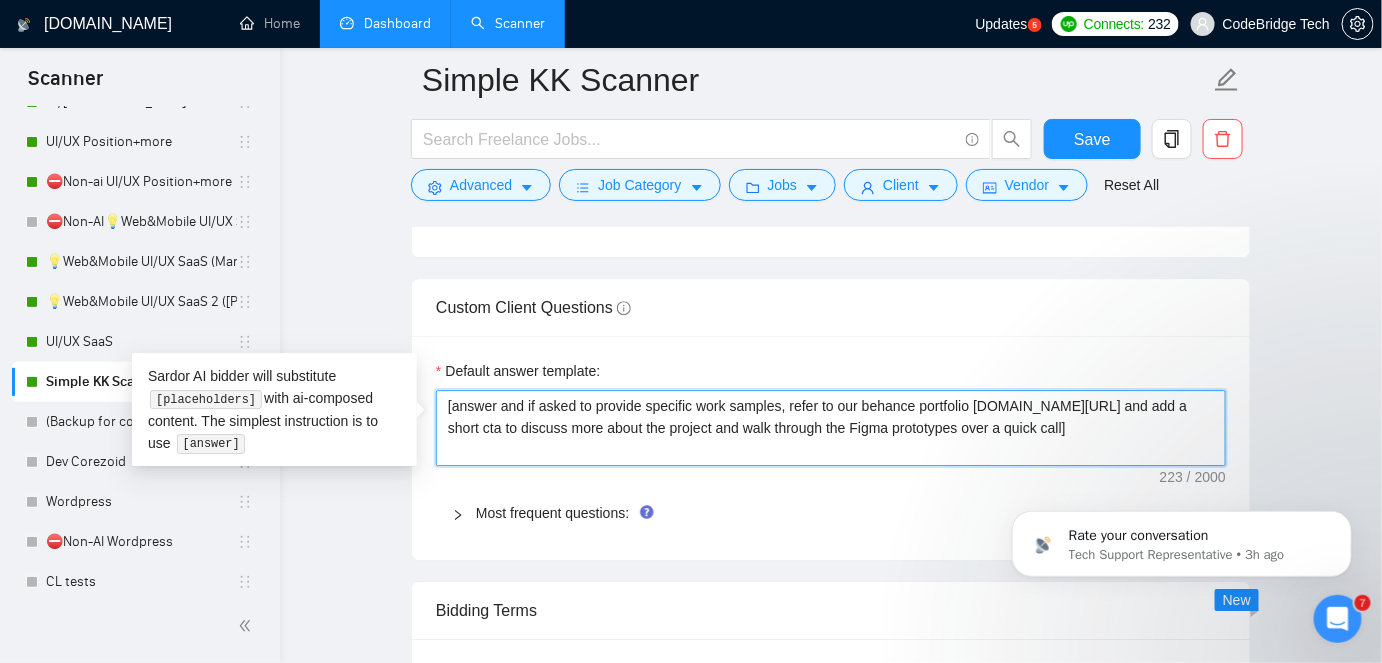click on "[answer and if asked to provide specific work samples, refer to our behance portfolio [DOMAIN_NAME][URL] and add a short cta to discuss more about the project and walk through the Figma prototypes over a quick call]" at bounding box center (831, 427) 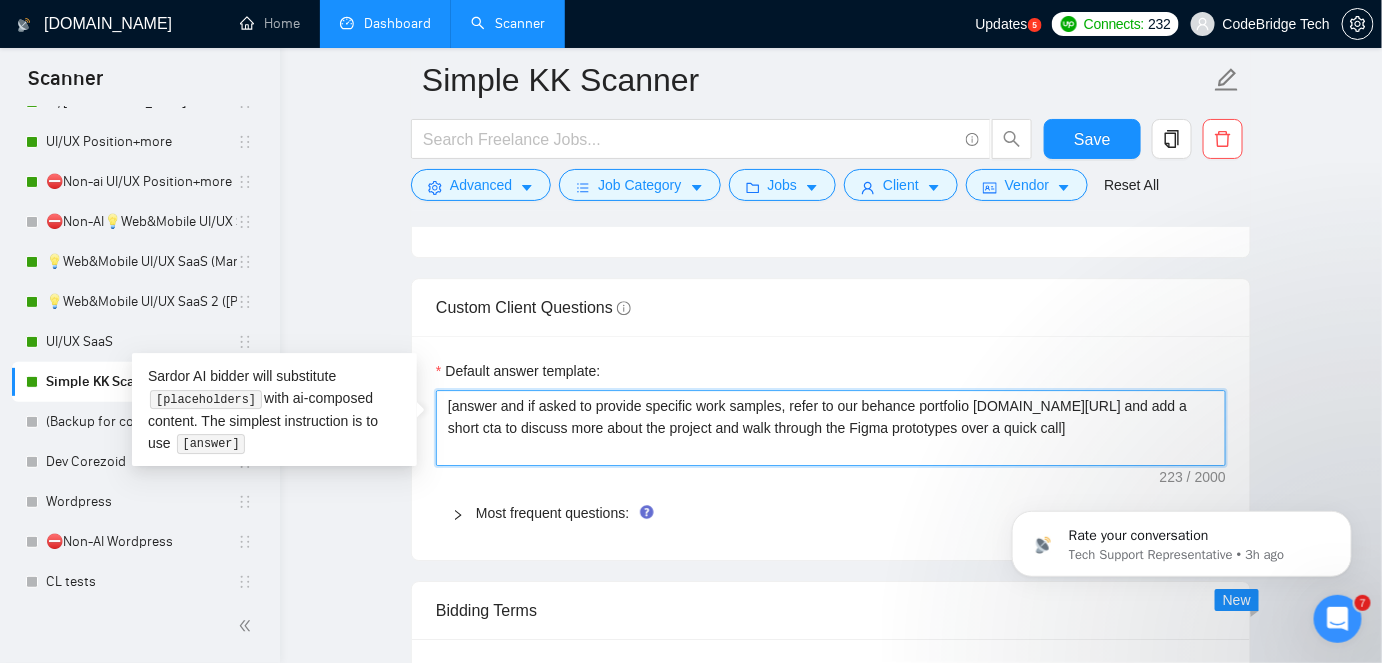 click on "[answer and if asked to provide specific work samples, refer to our behance portfolio [DOMAIN_NAME][URL] and add a short cta to discuss more about the project and walk through the Figma prototypes over a quick call]" at bounding box center (831, 427) 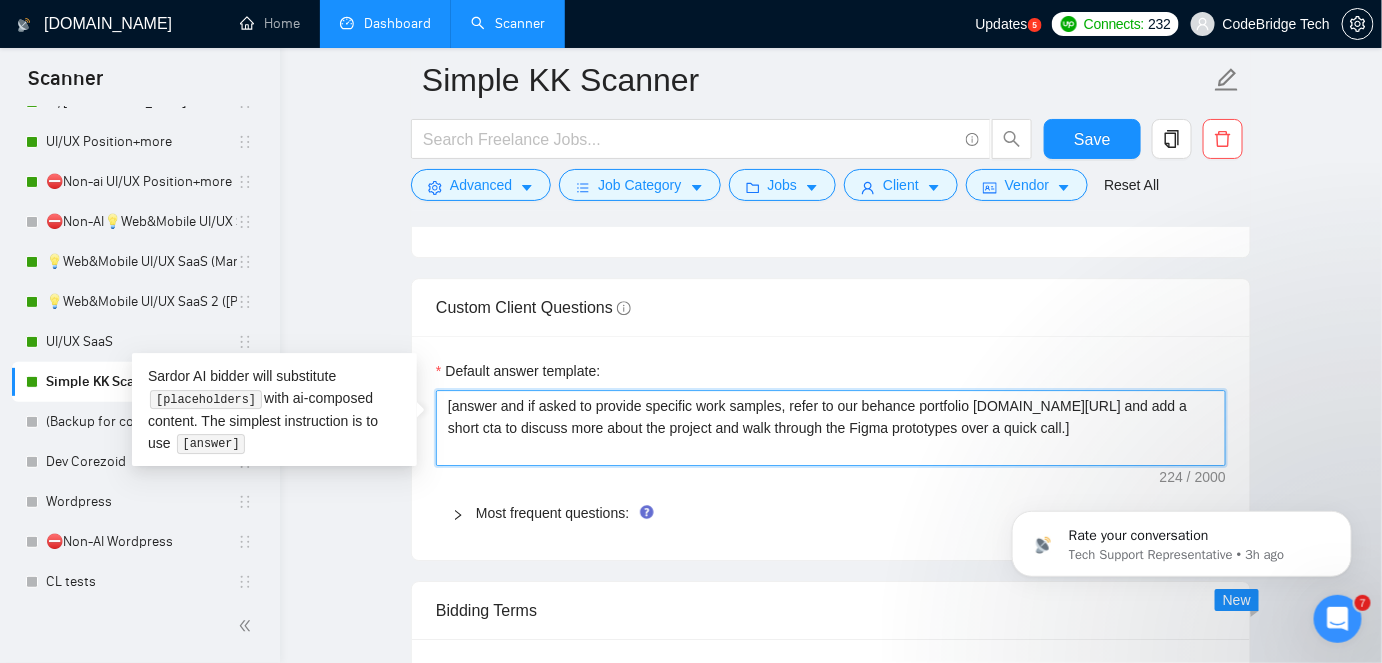type on "[answer and if asked to provide specific work samples, refer to our behance portfolio [DOMAIN_NAME][URL] and add a short cta to discuss more about the project and walk through the Figma prototypes over a quick call. ]" 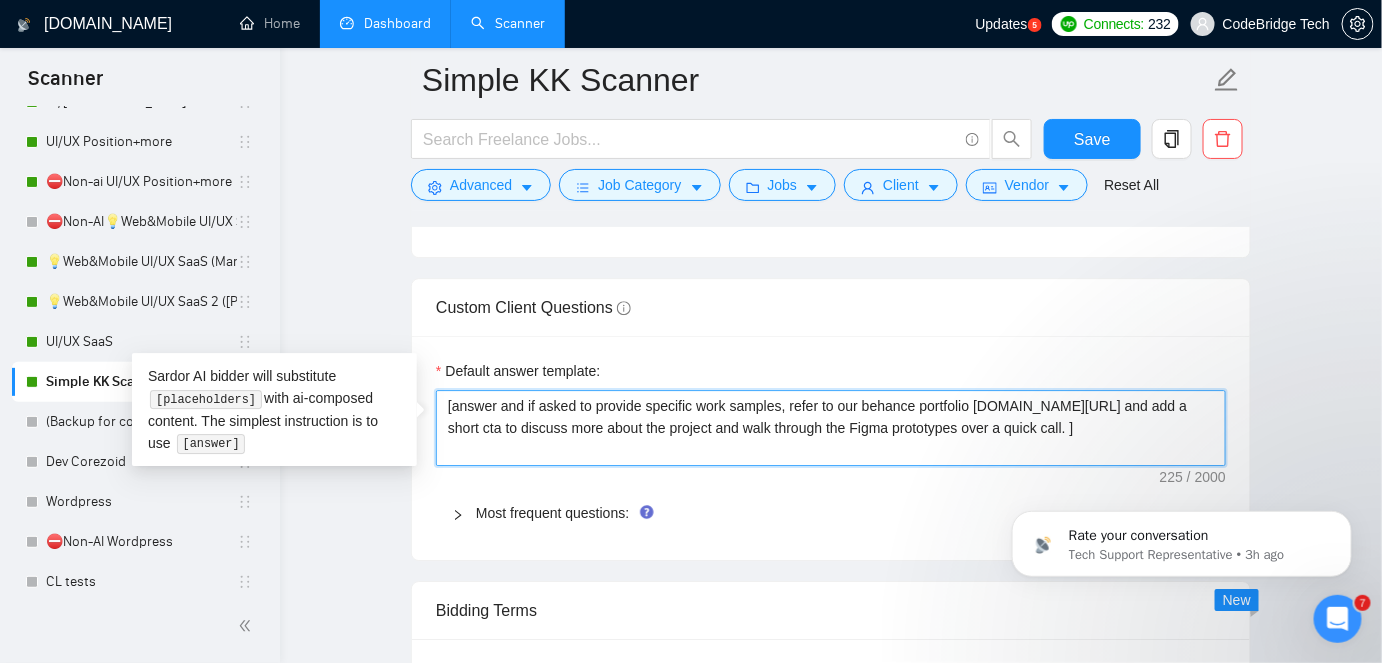 paste on "For loom requests, say speed is key on upwork, so happy to send in chat. just ping me" 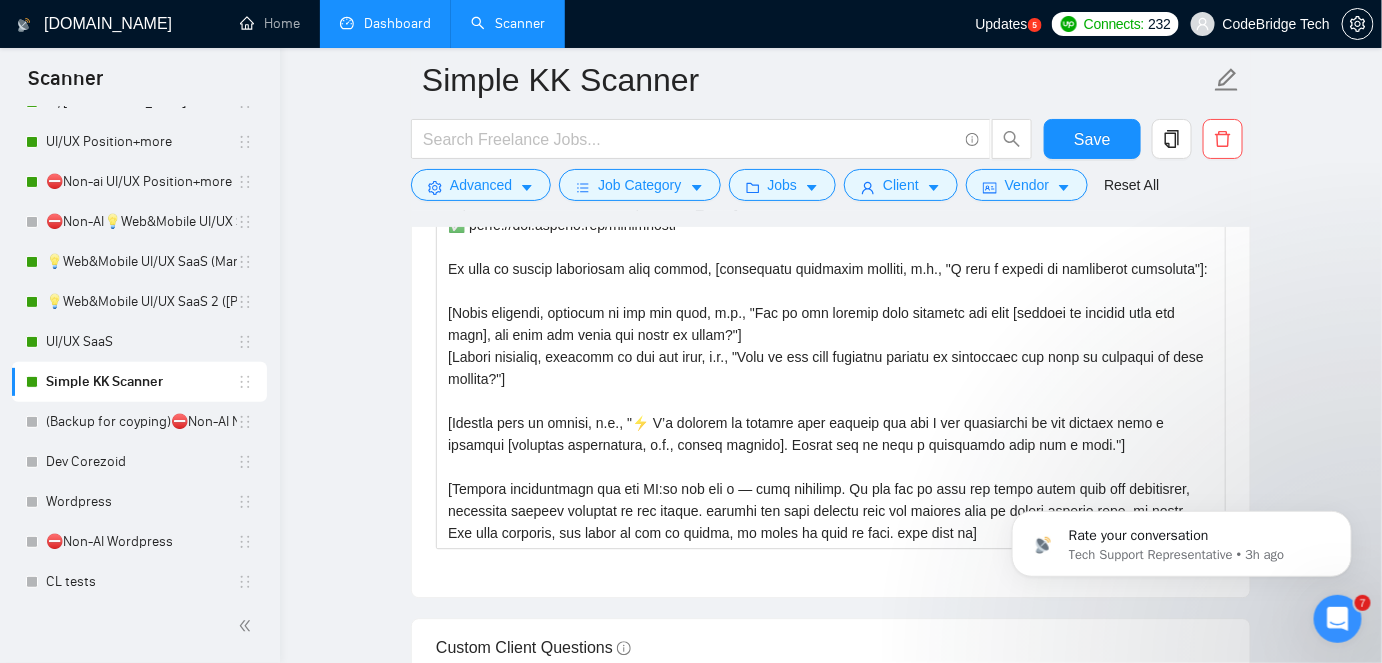 scroll, scrollTop: 1519, scrollLeft: 0, axis: vertical 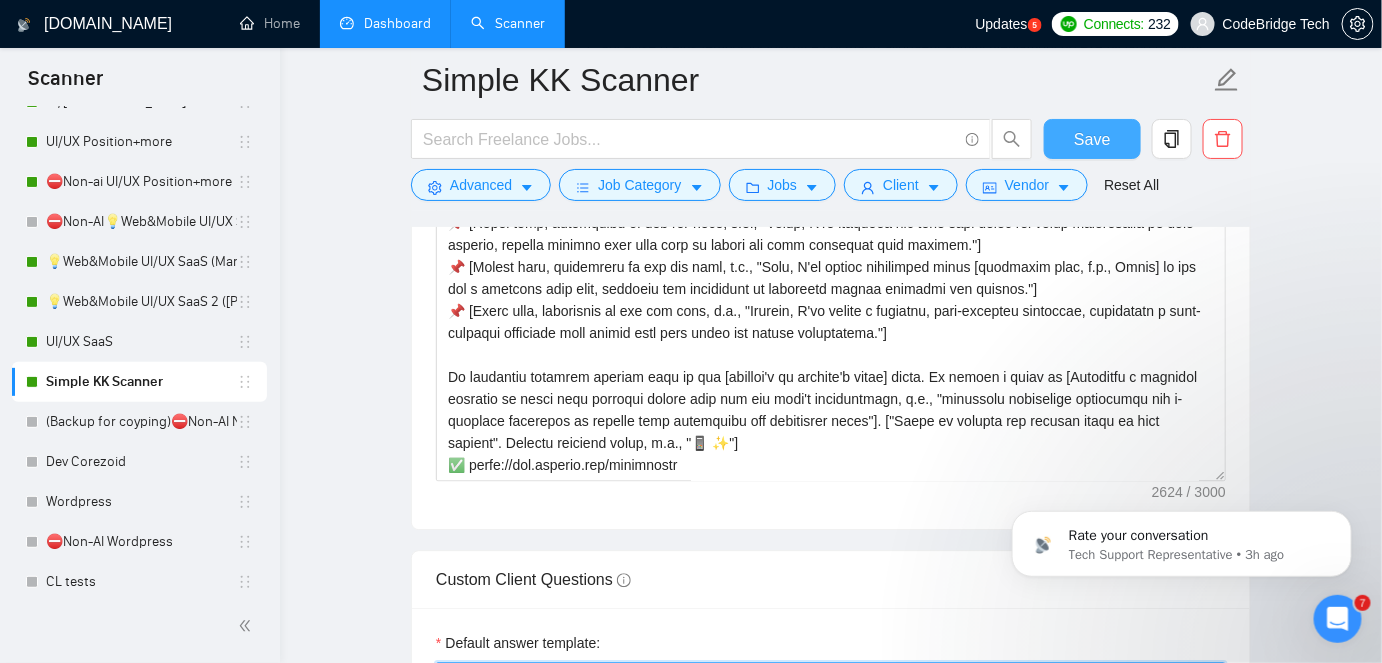 type on "[answer and if asked to provide specific work samples, refer to our behance portfolio [DOMAIN_NAME][URL] and add a short cta to discuss more about the project and walk through the Figma prototypes over a quick call. For loom requests, say speed is key on upwork, so happy to send in chat. just ping me]" 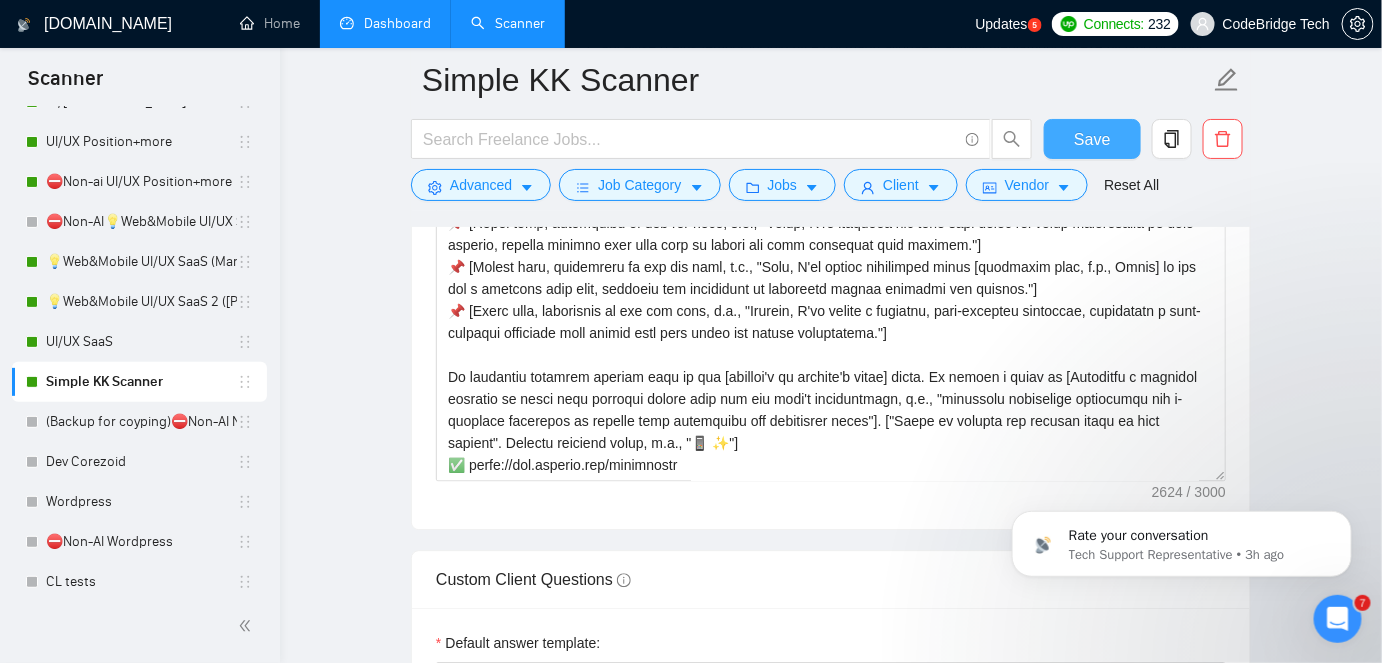 click on "Save" at bounding box center (1092, 139) 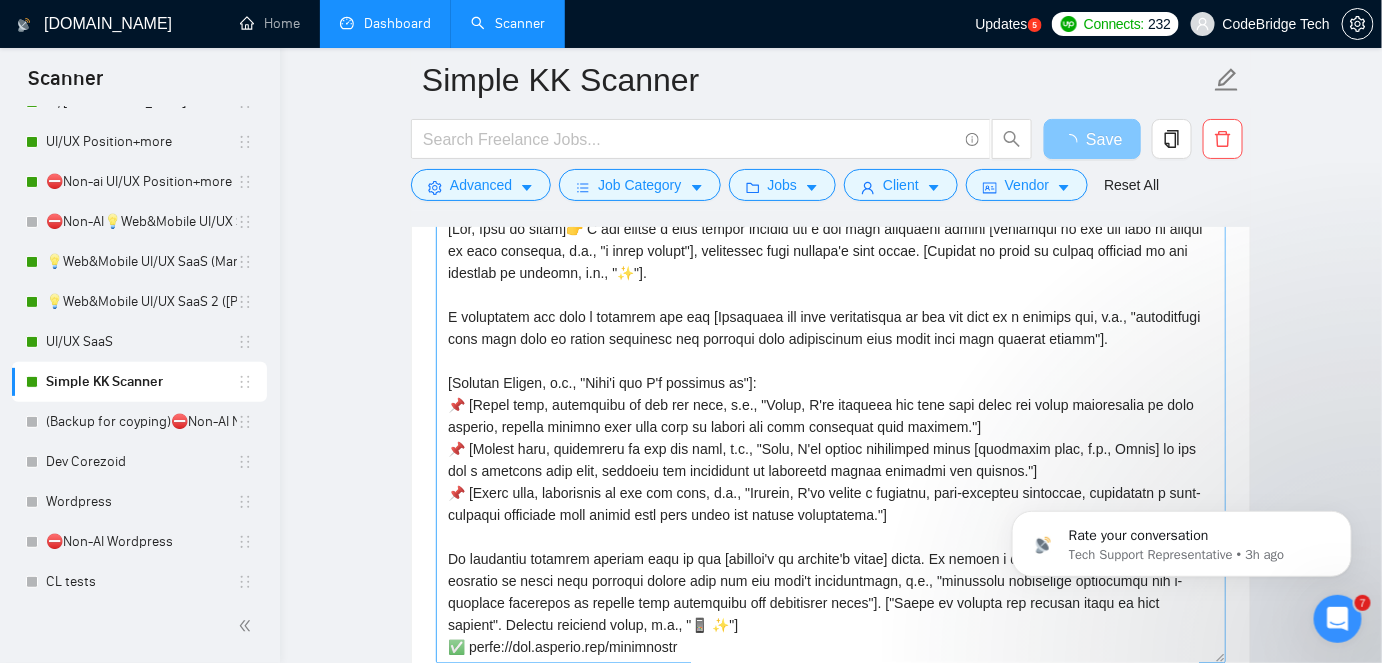 scroll, scrollTop: 1246, scrollLeft: 0, axis: vertical 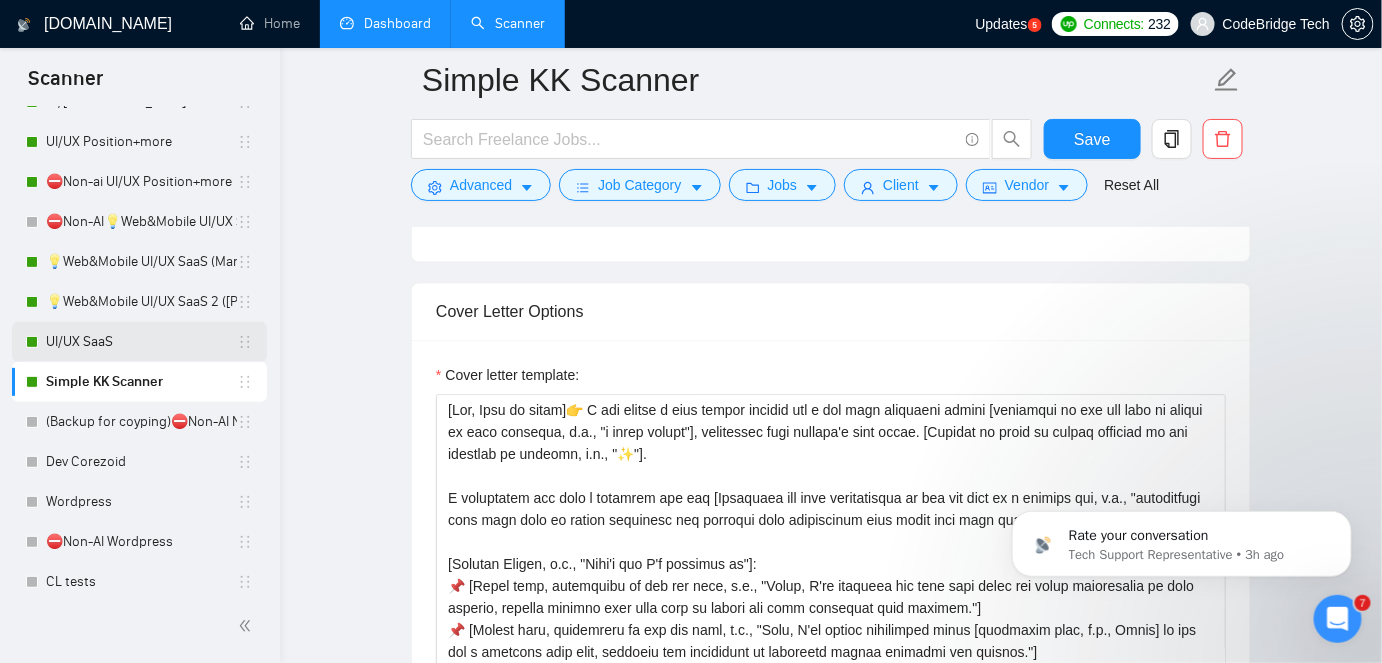 click on "UI/UX SaaS" at bounding box center [141, 342] 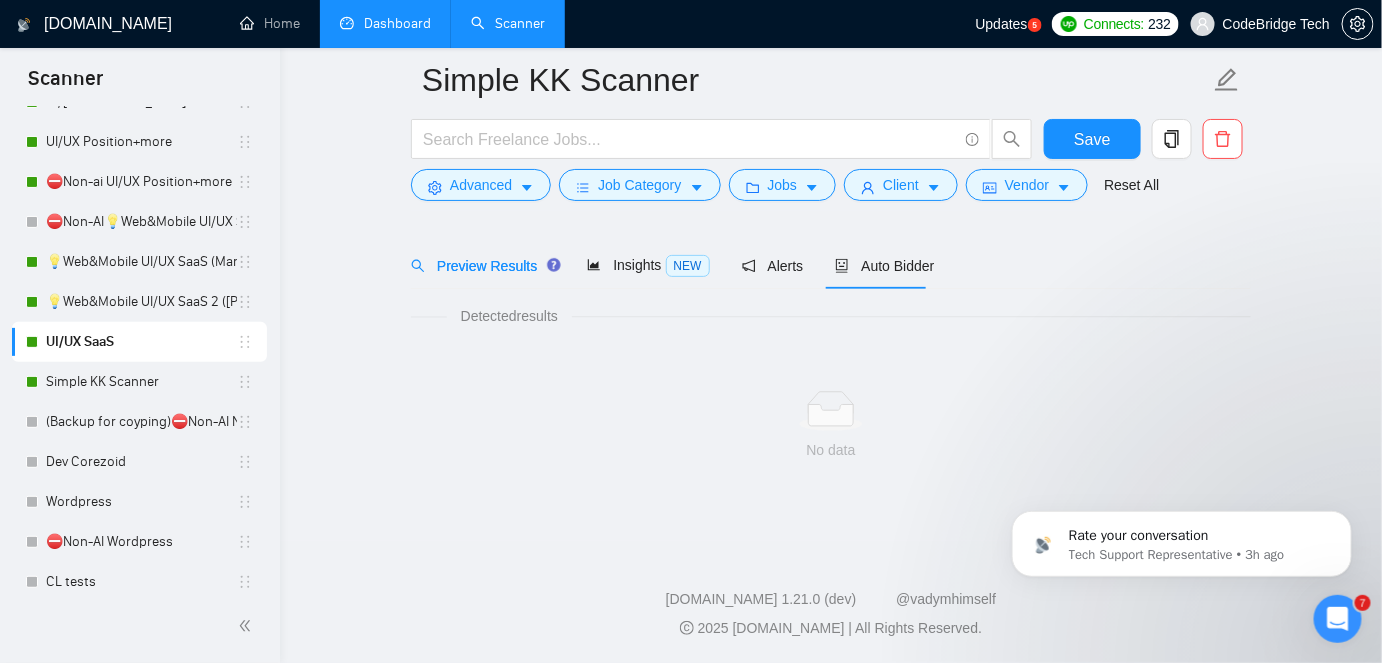 scroll, scrollTop: 66, scrollLeft: 0, axis: vertical 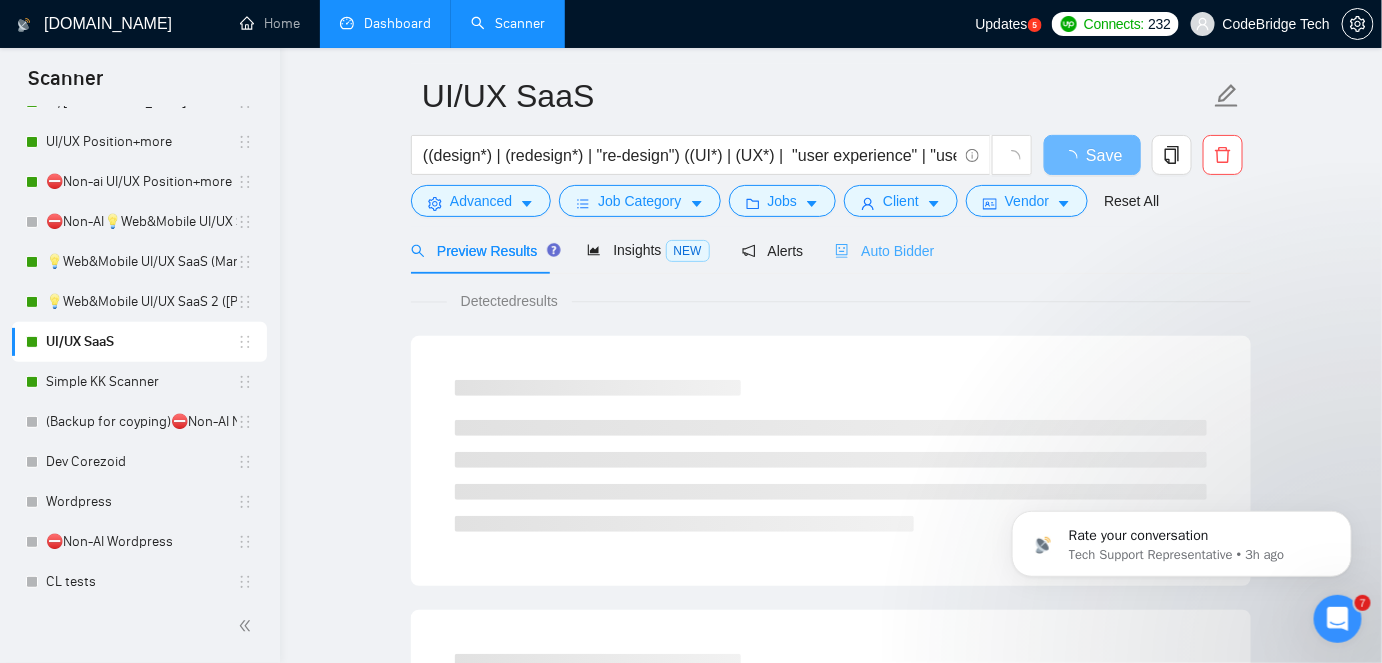 click on "Auto Bidder" at bounding box center (884, 250) 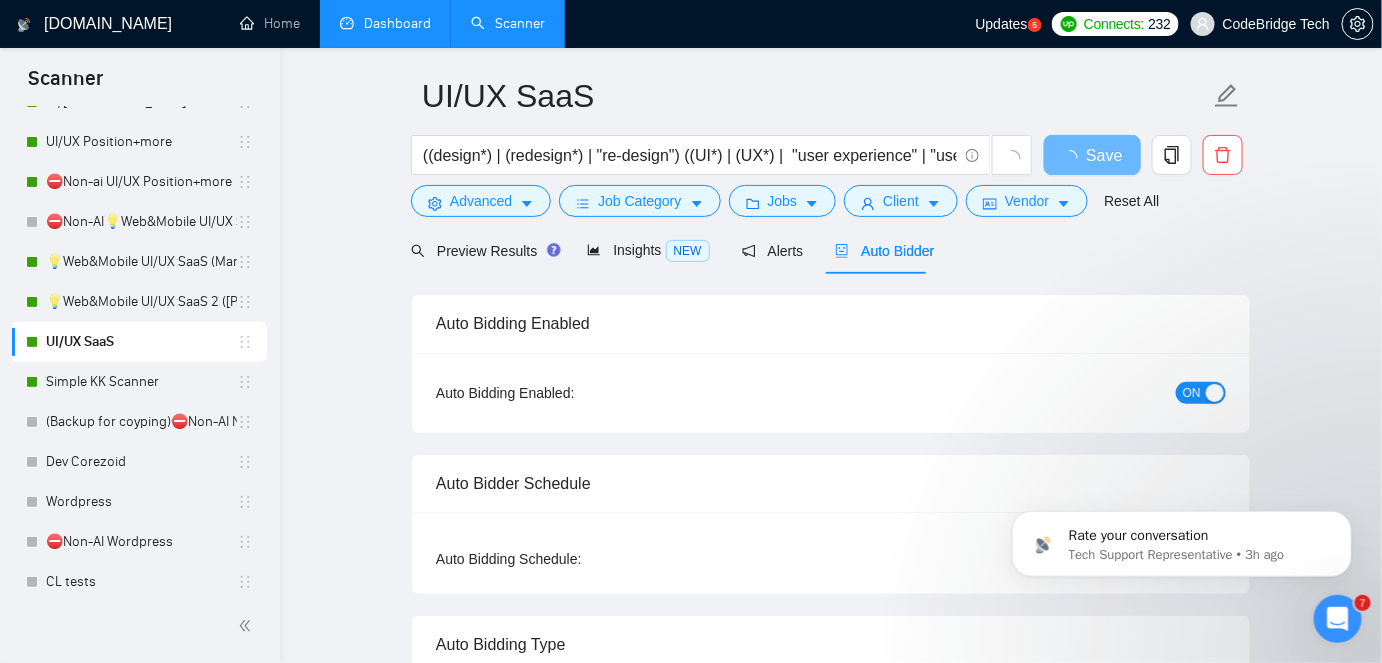 type 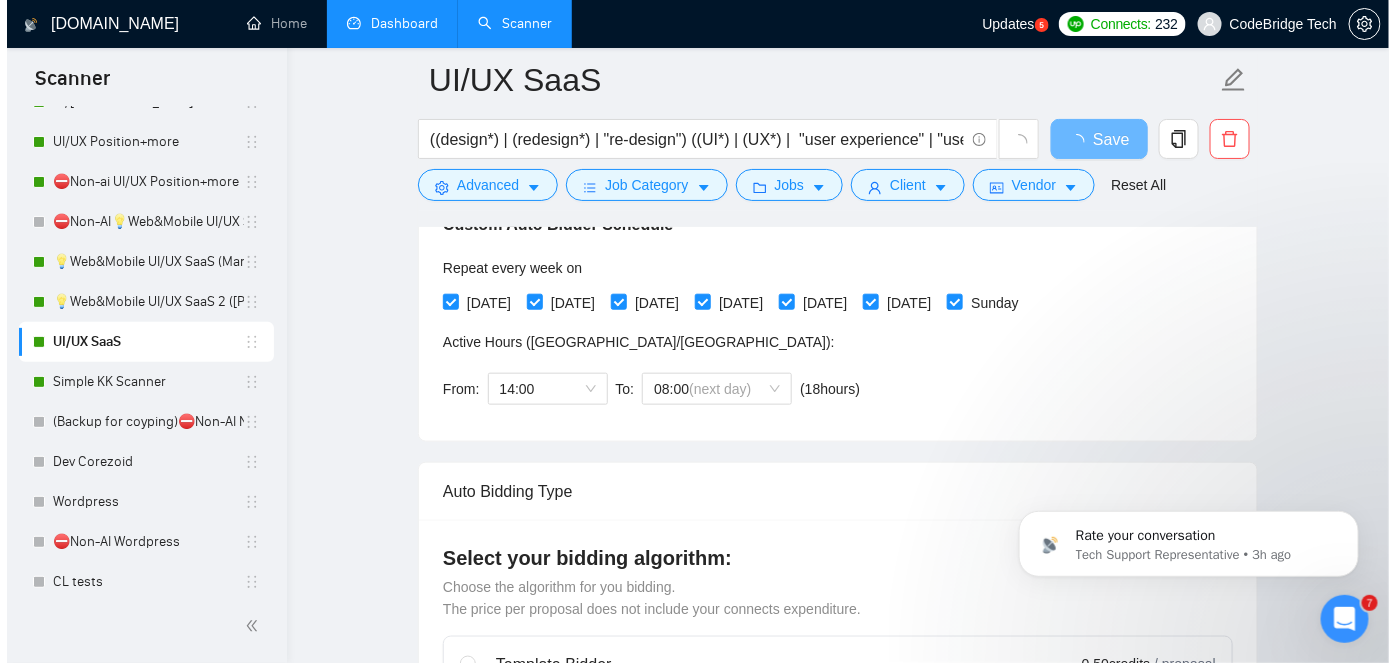 scroll, scrollTop: 339, scrollLeft: 0, axis: vertical 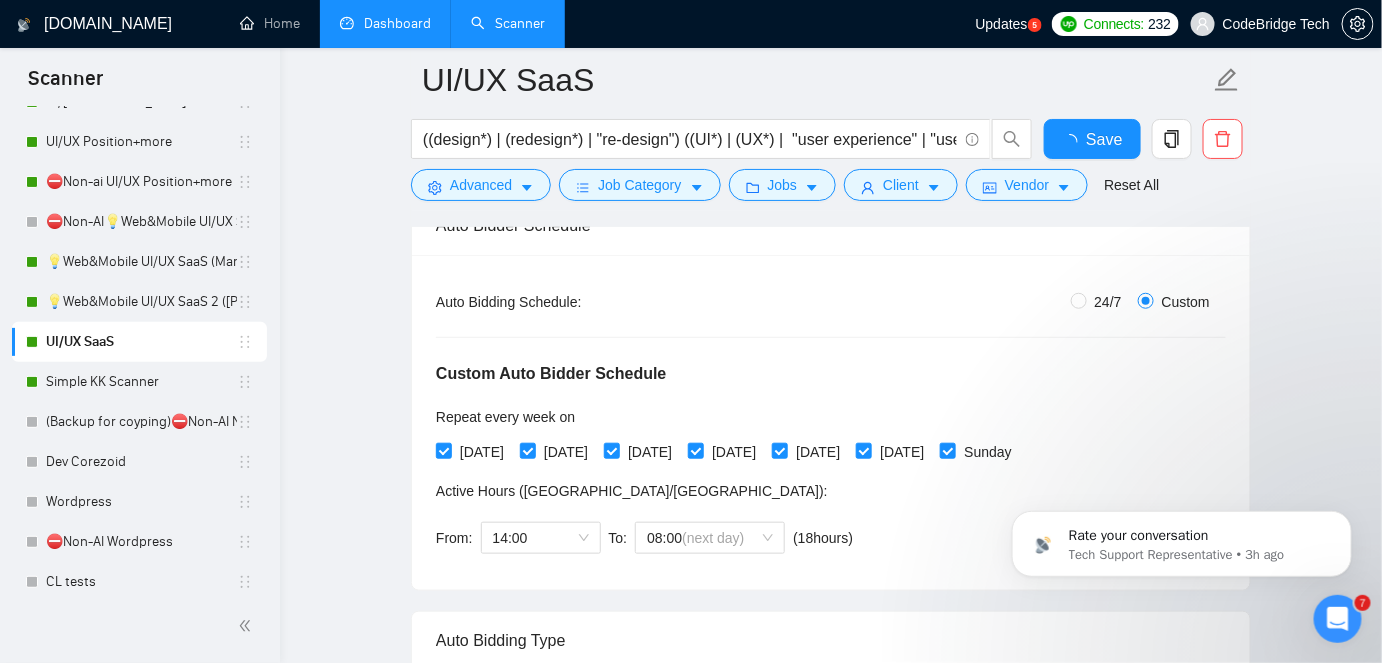 type 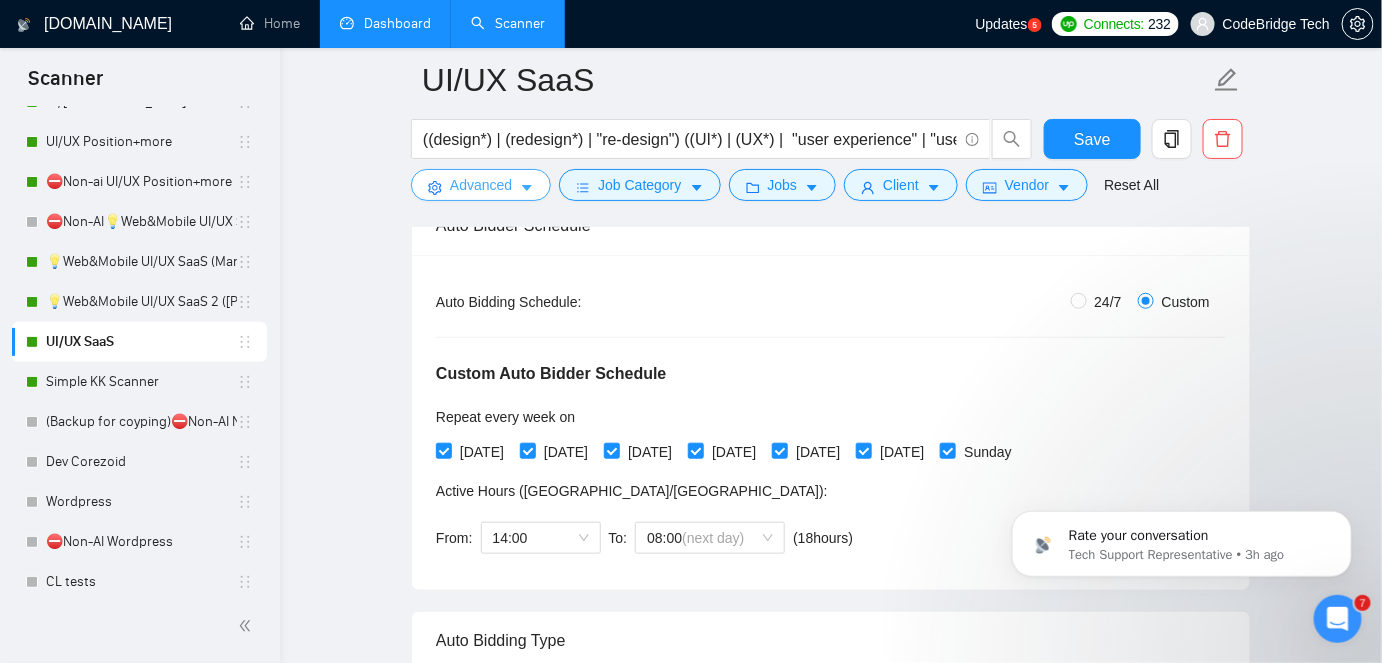 click on "Advanced" at bounding box center (481, 185) 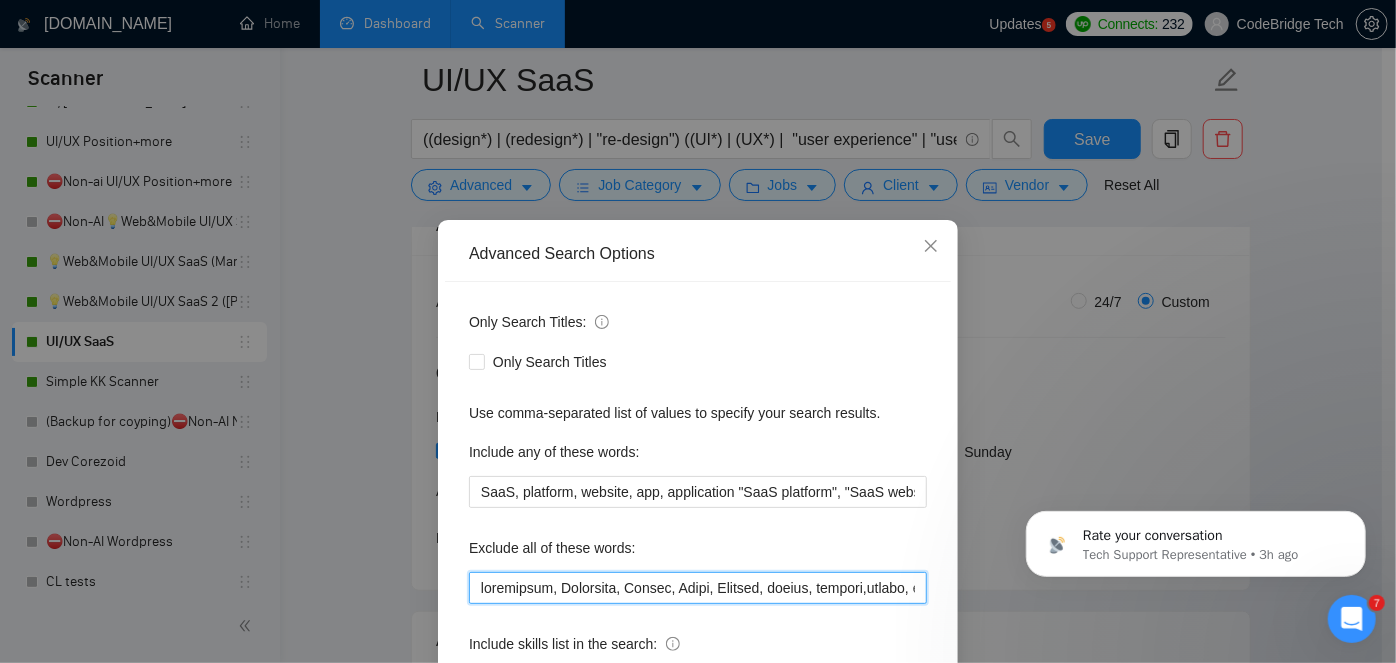 click at bounding box center [698, 588] 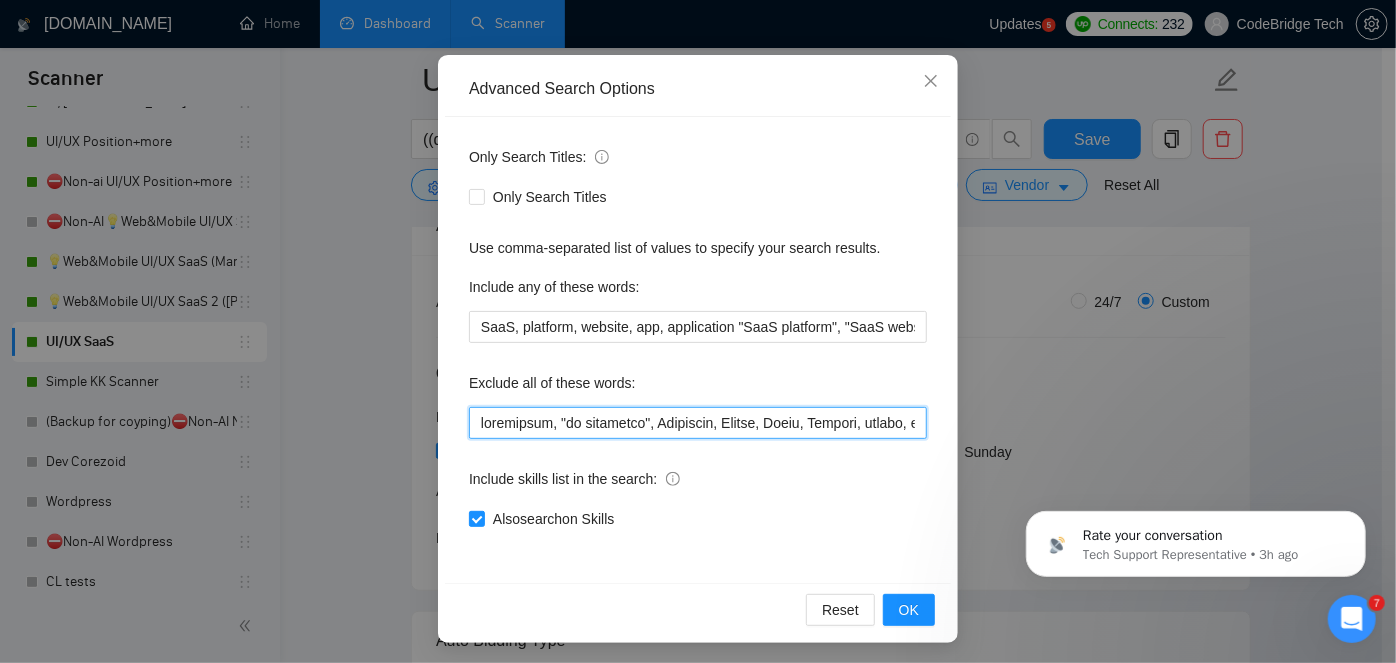 scroll, scrollTop: 168, scrollLeft: 0, axis: vertical 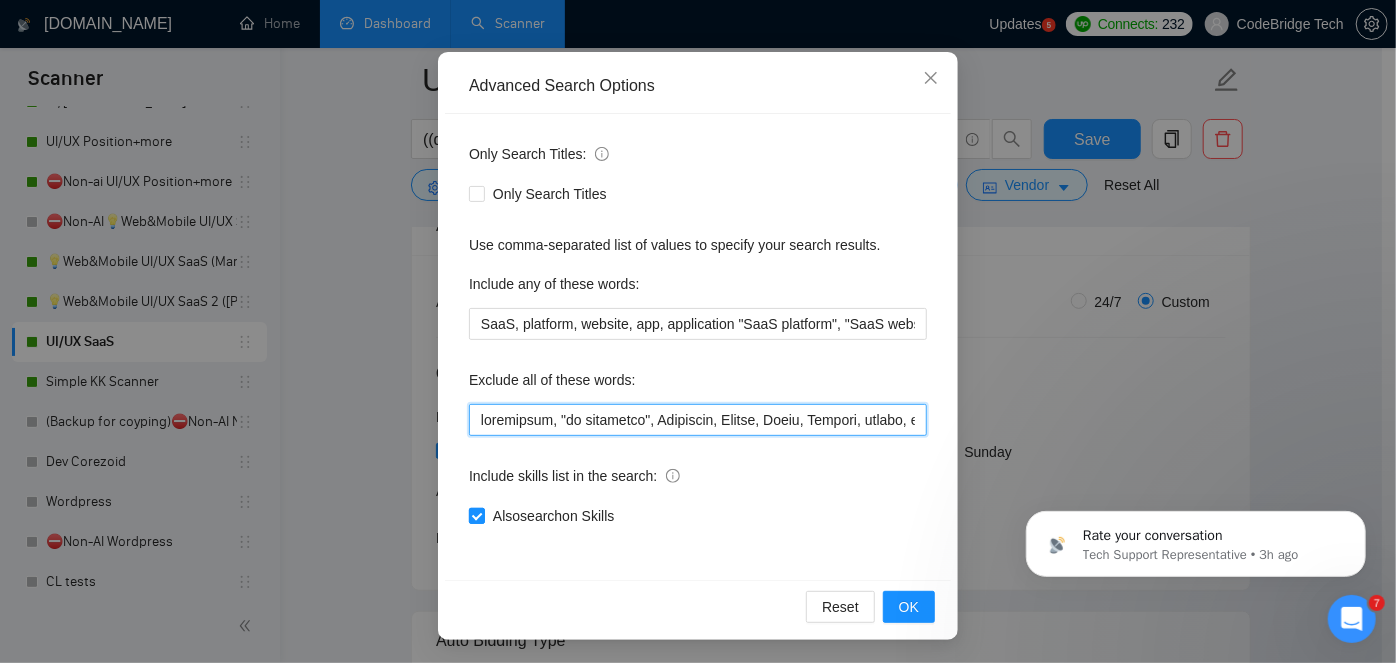 type on "salesforce, "go highlevel", Highlevel, Hotjar, Podia, Bespoke, groove, textile,fabric, clone, Godaddy, templates, template, mailchimp, mailerlite, wrap, Embedded, "gohighlevel",Clickfunnels, ReadyMag,"Go high level", adult, erotic, Builder, tilda, Unity, amazon, "tote bag", booth, 3d, jersey, "Quick turnaround", "work fast", "fast worker", Microsoft, powerpoint, tableau, "3D Modeling", infographic, email, "technical design", "tech pack", excel, "on-site", "social media marketing", "digital marketing",images, image, "ad designer", banner, "Creative Content", "content creator", print,Swift, print, "Fashion design", "fashion designer", recherche , cherche, "Google docs", "google sheet", bubble, Shopify, framer, ebook, e-book, hubspot, [PERSON_NAME], "logo refresh", Webflow, flutterflow, firebase, equity, "Static Ads", package, Stripo , EDM, "Native german", "a few hours of work", "not big", "small budget", "logo designer", brochure, poster, apparel, streetwear, beehiiv, sharepoint, book, psd, "one page", powerpoint, s..." 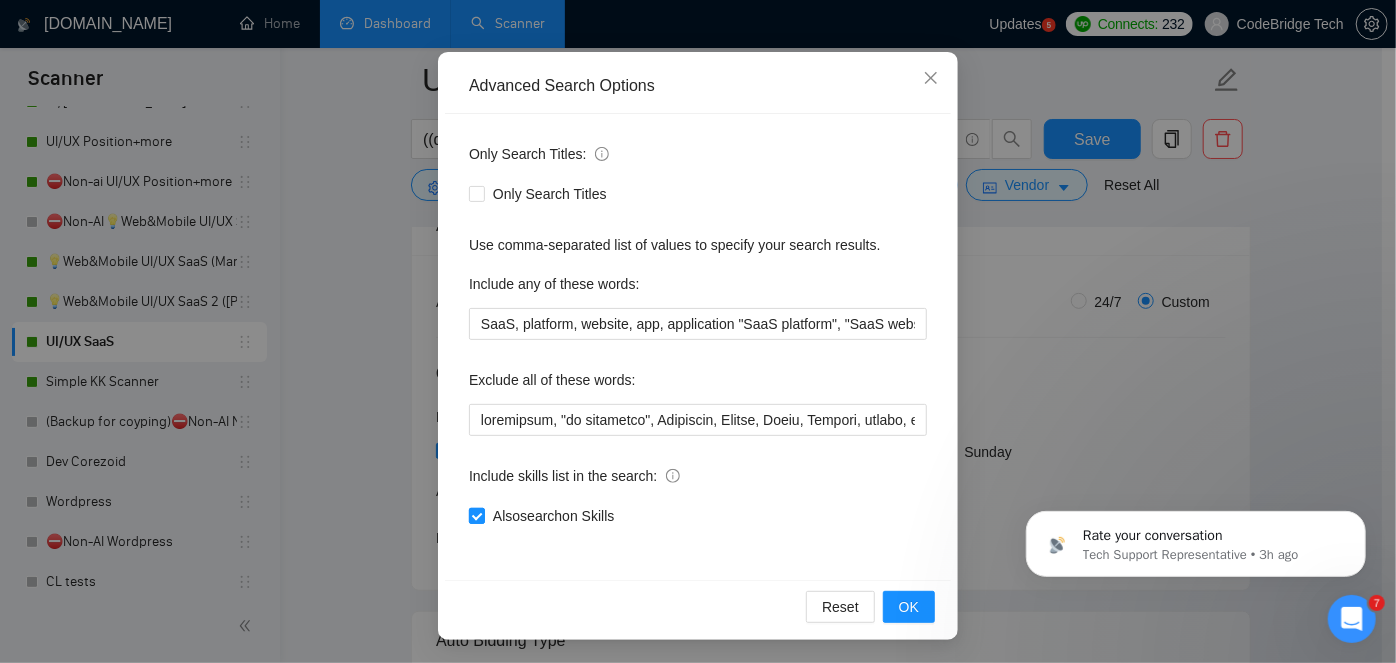 click on "Also  search  on Skills" at bounding box center (553, 516) 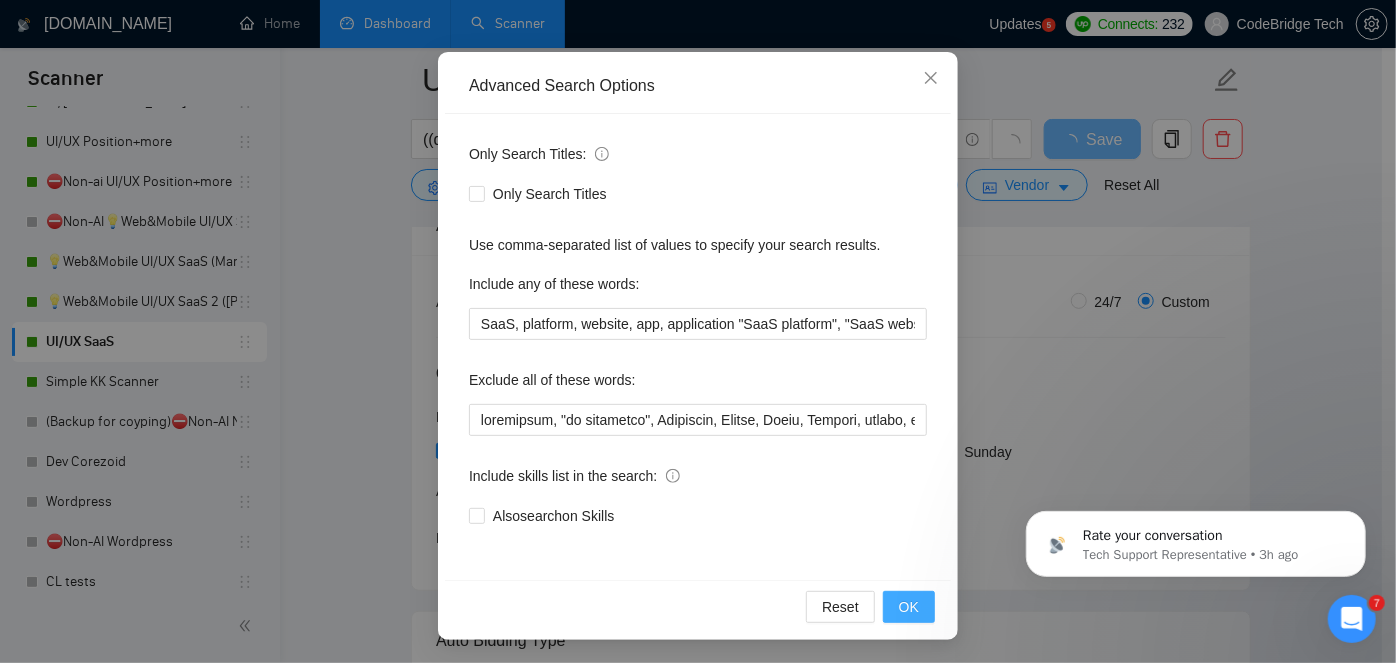 click on "OK" at bounding box center [909, 607] 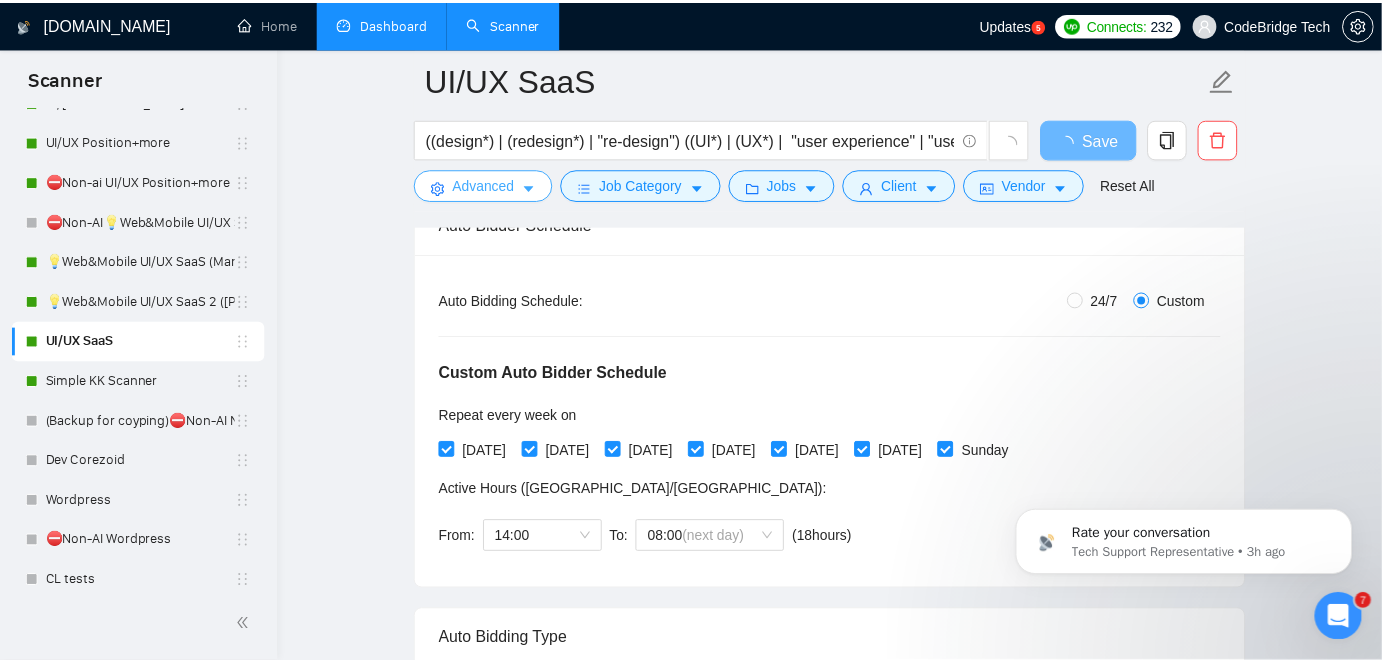 scroll, scrollTop: 0, scrollLeft: 0, axis: both 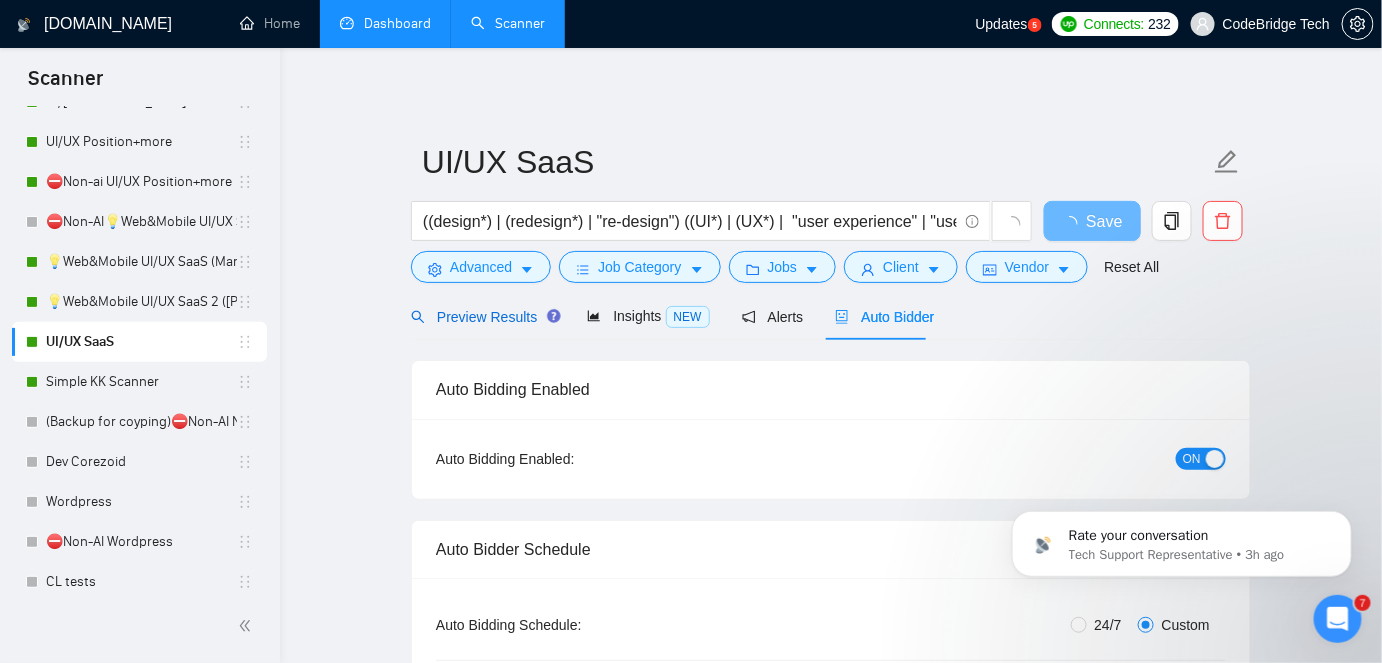 click on "Preview Results" at bounding box center (483, 317) 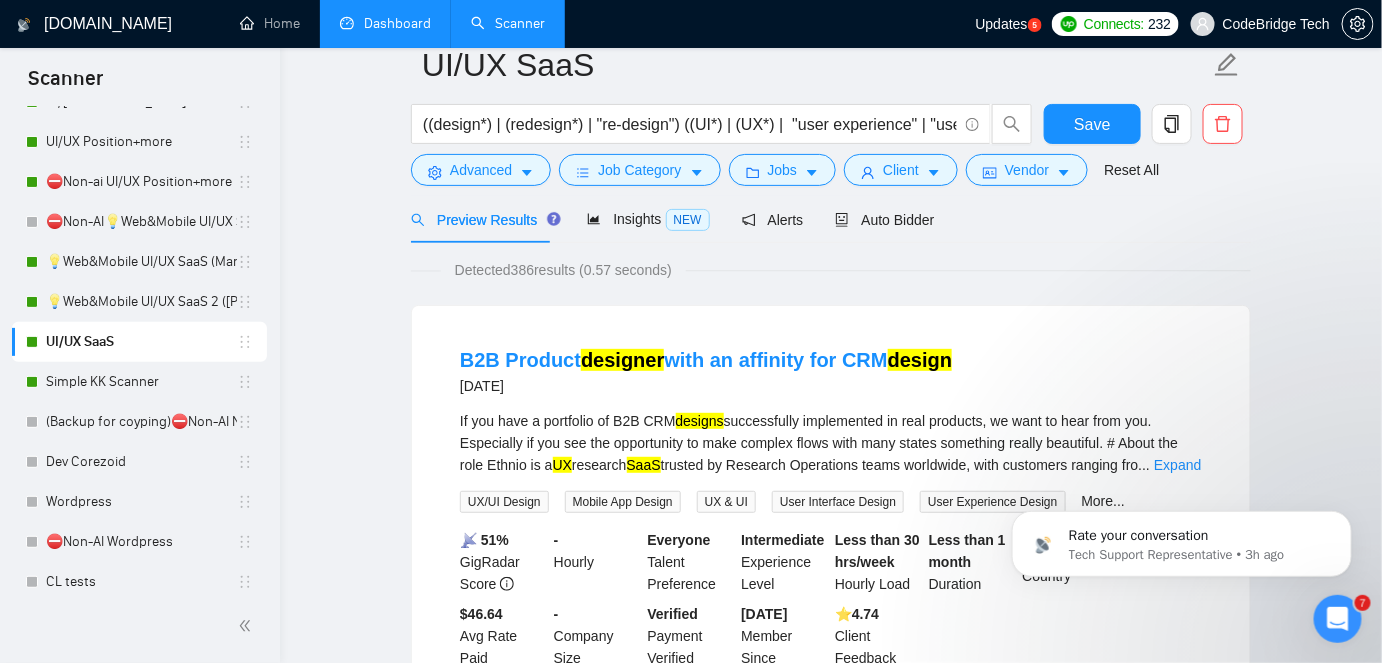 scroll, scrollTop: 0, scrollLeft: 0, axis: both 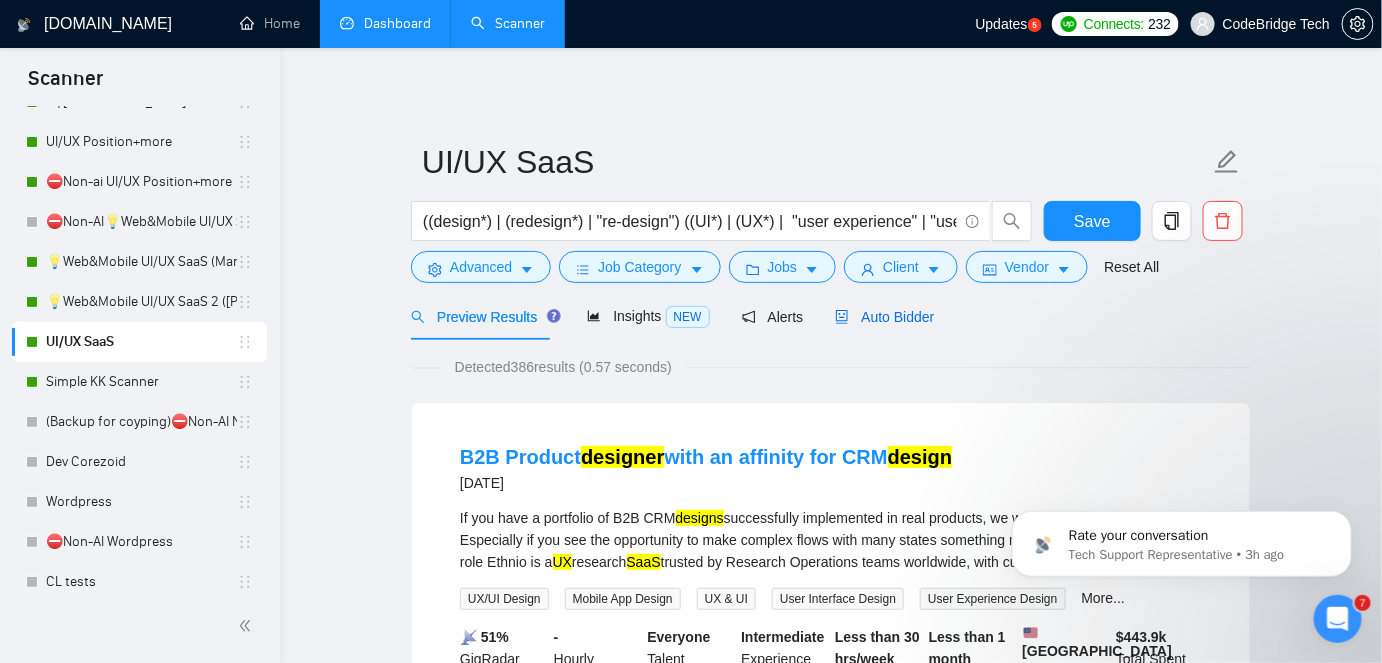 click on "Auto Bidder" at bounding box center [884, 317] 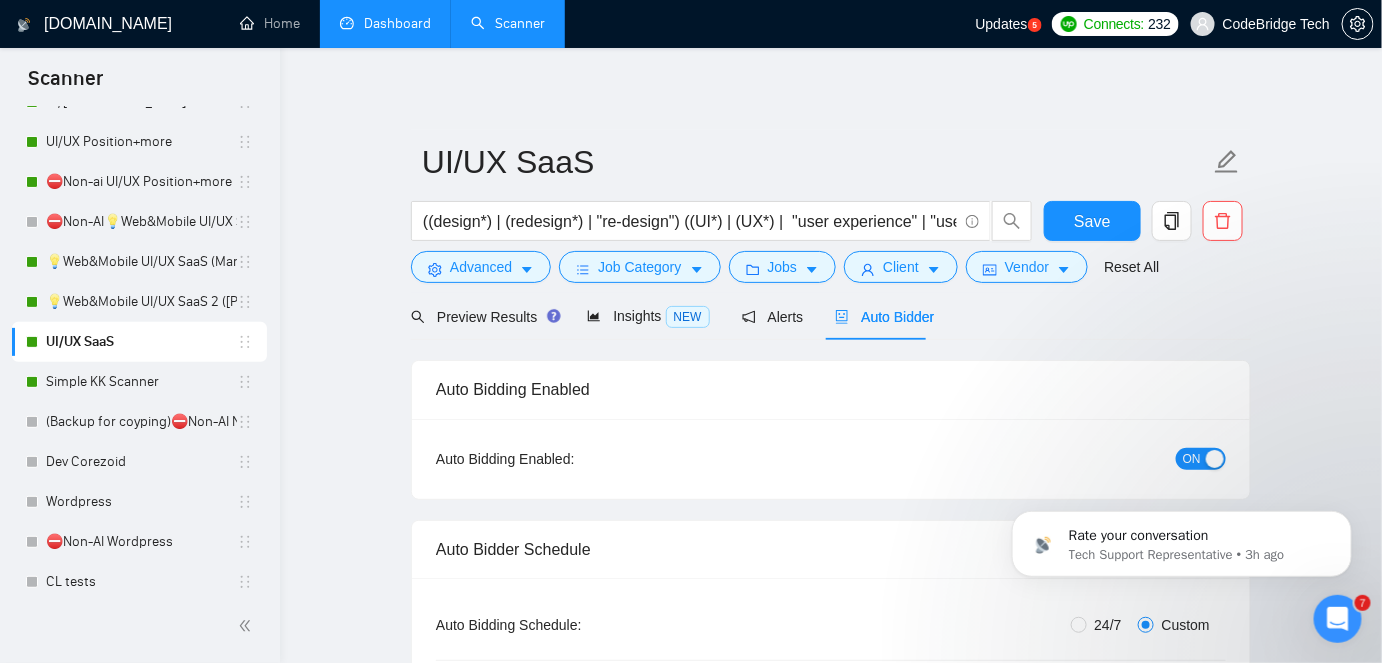 type 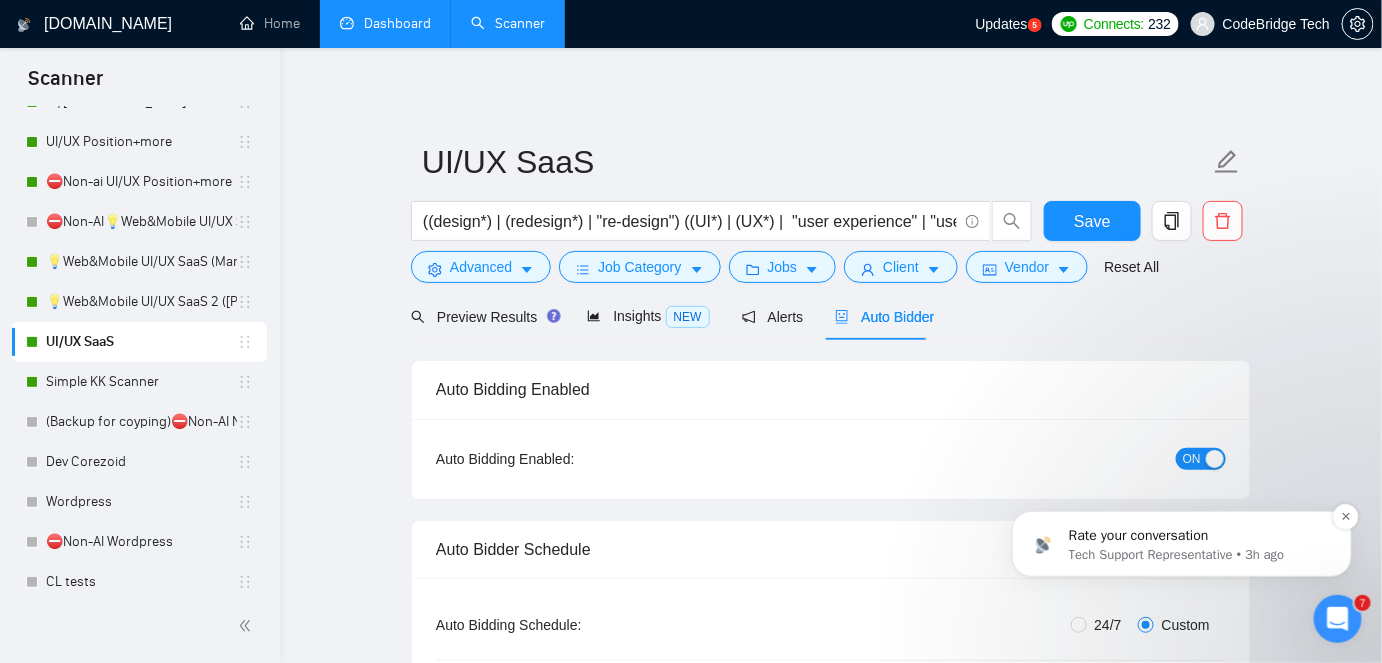 scroll, scrollTop: 181, scrollLeft: 0, axis: vertical 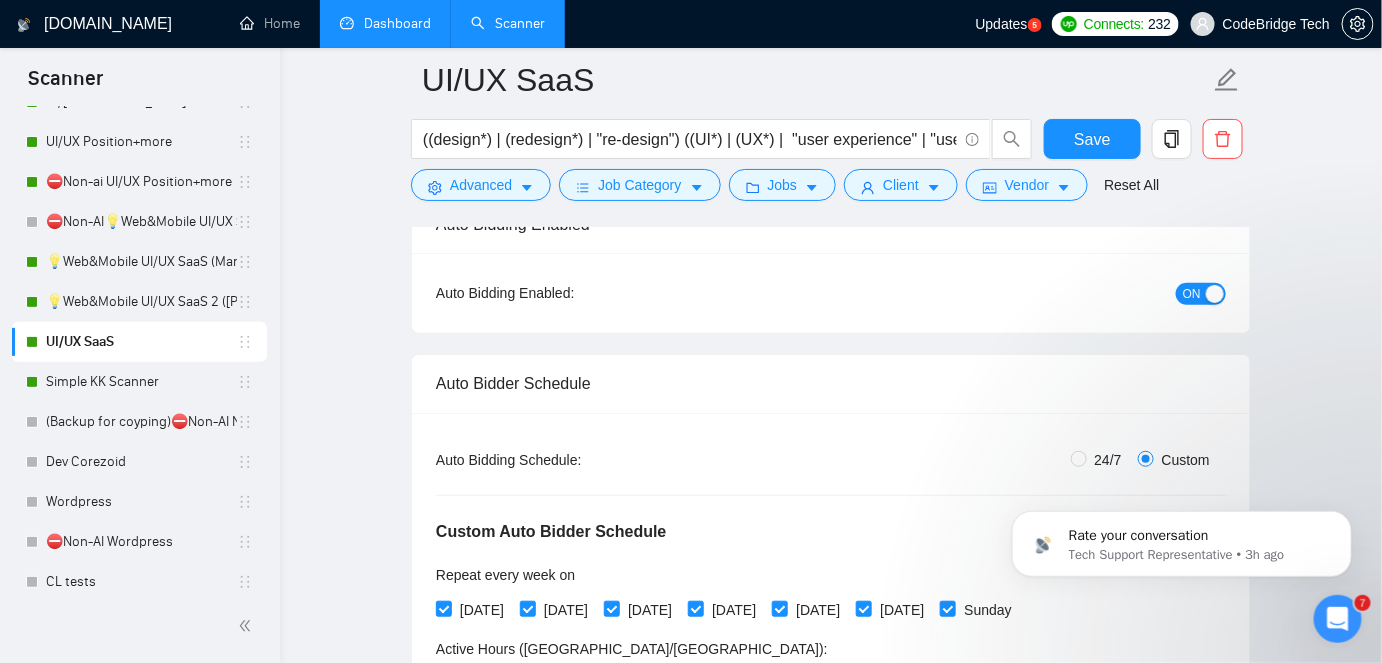 click on "Rate your conversation Tech Support Representative • 3h ago" at bounding box center [1181, 451] 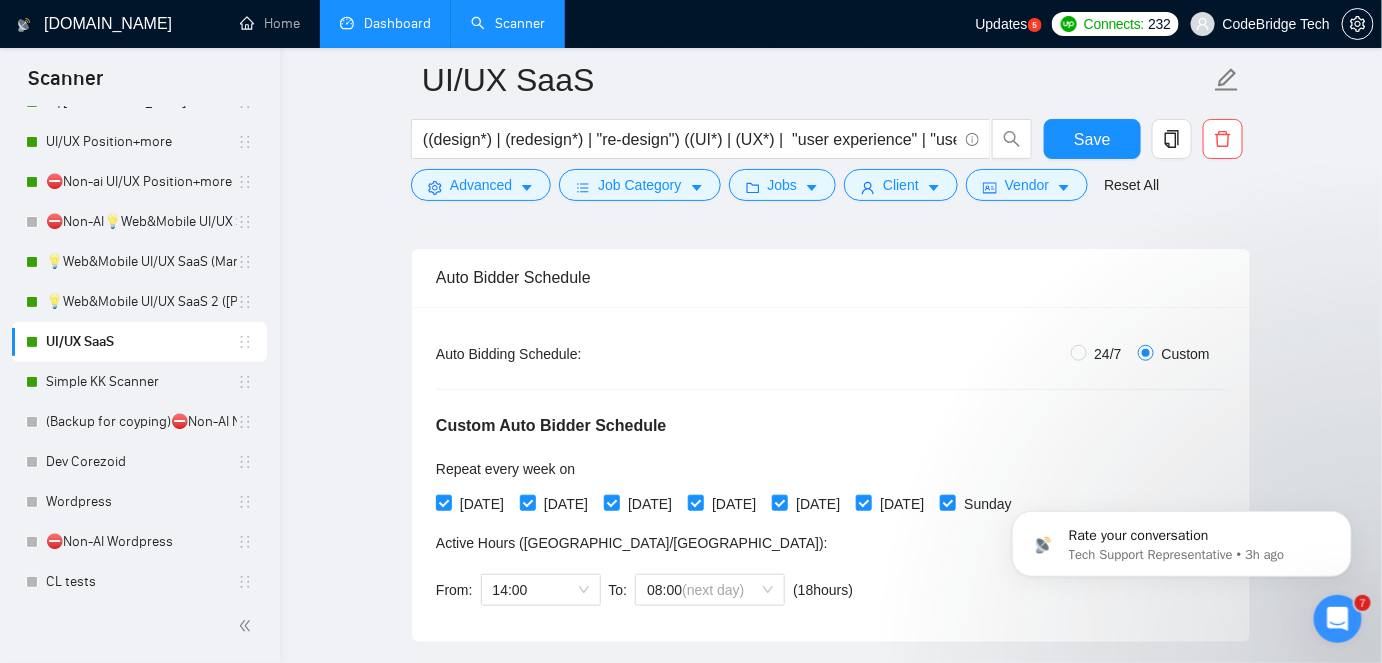 scroll, scrollTop: 363, scrollLeft: 0, axis: vertical 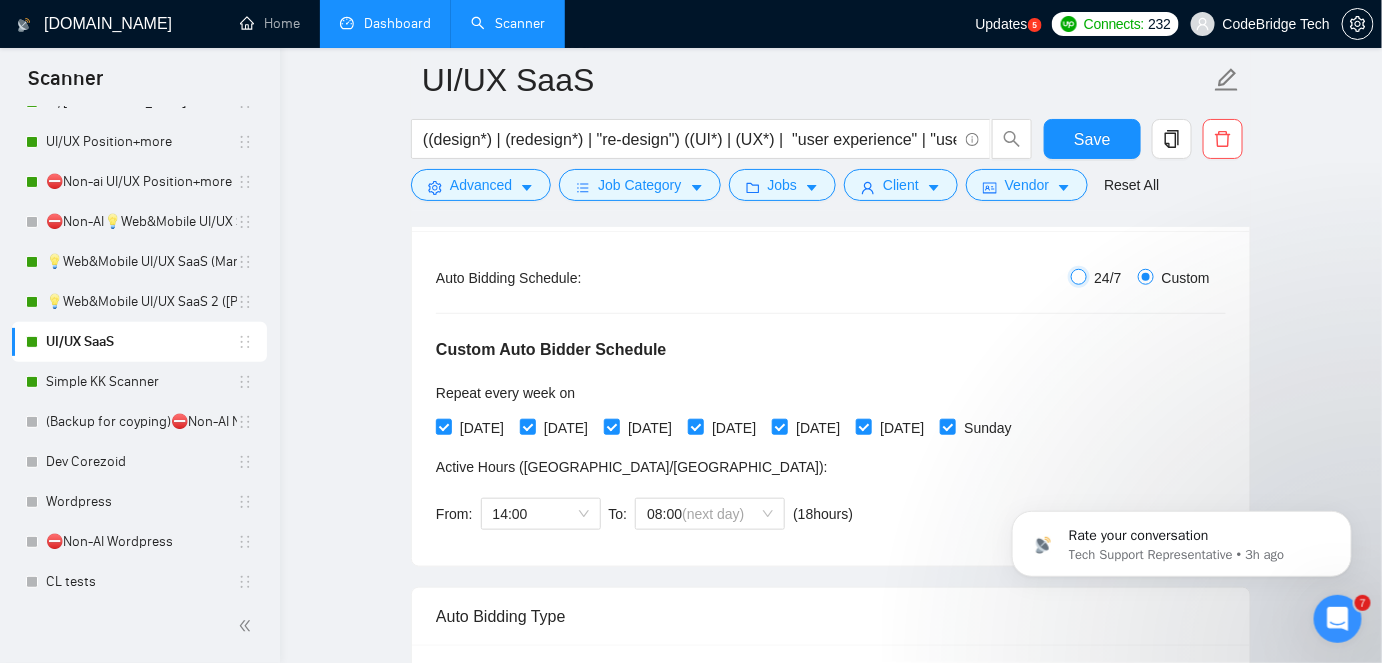 click on "24/7" at bounding box center (1079, 277) 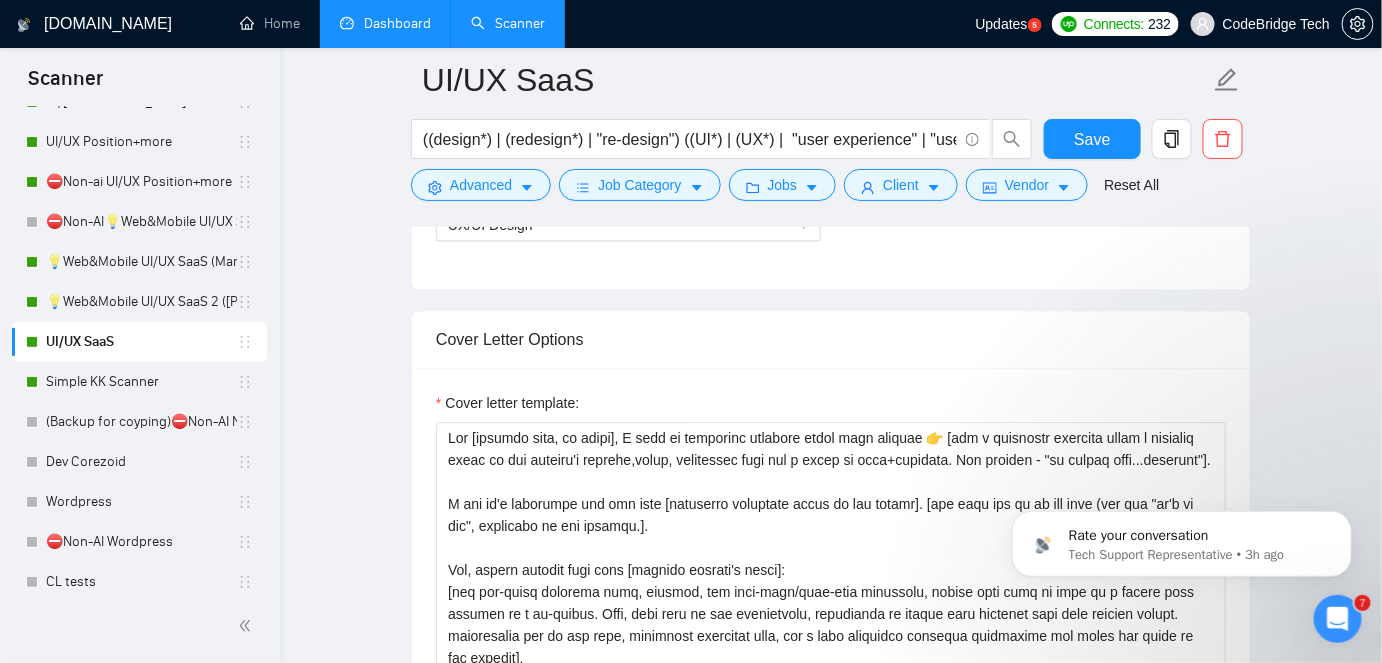 scroll, scrollTop: 1363, scrollLeft: 0, axis: vertical 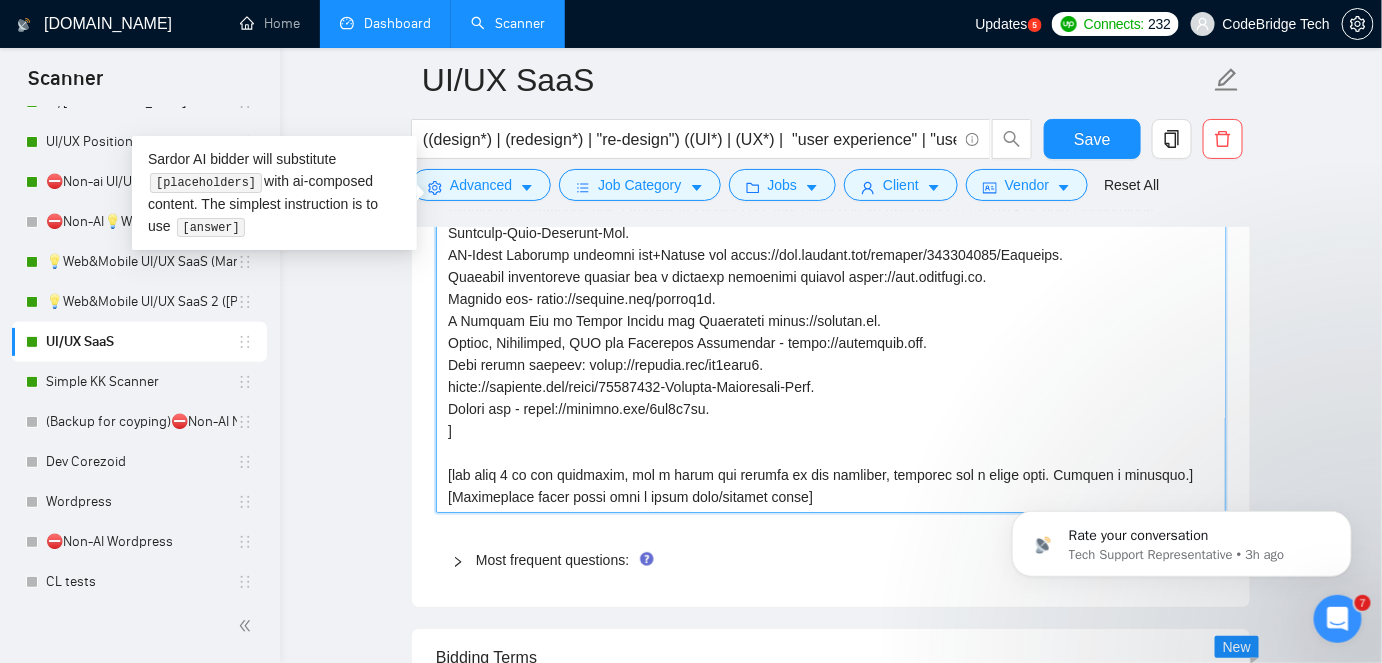 drag, startPoint x: 812, startPoint y: 493, endPoint x: 450, endPoint y: 490, distance: 362.01242 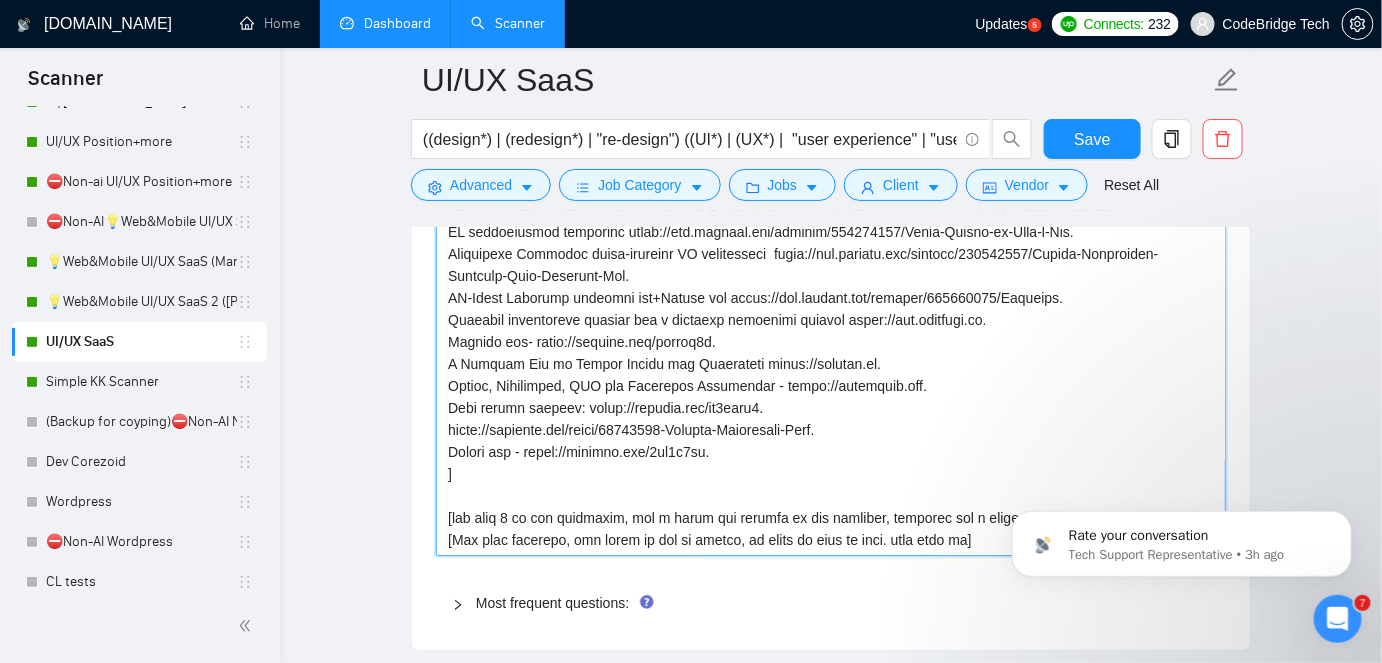 scroll, scrollTop: 2363, scrollLeft: 0, axis: vertical 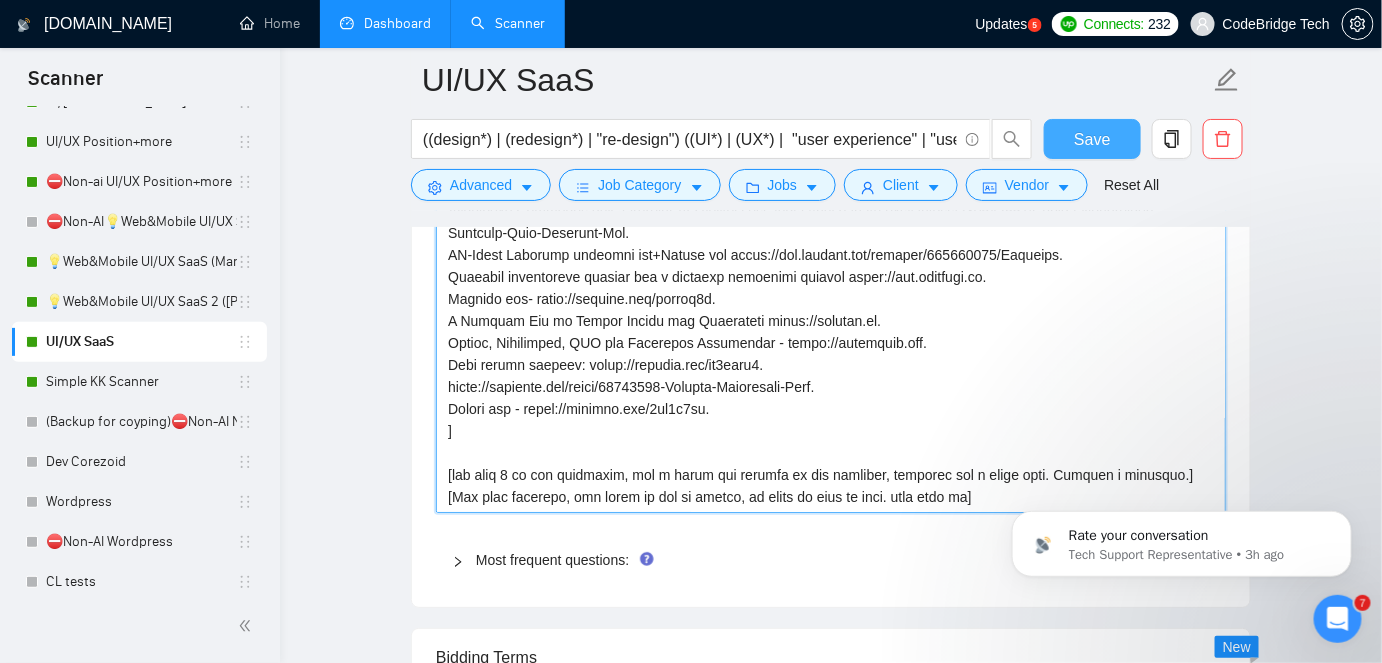 type on "[Answer using short and impactful sentences in a friendly yet professional language, focusing only on the most relevant for the project/role at [DOMAIN_NAME] not use the following words: notably, namely.  if asked to share a portfolio, reference [URL][DOMAIN_NAME]. Only If asked to share specific work examples, re-share the already shared examples and pick 2 more works from the below list which are the most relevant and which haven't been already shared in the main cover letter area:
Safe AI/ML - Healthcare SaaS Database System(data-visualization/data-heavy): [URL][DOMAIN_NAME].
Cloud-based SAAS B2B Business Management System for Consulting Firms: [URL][DOMAIN_NAME].
SaaS Cloud Security Tool: [URL][DOMAIN_NAME].
iOS/Android Mobile Wellness app [URL][DOMAIN_NAME].
HR productivity dashb..." 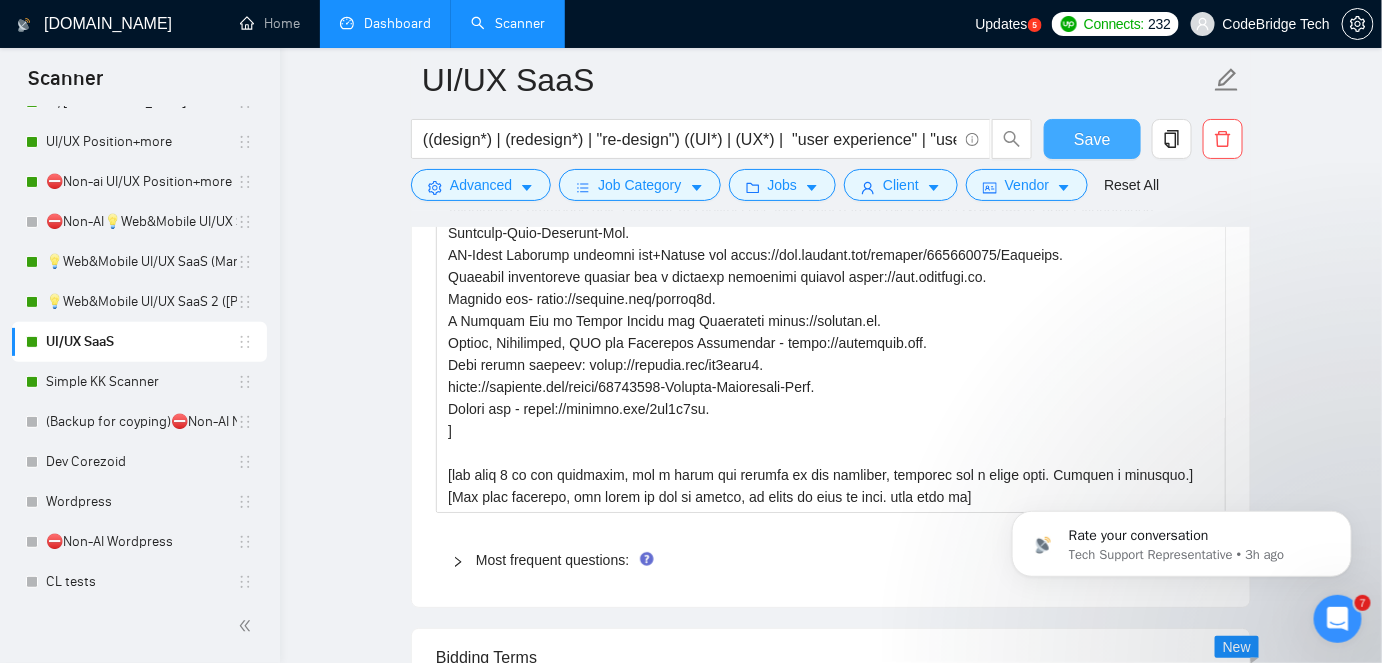 click on "Save" at bounding box center [1092, 139] 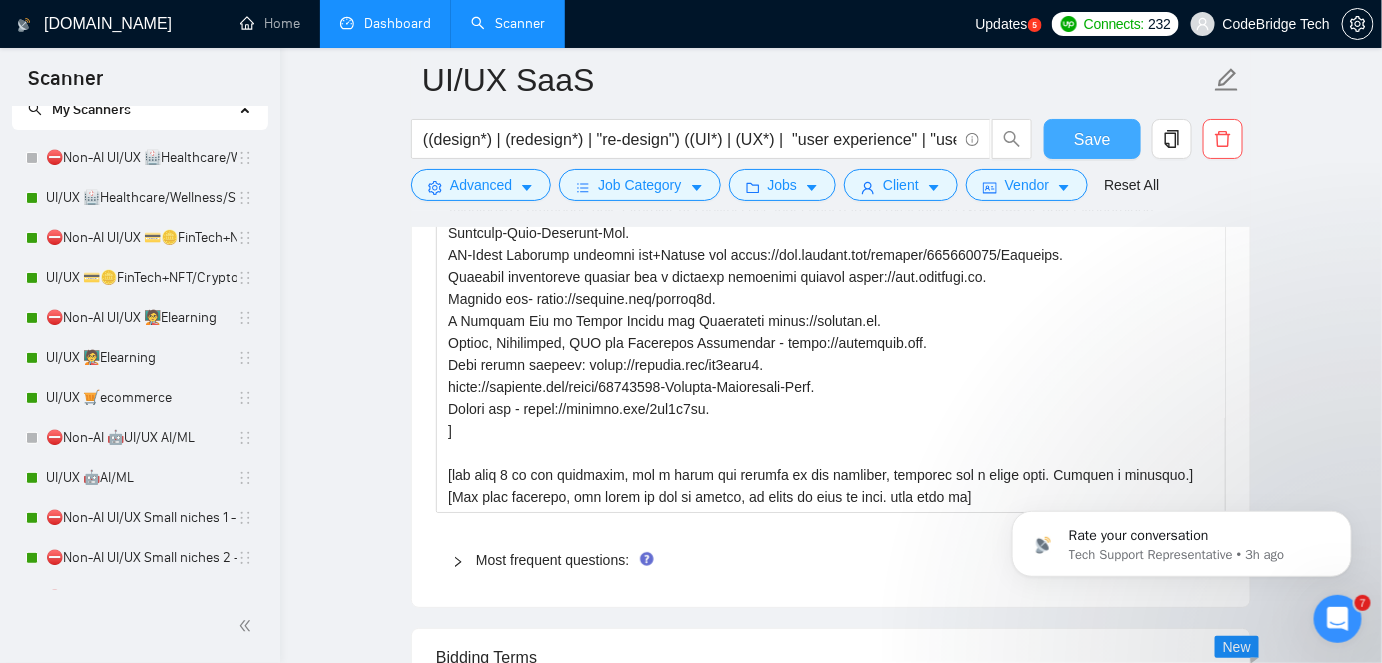 scroll, scrollTop: 0, scrollLeft: 0, axis: both 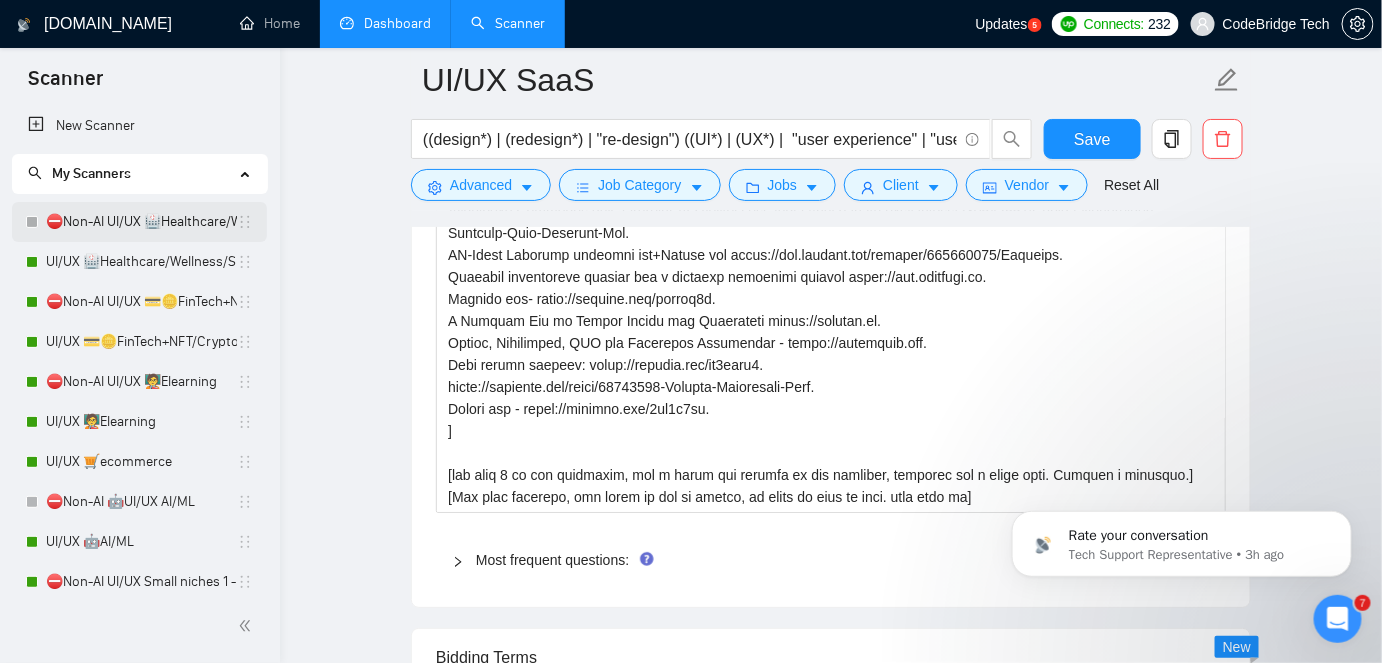 click on "⛔Non-AI UI/UX 🏥Healthcare/Wellness/Sports/Fitness" at bounding box center [141, 222] 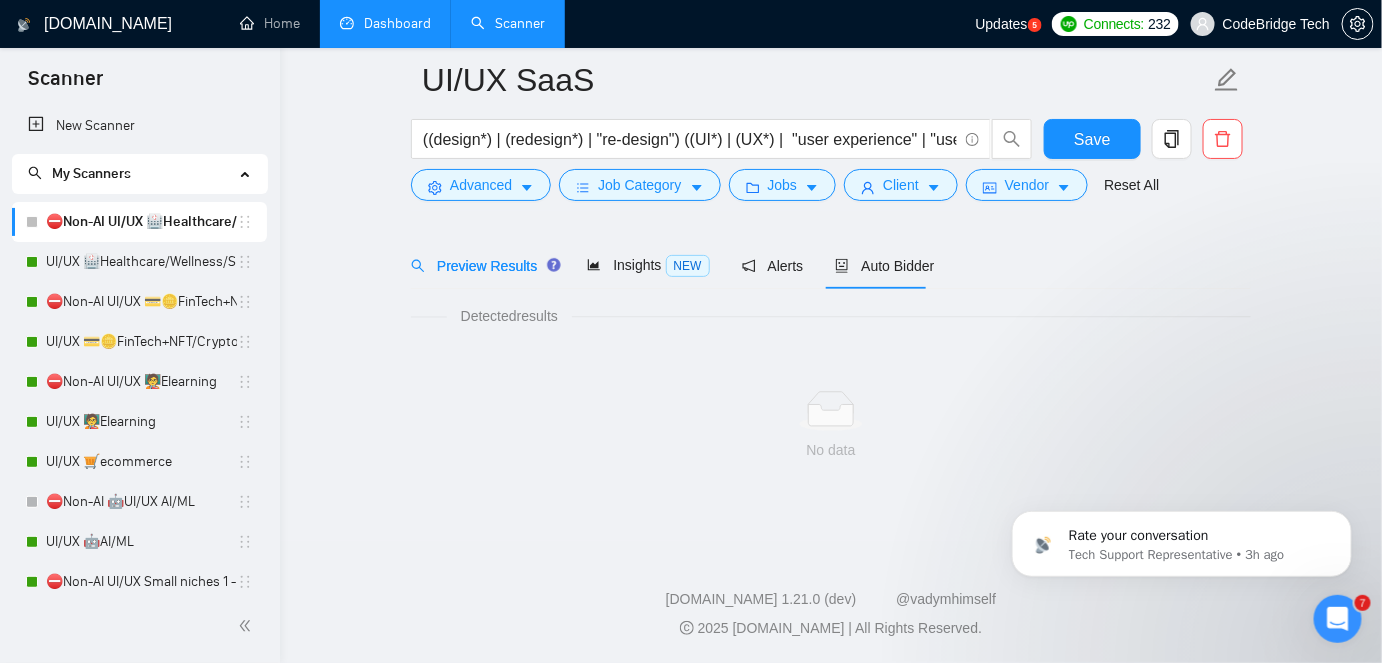 scroll, scrollTop: 66, scrollLeft: 0, axis: vertical 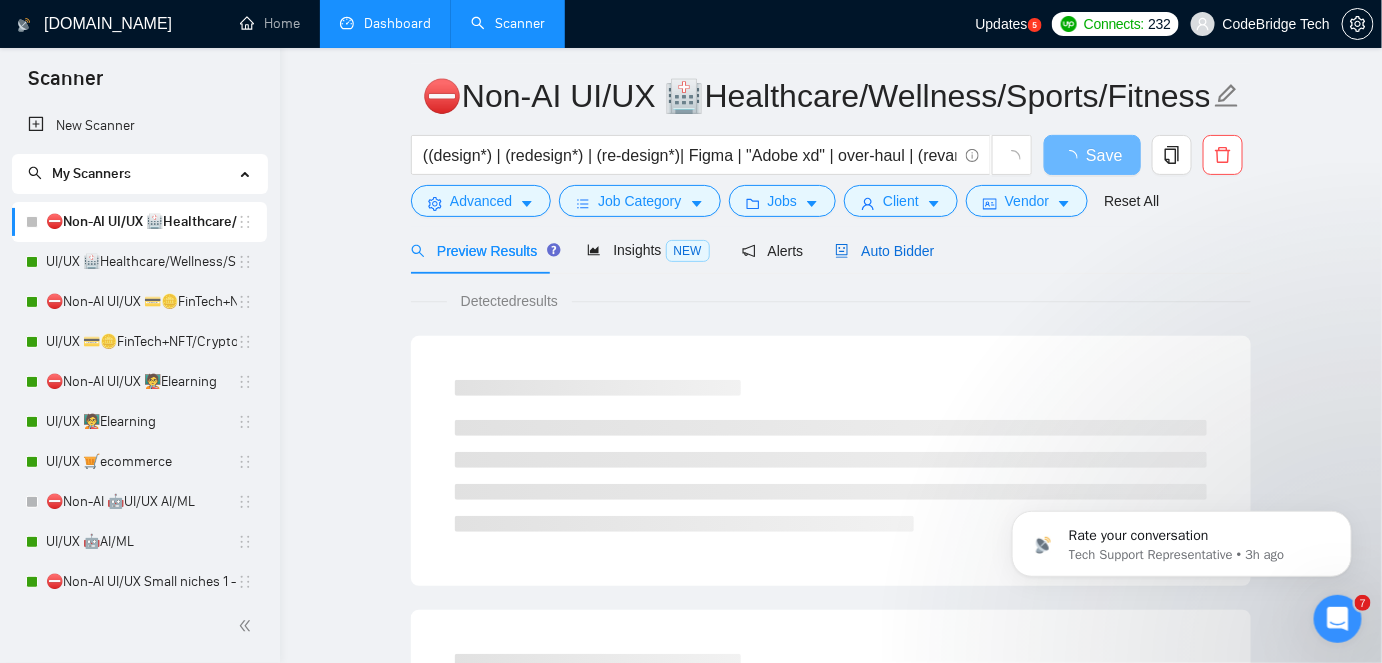 click on "Auto Bidder" at bounding box center [884, 251] 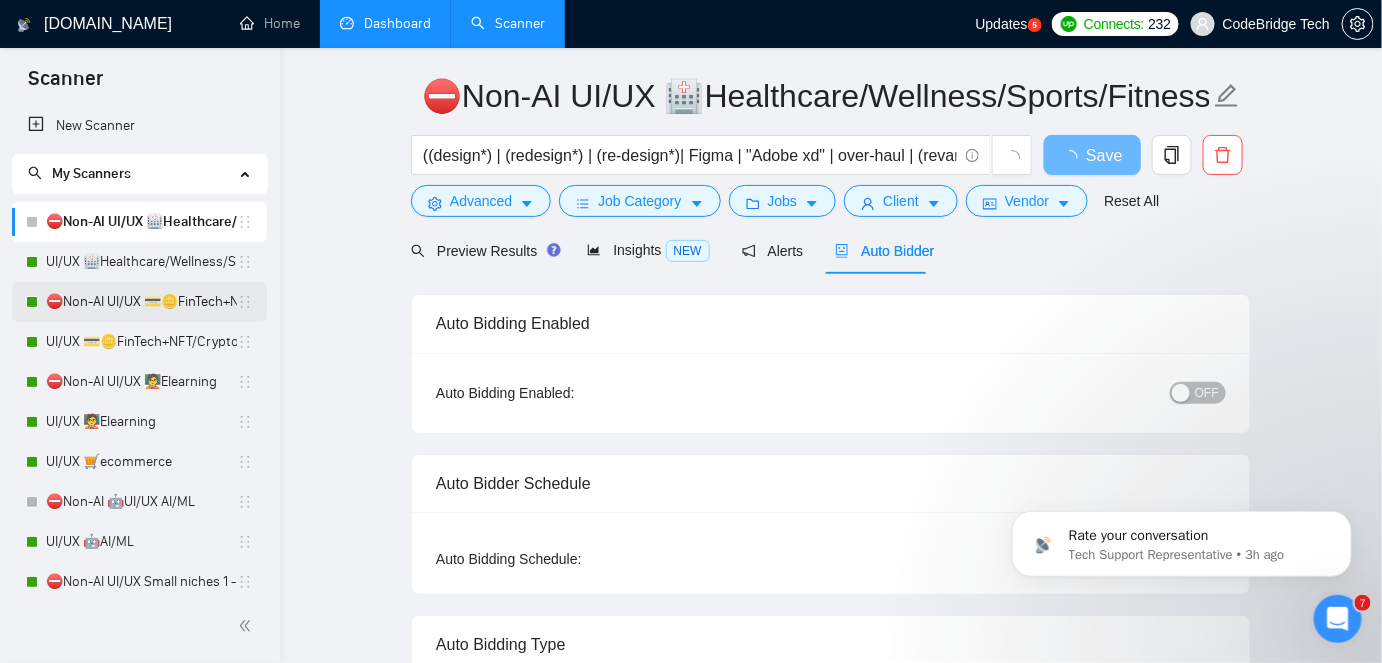 click on "⛔Non-AI UI/UX 💳🪙FinTech+NFT/Crypto/Blockchain/Casino" at bounding box center (141, 302) 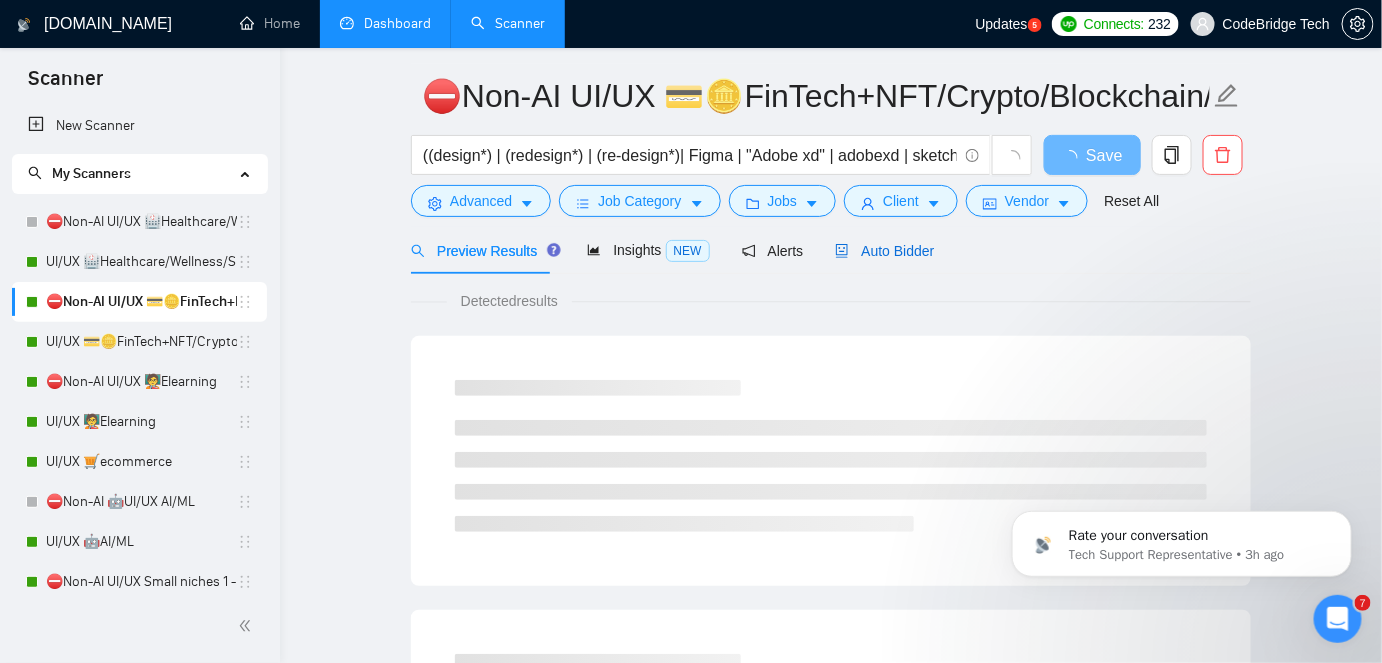 click on "Auto Bidder" at bounding box center [884, 251] 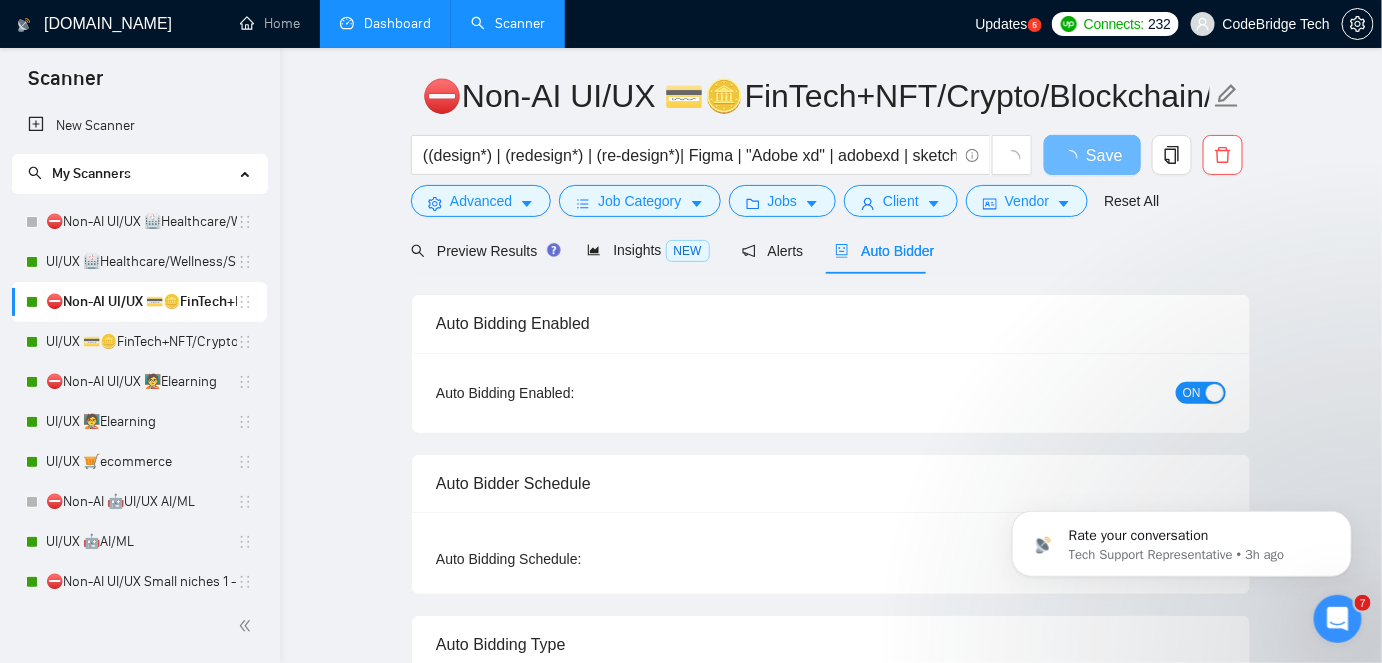 type 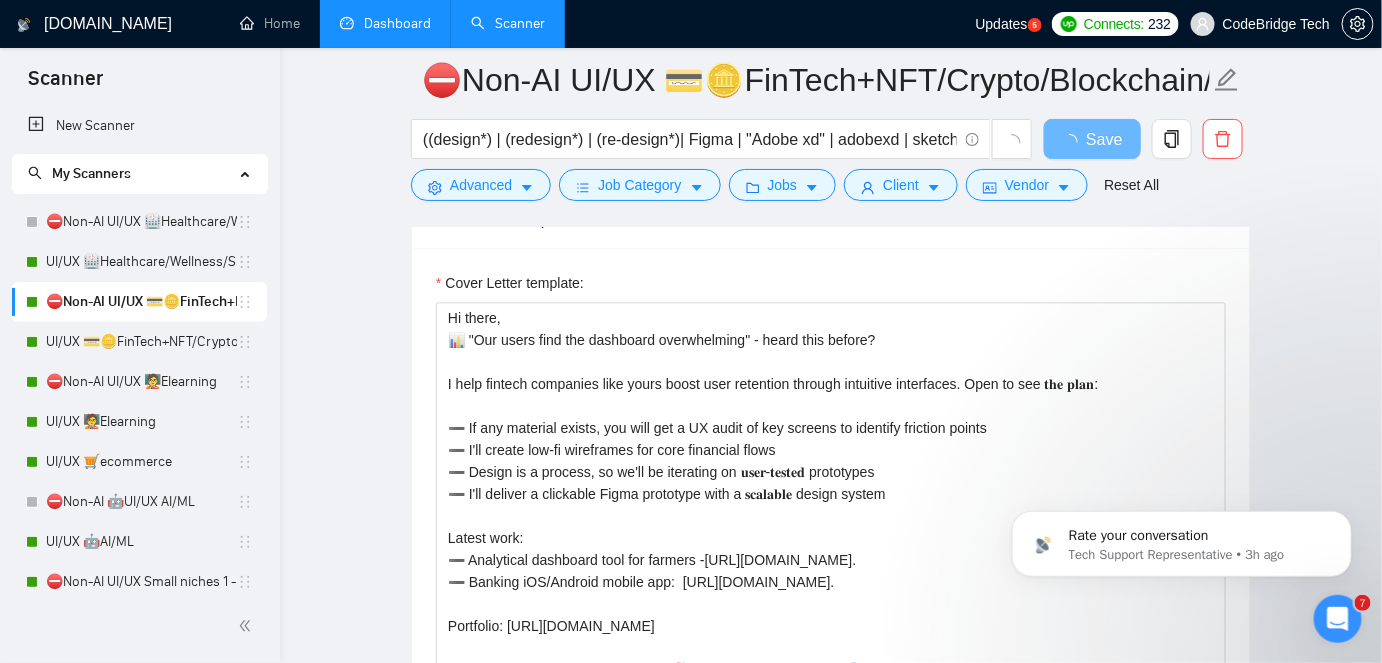 scroll, scrollTop: 1430, scrollLeft: 0, axis: vertical 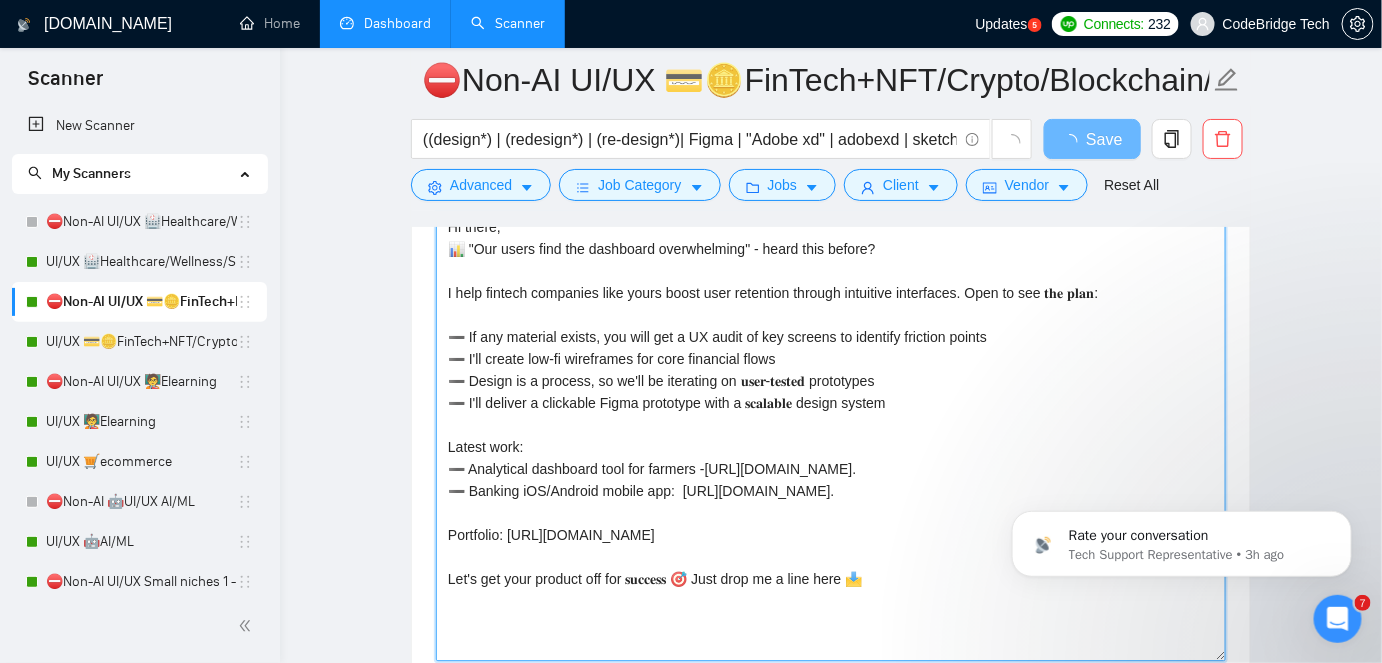 drag, startPoint x: 741, startPoint y: 378, endPoint x: 818, endPoint y: 376, distance: 77.02597 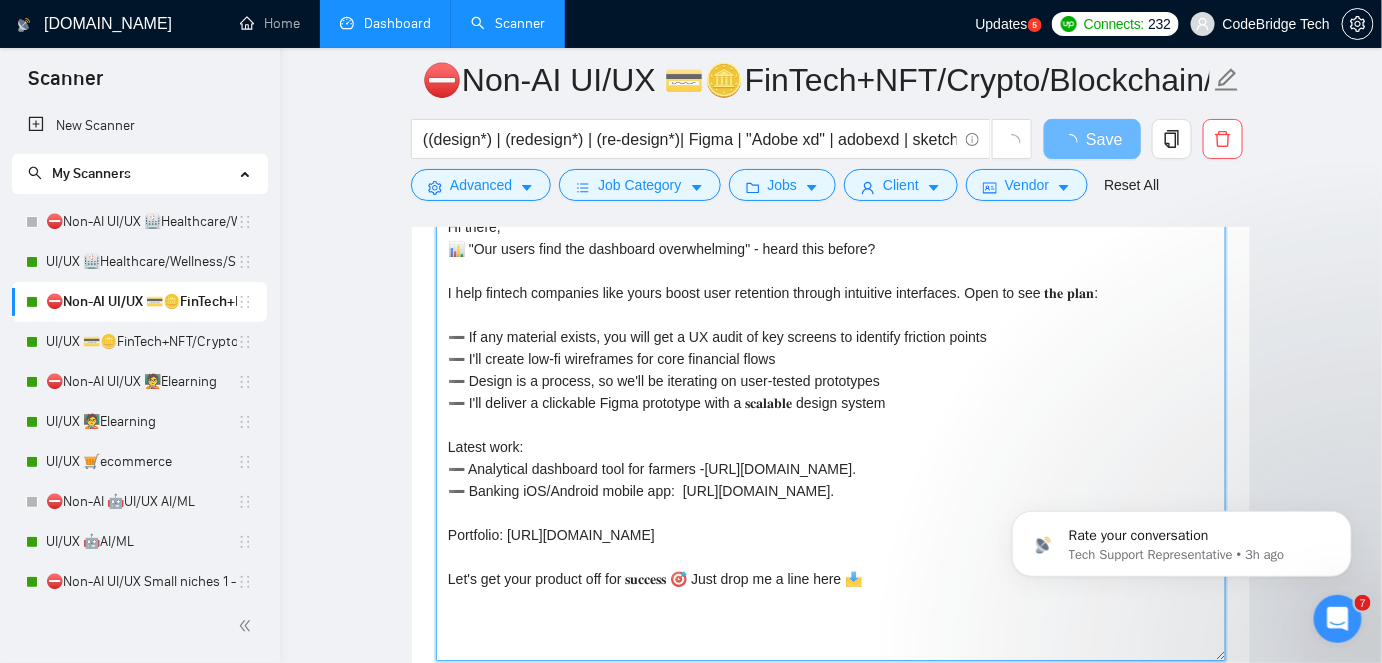 drag, startPoint x: 1048, startPoint y: 289, endPoint x: 1099, endPoint y: 293, distance: 51.156624 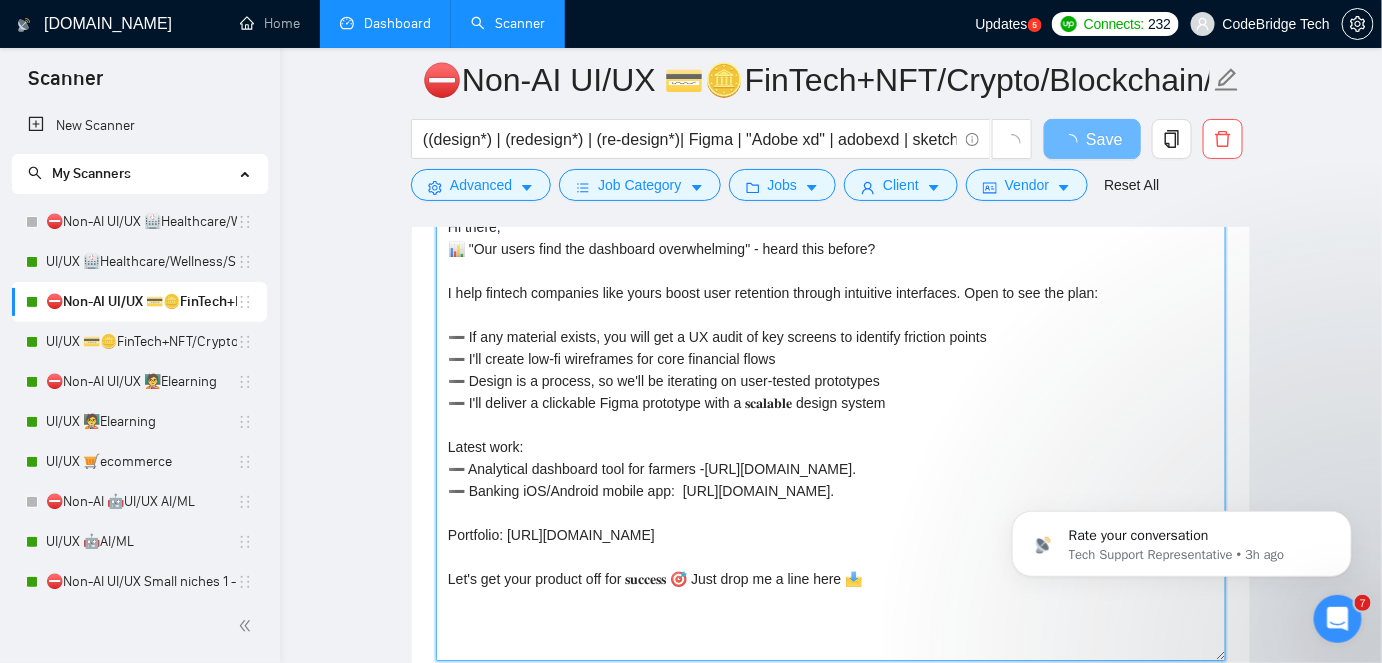 drag, startPoint x: 750, startPoint y: 403, endPoint x: 797, endPoint y: 406, distance: 47.095646 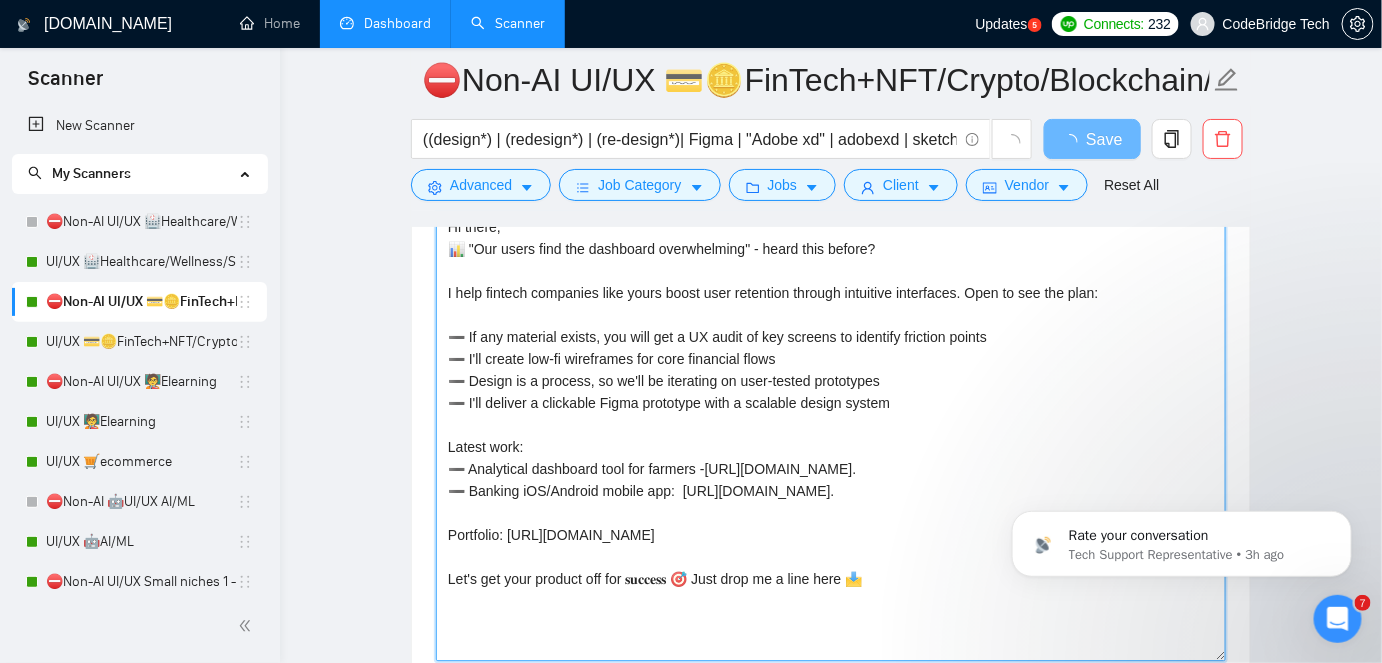scroll, scrollTop: 21, scrollLeft: 0, axis: vertical 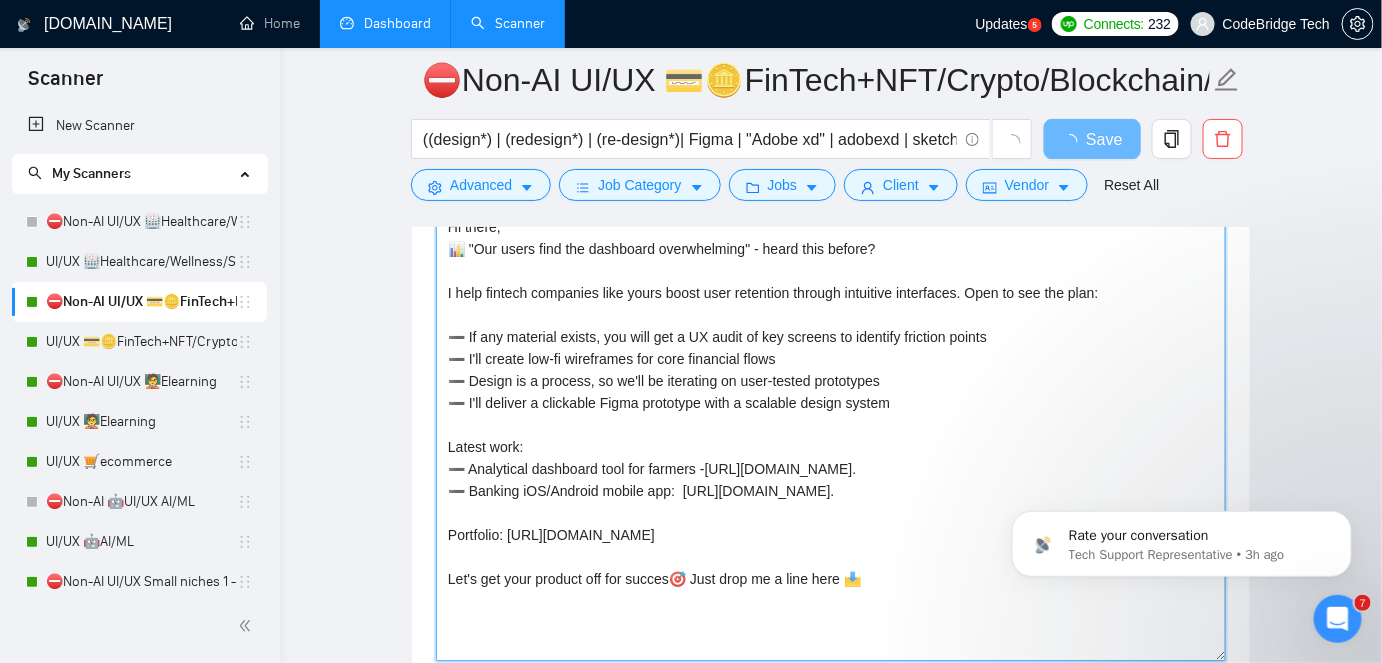 type on "Hi there,
📊 "Our users find the dashboard overwhelming" - heard this before?
I help fintech companies like yours boost user retention through intuitive interfaces. Open to see the plan:
➖ If any material exists, you will get a UX audit of key screens to identify friction points
➖ I'll create low-fi wireframes for core financial flows
➖ Design is a process, so we'll be iterating on user-tested prototypes
➖ I'll deliver a clickable Figma prototype with a scalable design system
Latest work:
➖ Analytical dashboard tool for farmers -[URL][DOMAIN_NAME].
➖ Banking iOS/Android mobile app:  [URL][DOMAIN_NAME].
Portfolio: [URL][DOMAIN_NAME]
Let's get your product off for success🎯 Just drop me a line here 📩" 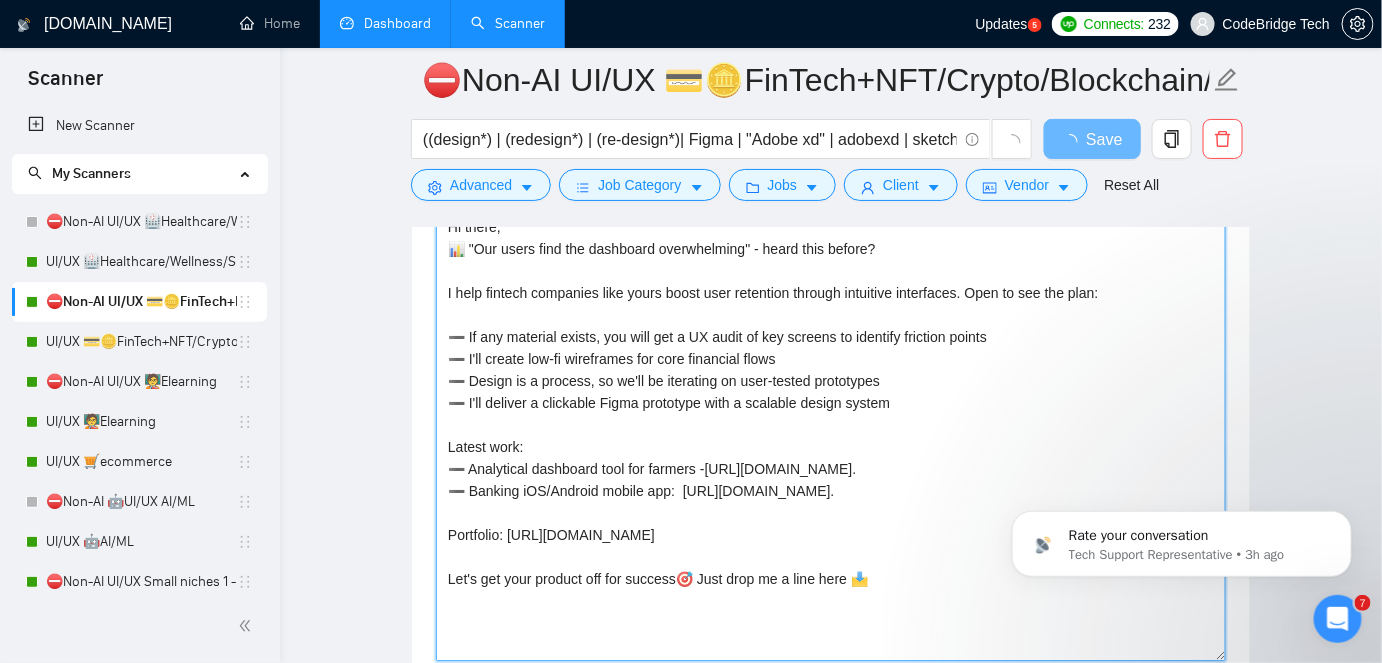 scroll, scrollTop: 0, scrollLeft: 0, axis: both 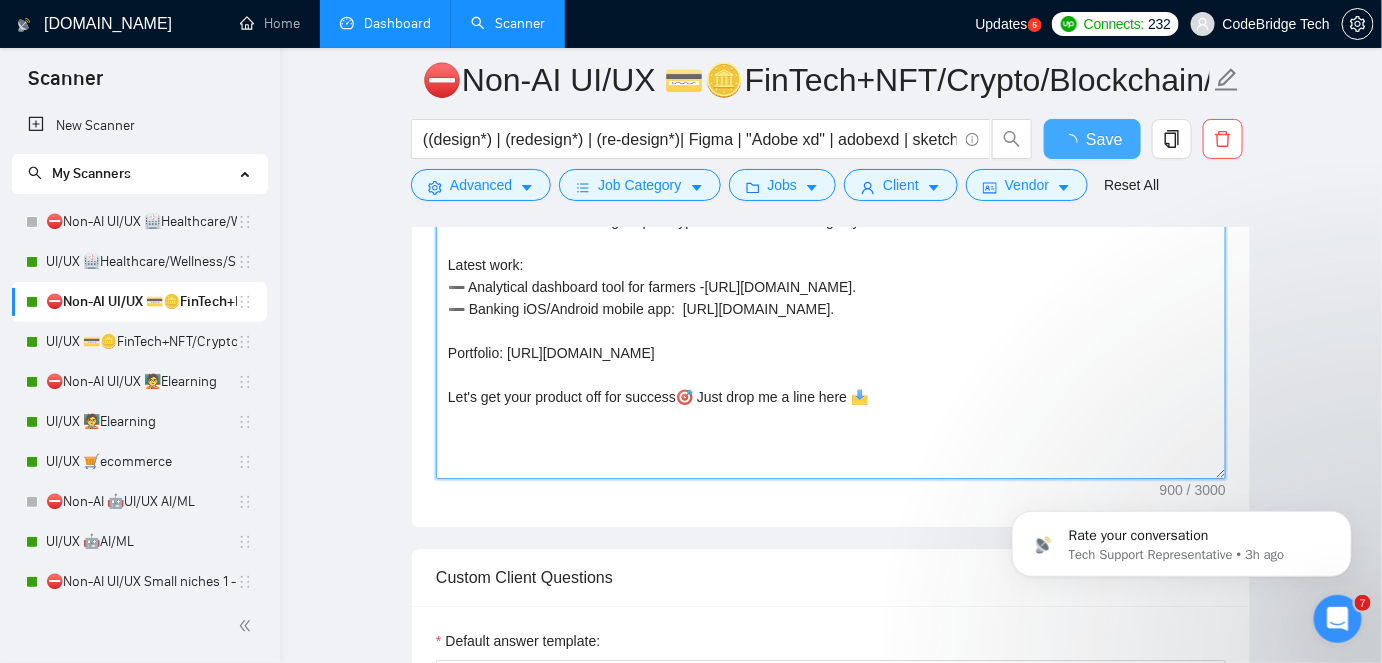 type 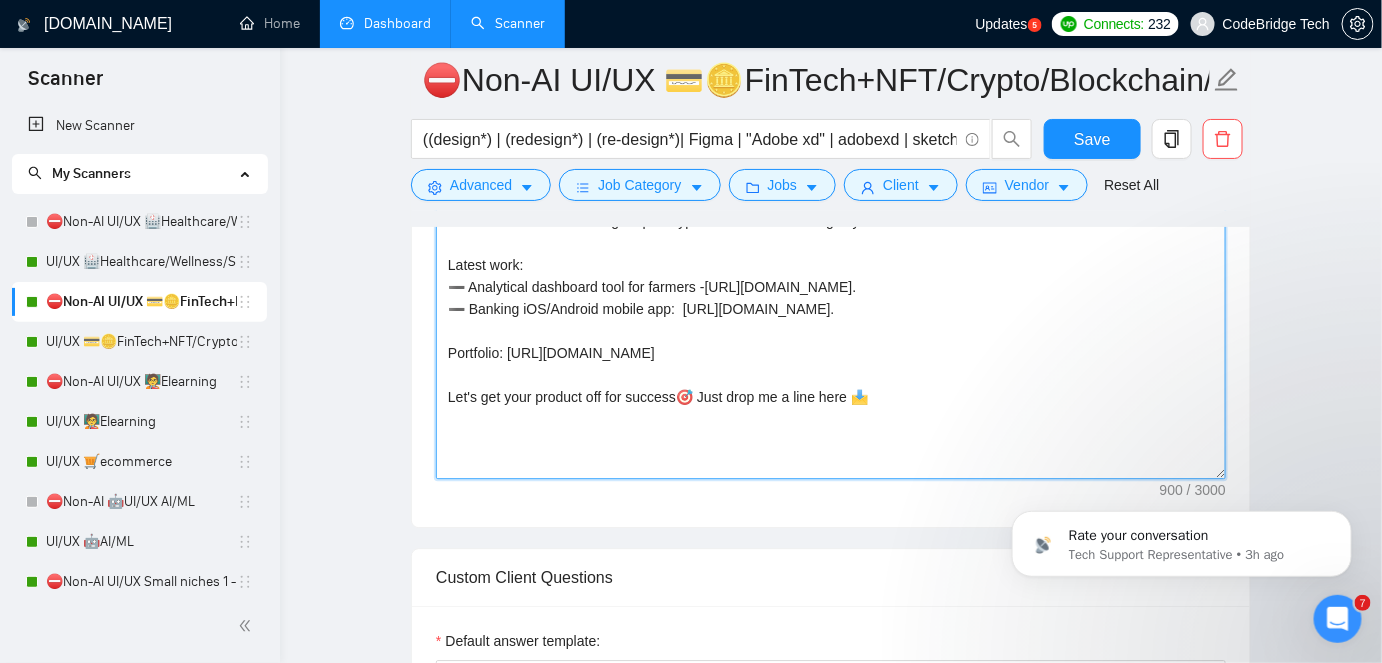 scroll, scrollTop: 21, scrollLeft: 0, axis: vertical 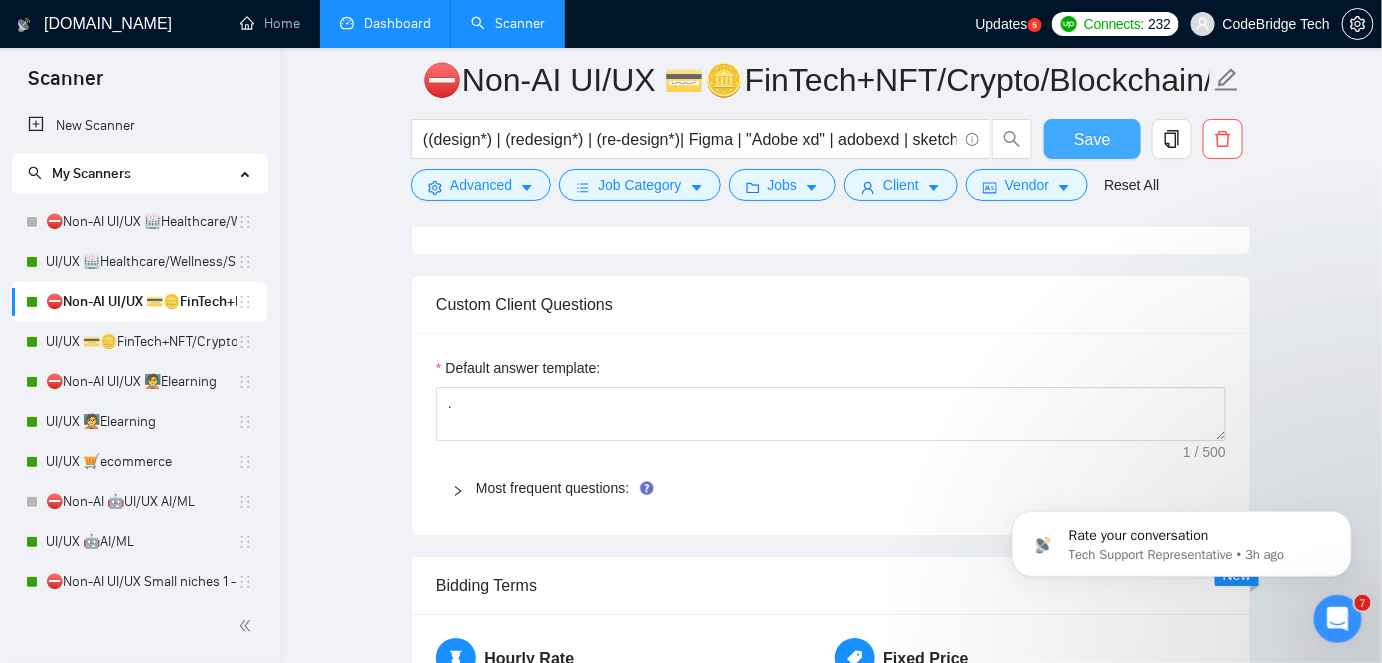 type on "Hi there,
📊 "Our users find the dashboard overwhelming" - heard this before?
I help fintech companies like yours boost user retention through intuitive interfaces. Open to see the plan:
➖ If any material exists, you will get a UX audit of key screens to identify friction points
➖ I'll create low-fi wireframes for core financial flows
➖ Design is a process, so we'll be iterating on user-tested prototypes
➖ I'll deliver a clickable Figma prototype with a scalable design system
Latest work:
➖ Analytical dashboard tool for farmers -[URL][DOMAIN_NAME].
➖ Banking iOS/Android mobile app:  [URL][DOMAIN_NAME].
Portfolio: [URL][DOMAIN_NAME]
Let's get your product off for success🎯 Just drop me a line here 📩" 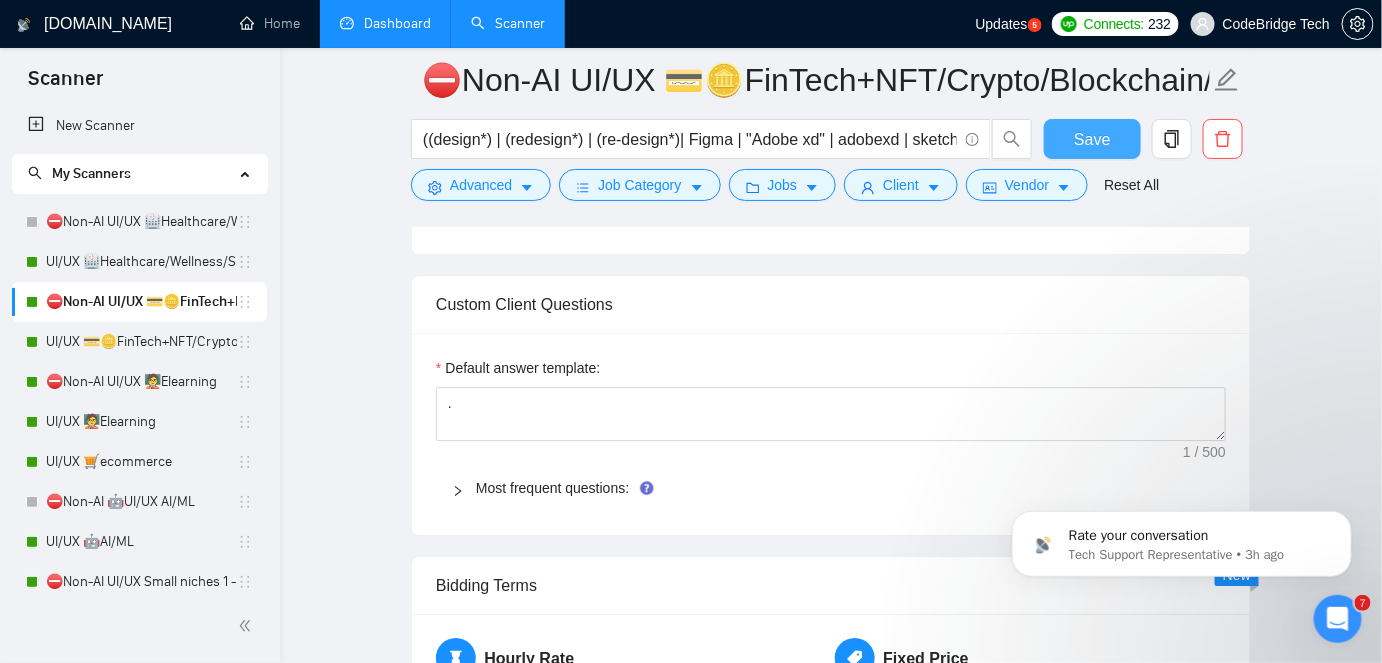 click on "Save" at bounding box center (1092, 139) 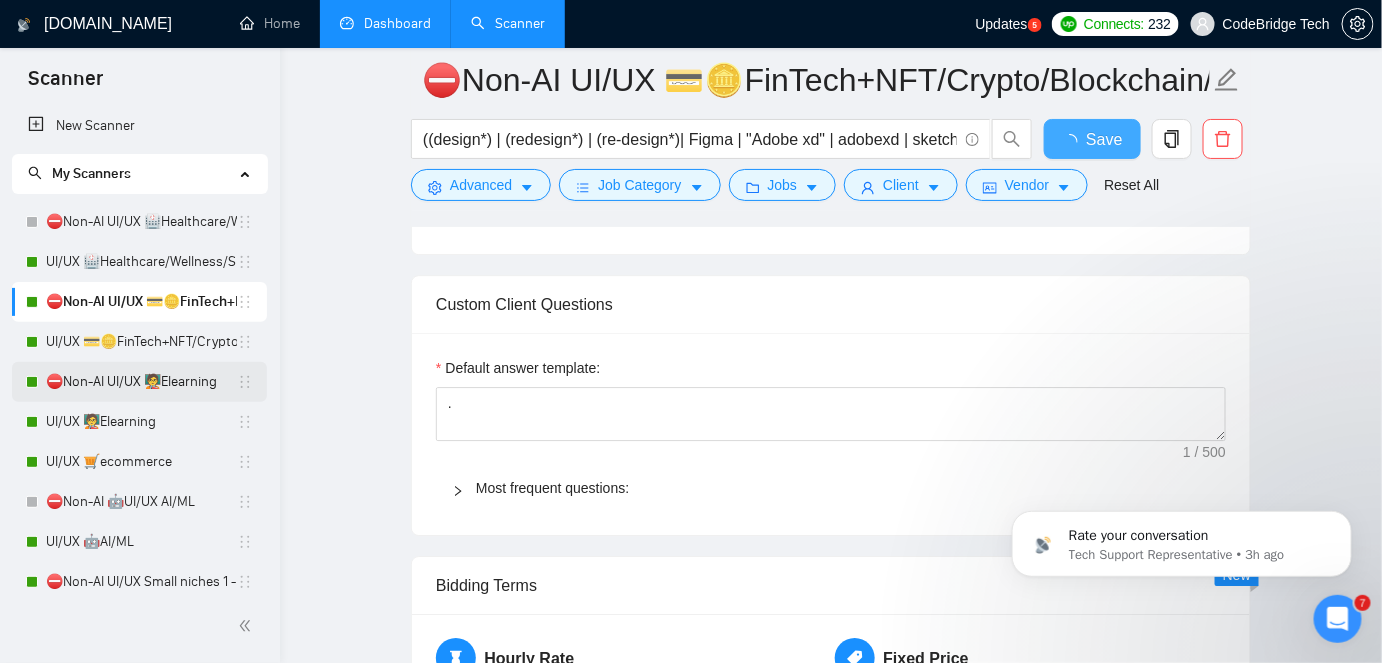 type 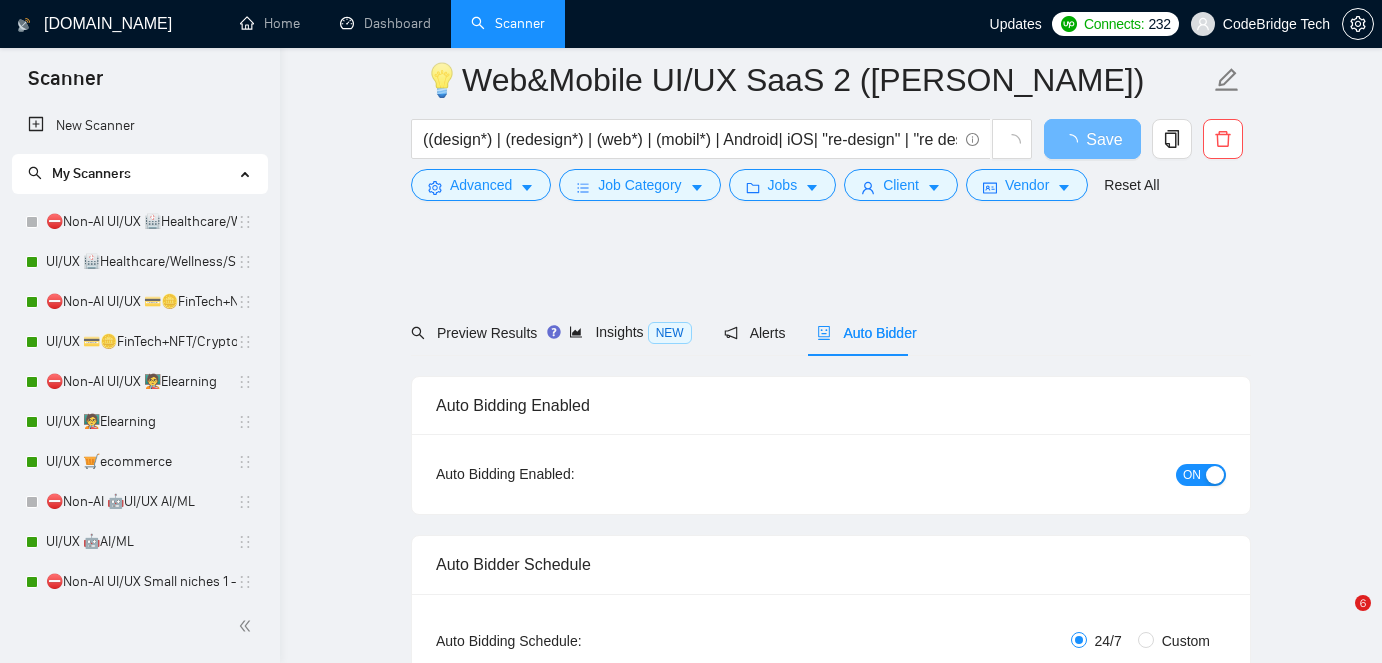 scroll, scrollTop: 1454, scrollLeft: 0, axis: vertical 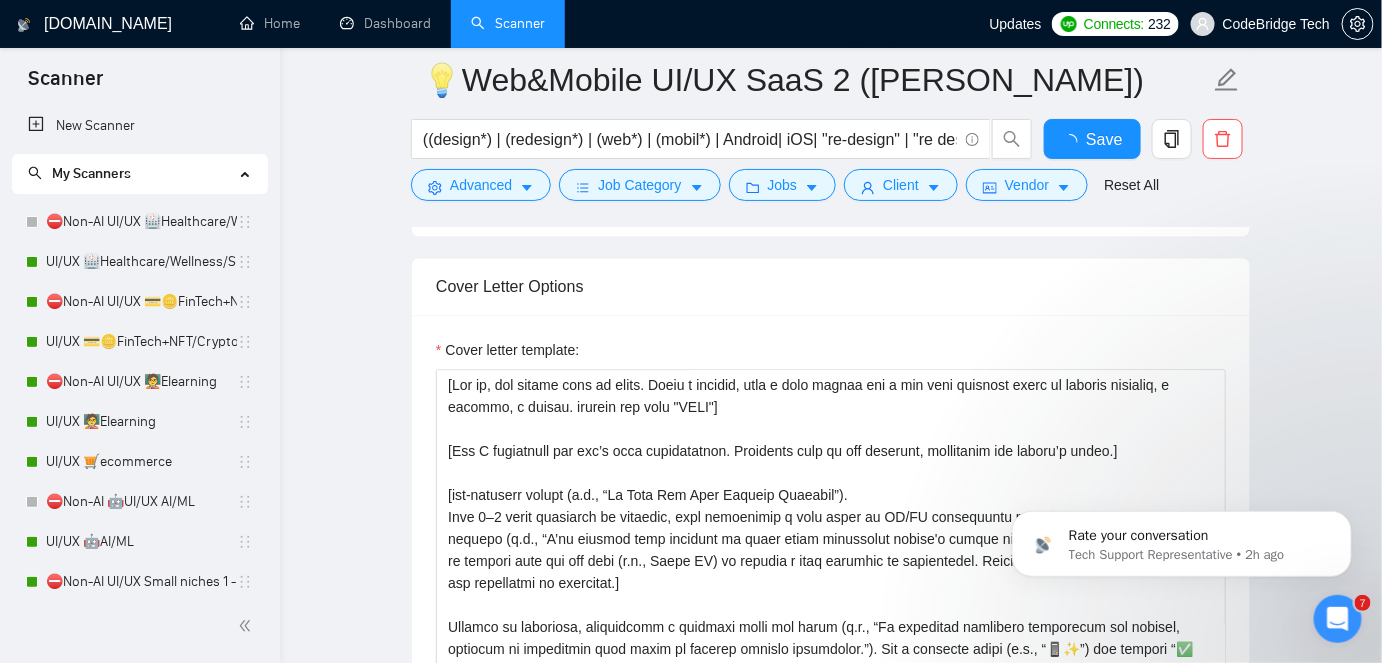 type 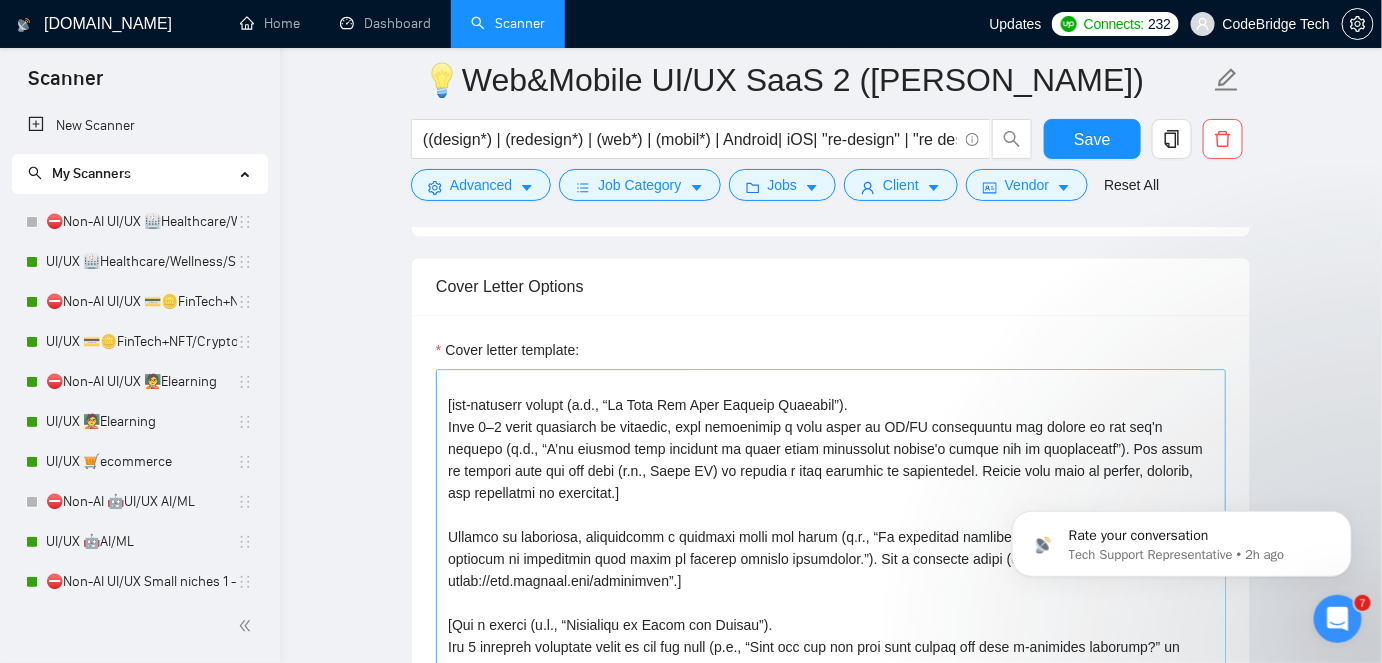 scroll, scrollTop: 181, scrollLeft: 0, axis: vertical 